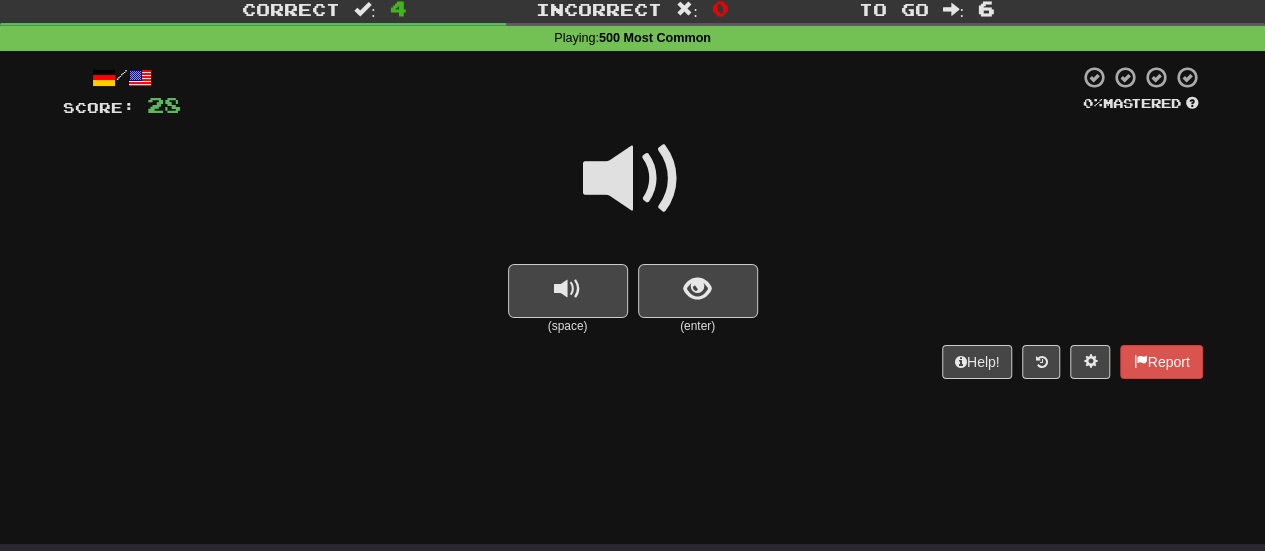 scroll, scrollTop: 0, scrollLeft: 0, axis: both 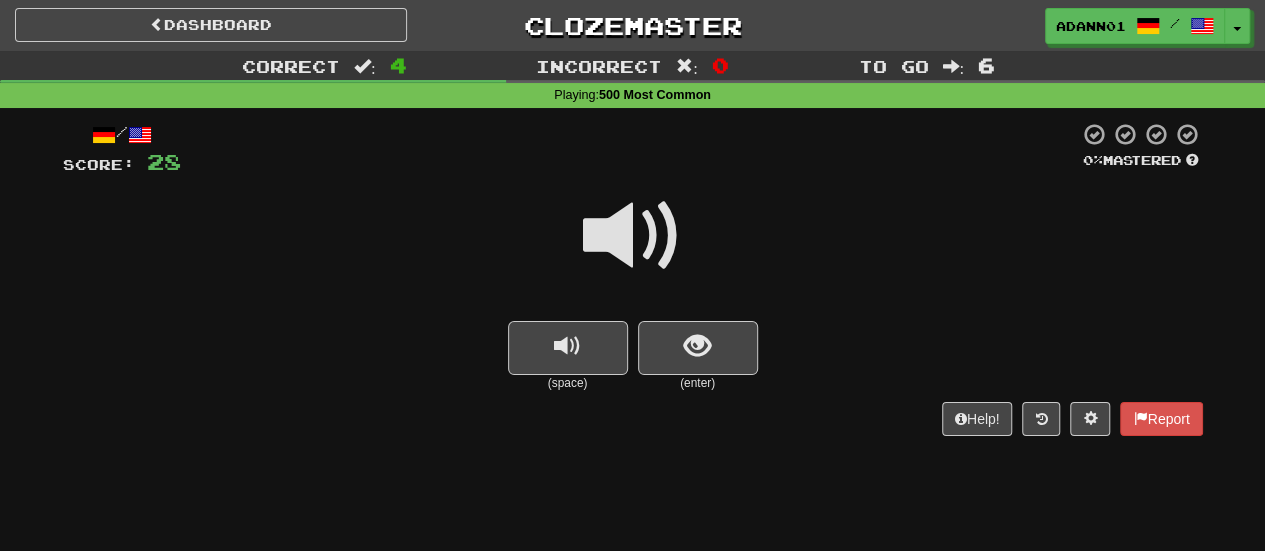 click at bounding box center (633, 236) 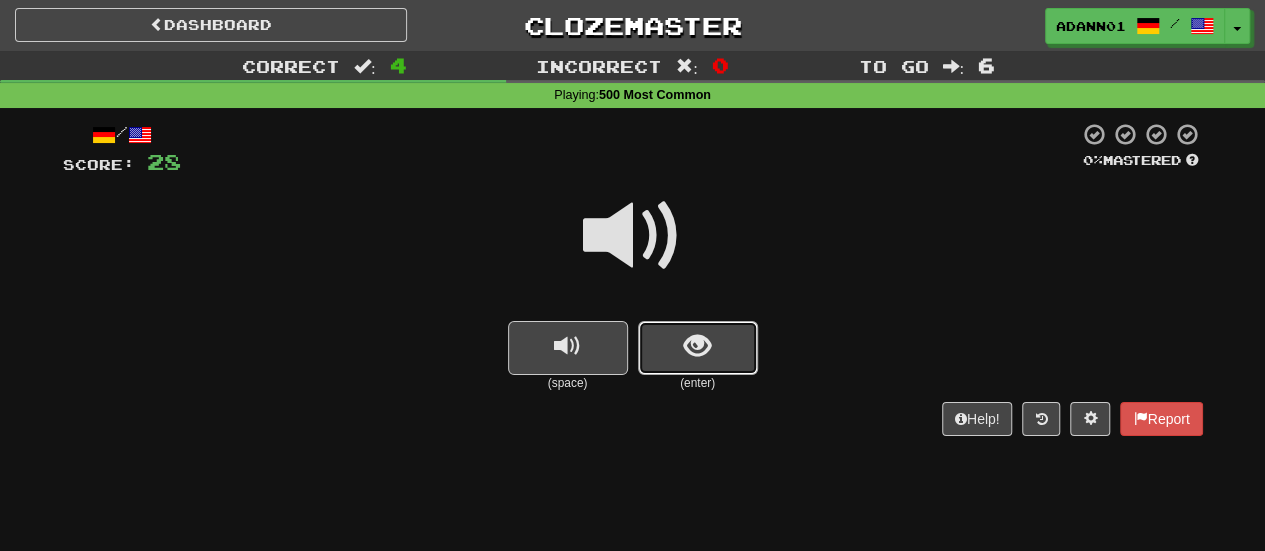 click at bounding box center (697, 346) 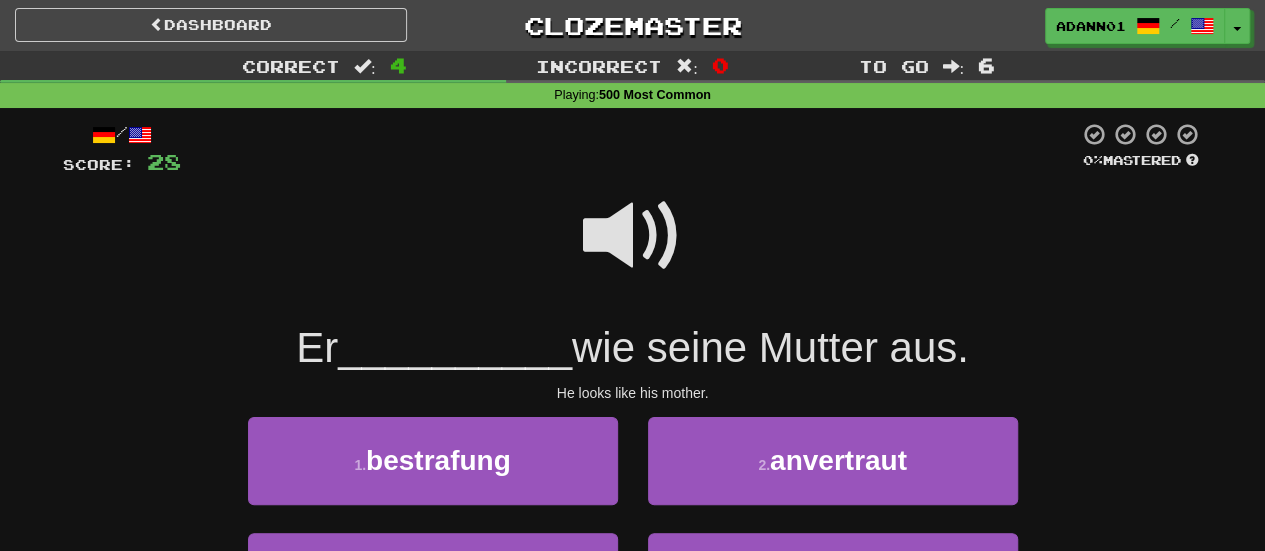 click at bounding box center [633, 236] 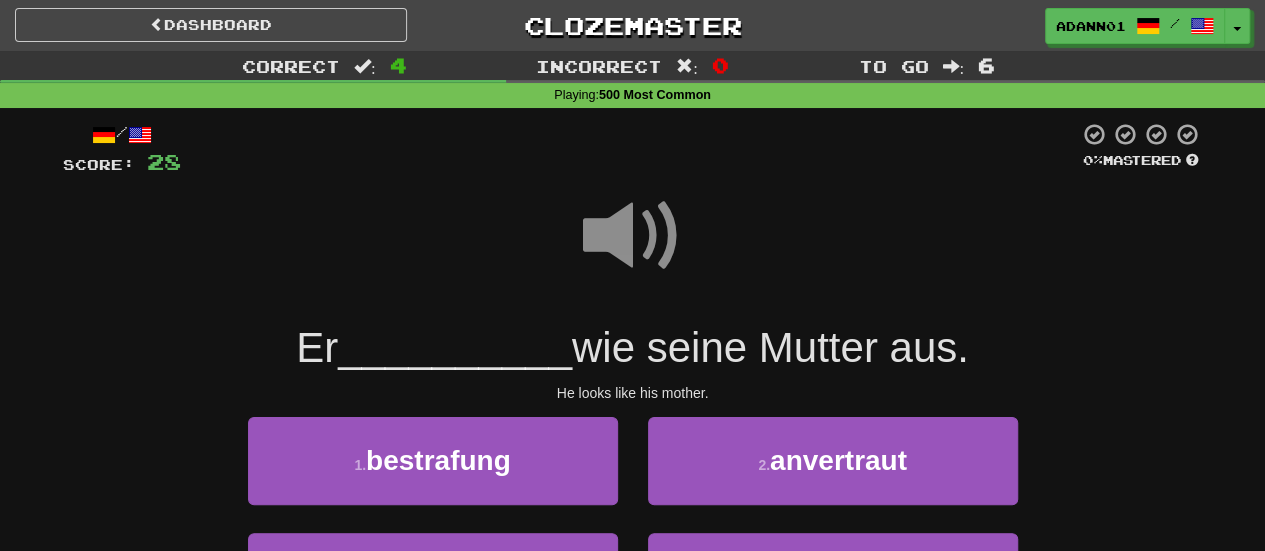 scroll, scrollTop: 100, scrollLeft: 0, axis: vertical 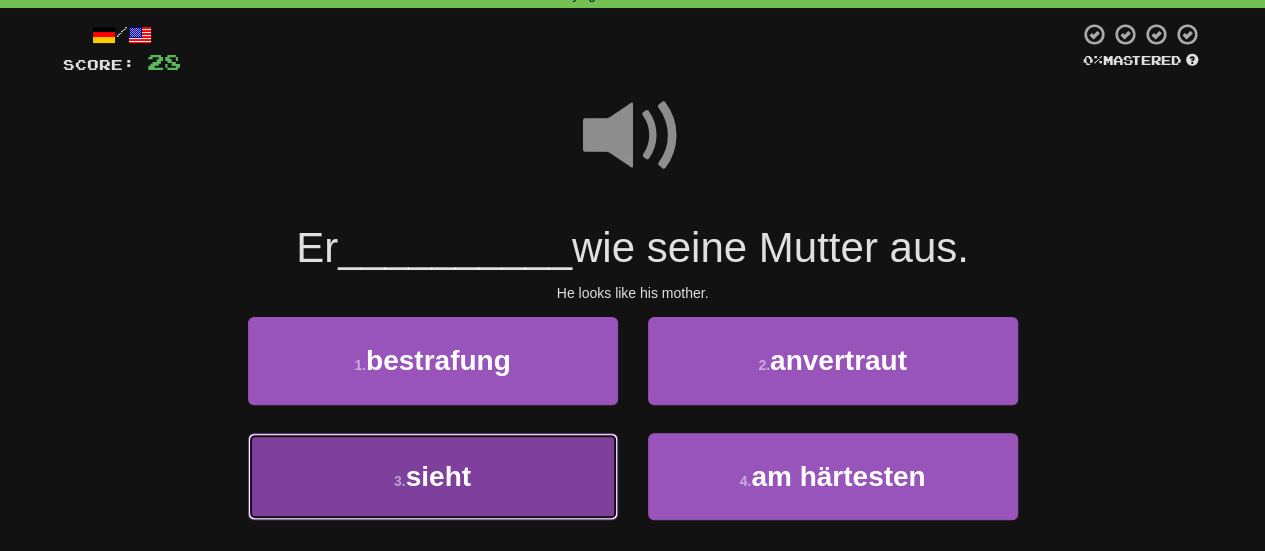 click on "3 .  sieht" at bounding box center (433, 476) 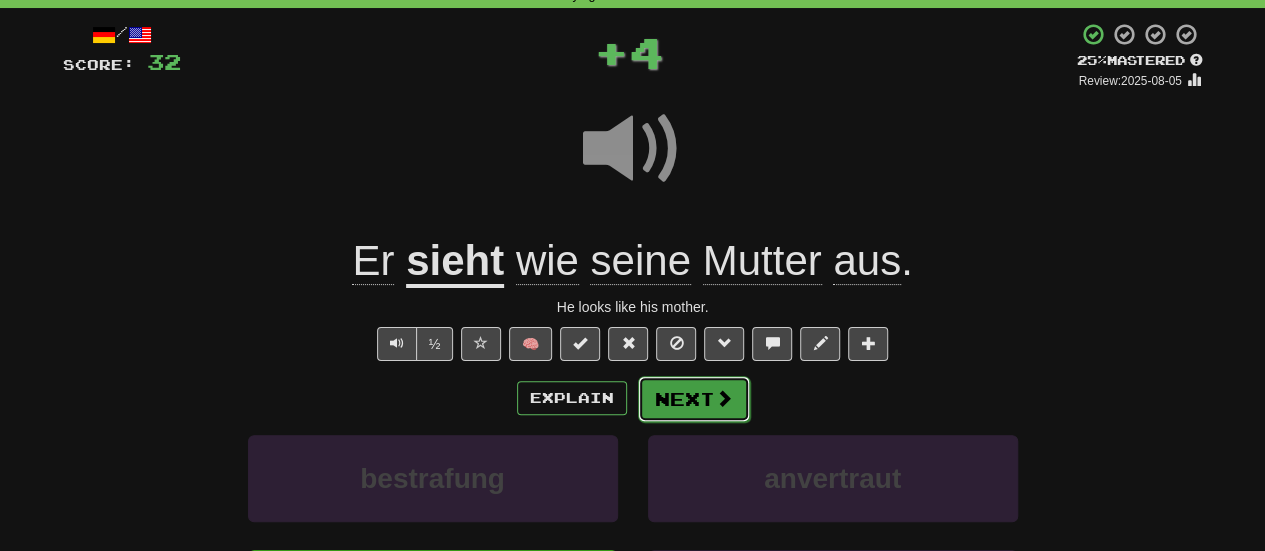 click at bounding box center (724, 398) 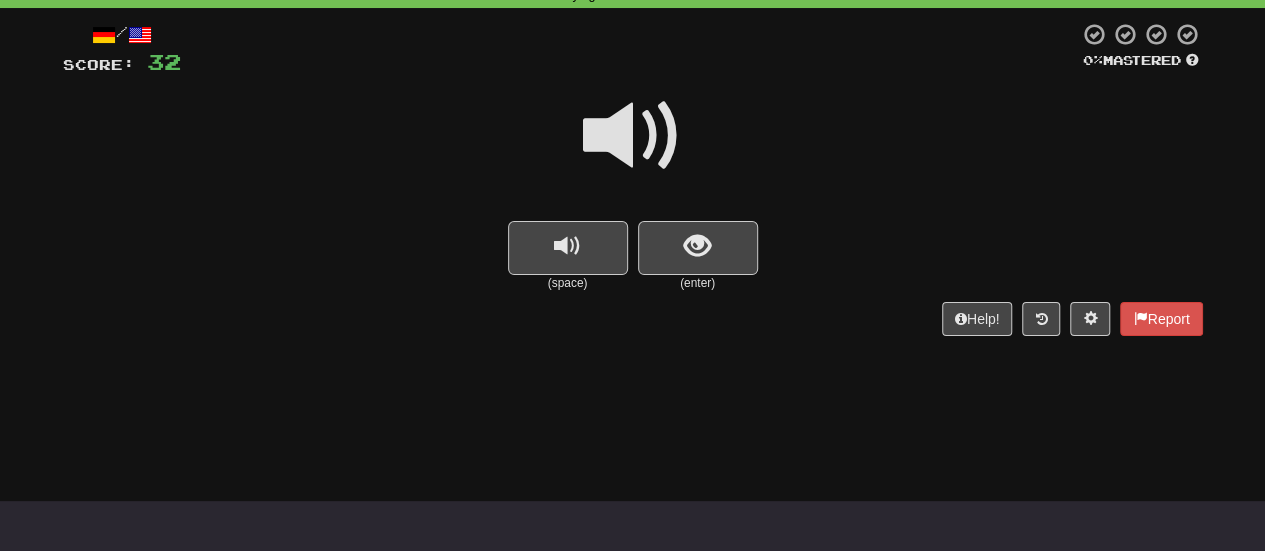click at bounding box center (633, 149) 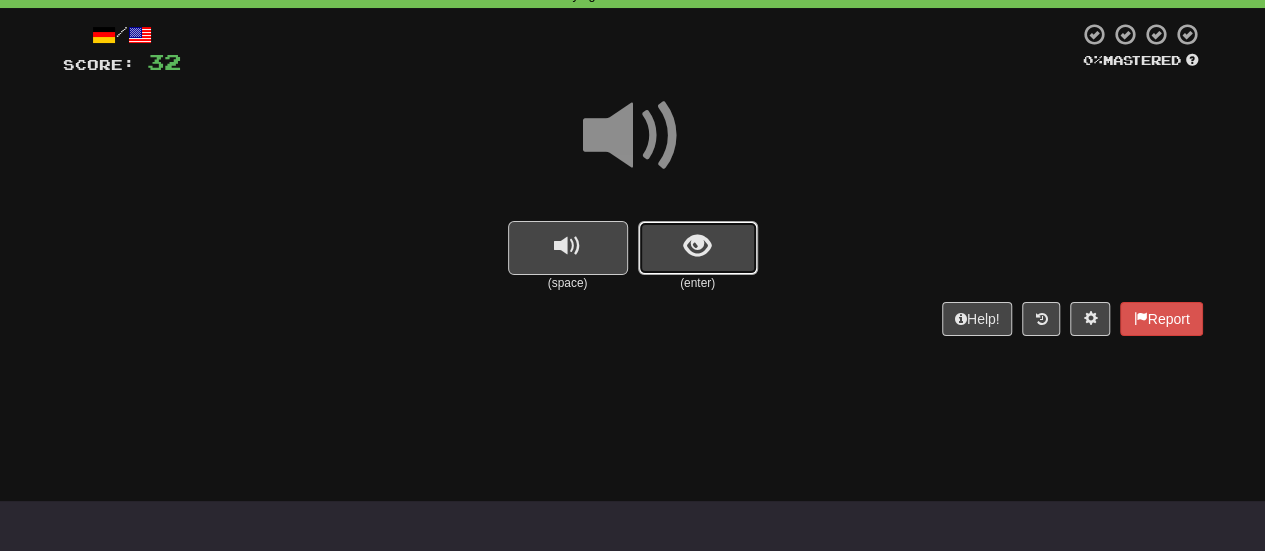 click at bounding box center [697, 246] 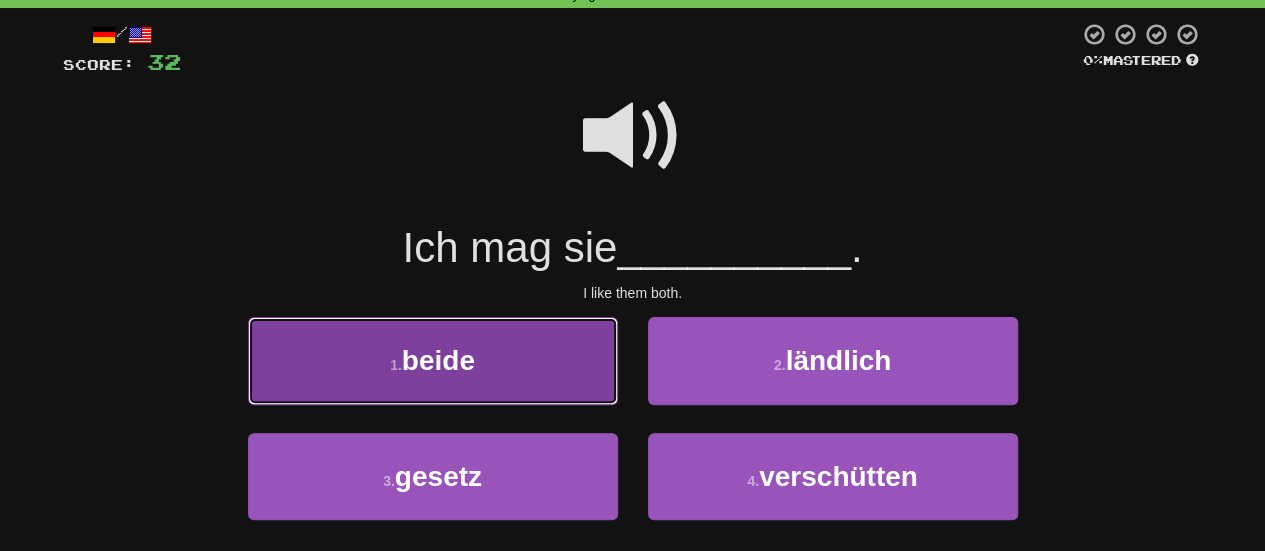 click on "1 .  beide" at bounding box center (433, 360) 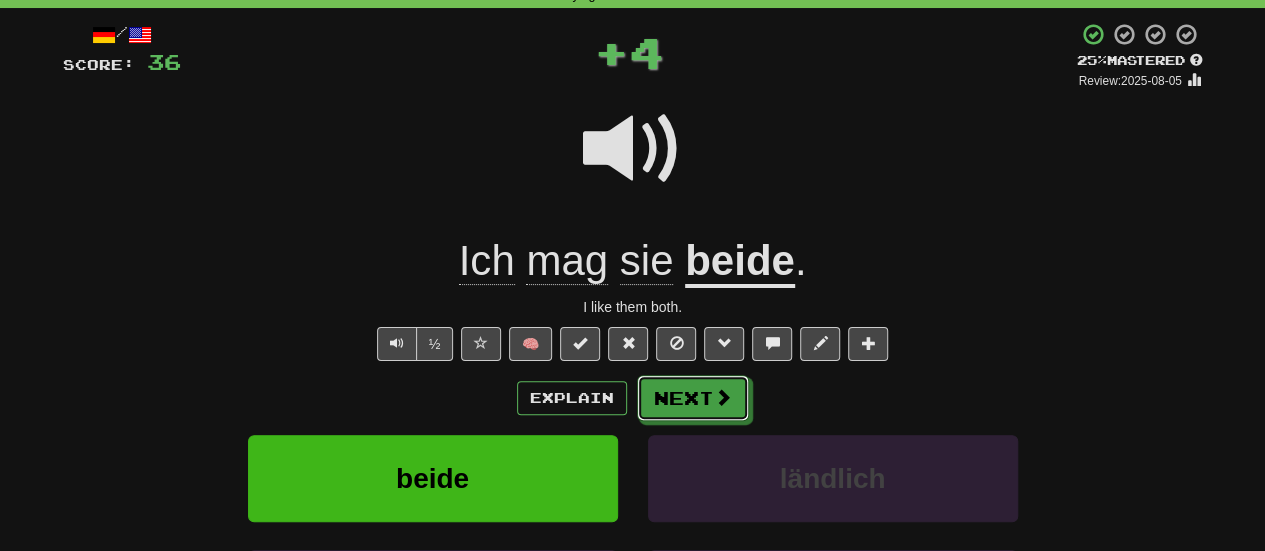 click on "Next" at bounding box center (693, 398) 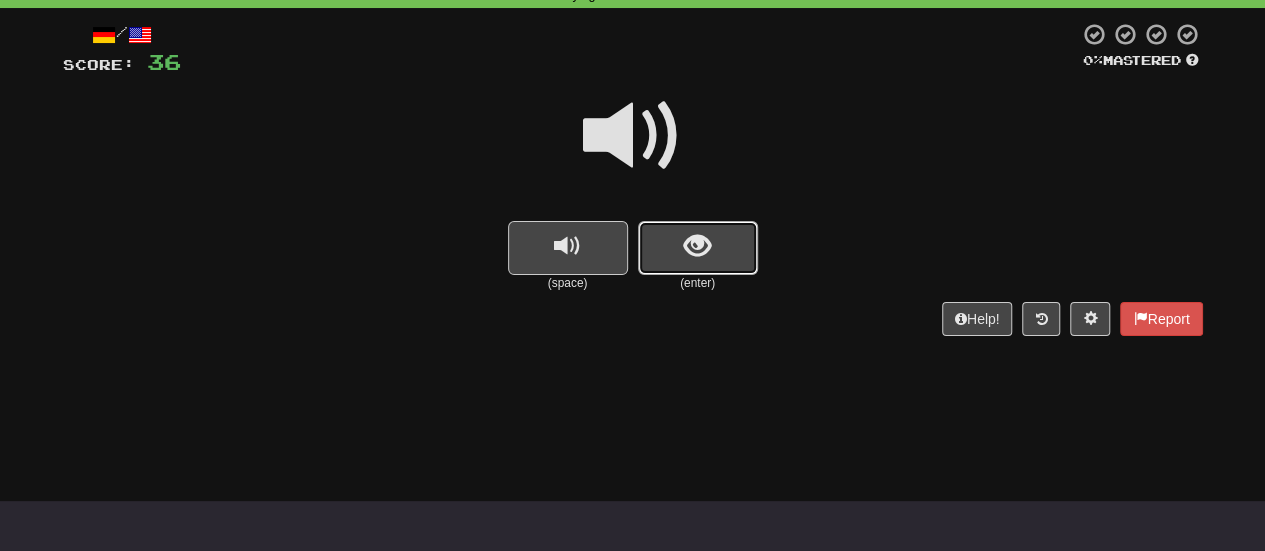 click at bounding box center [698, 248] 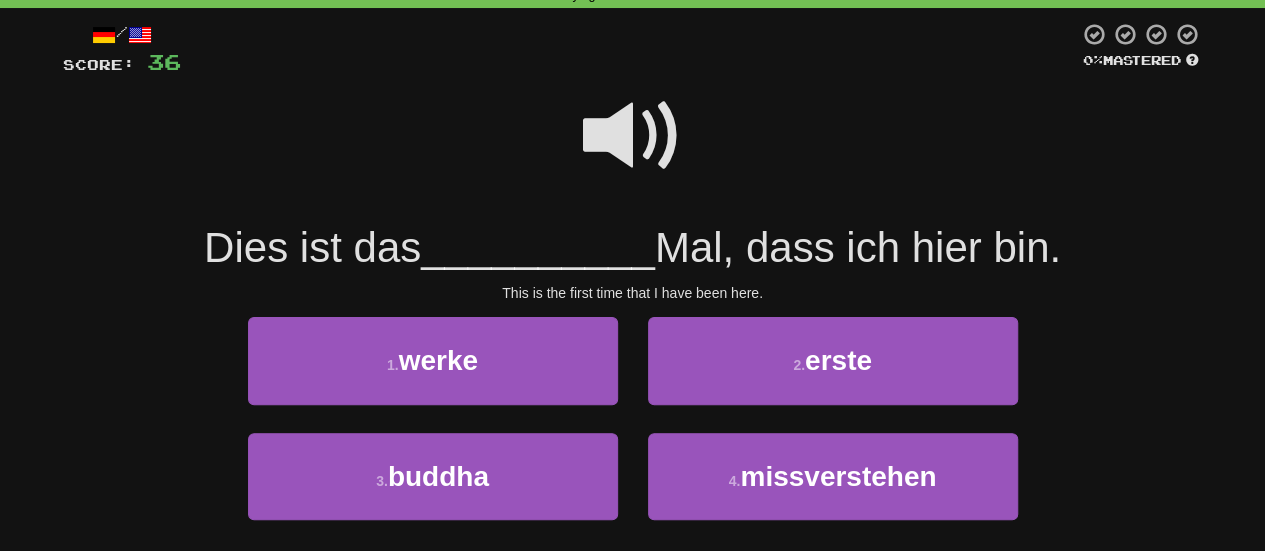 click at bounding box center (633, 136) 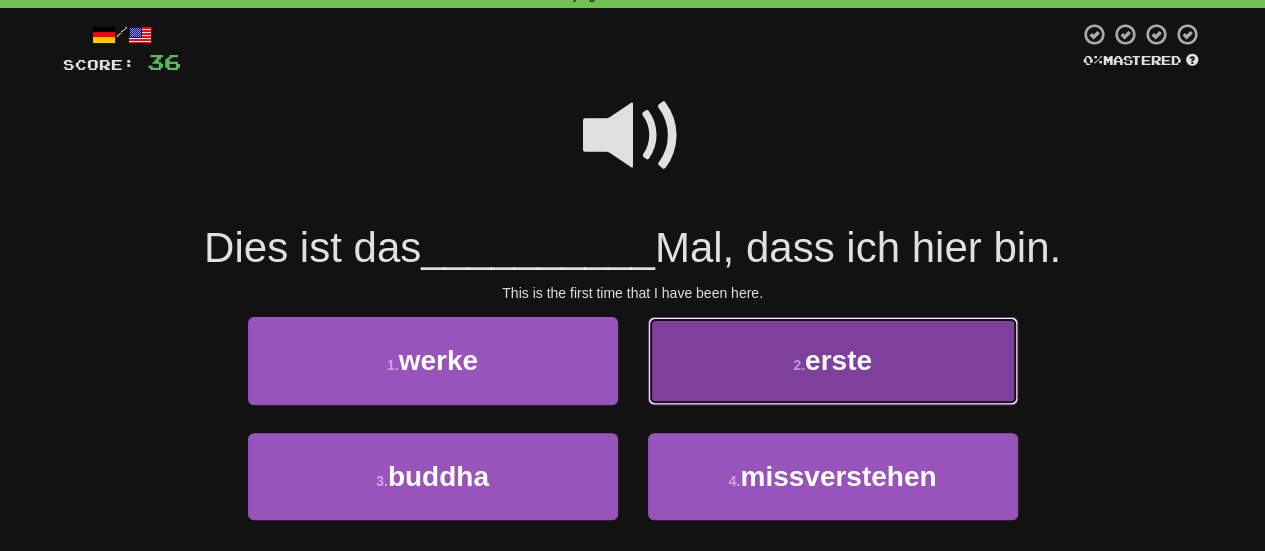 click on "2 .  erste" at bounding box center [833, 360] 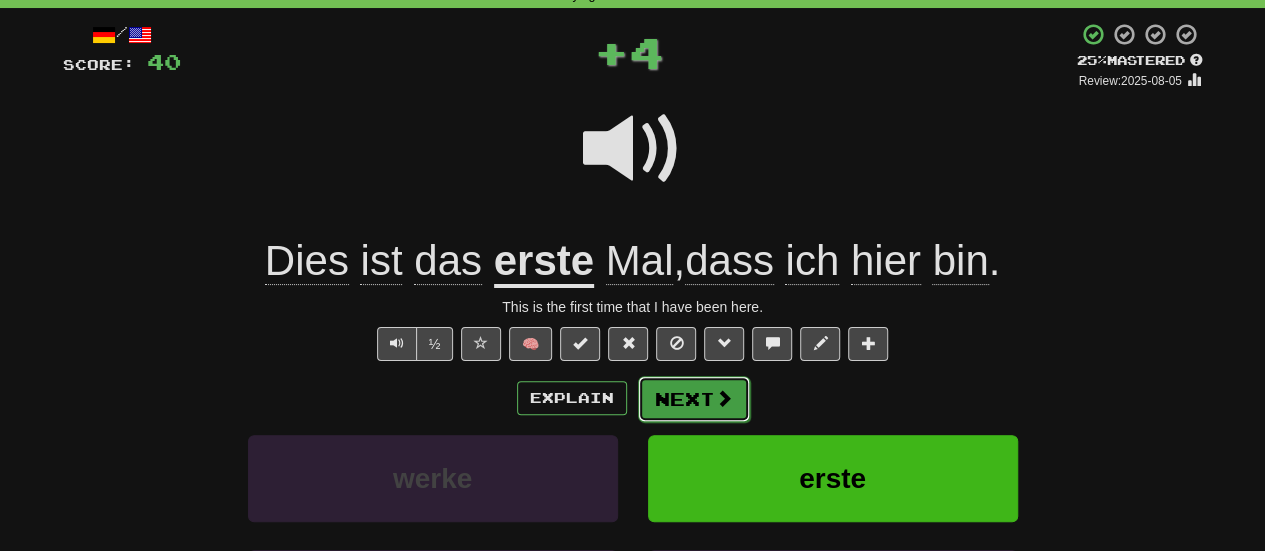 click on "Next" at bounding box center [694, 399] 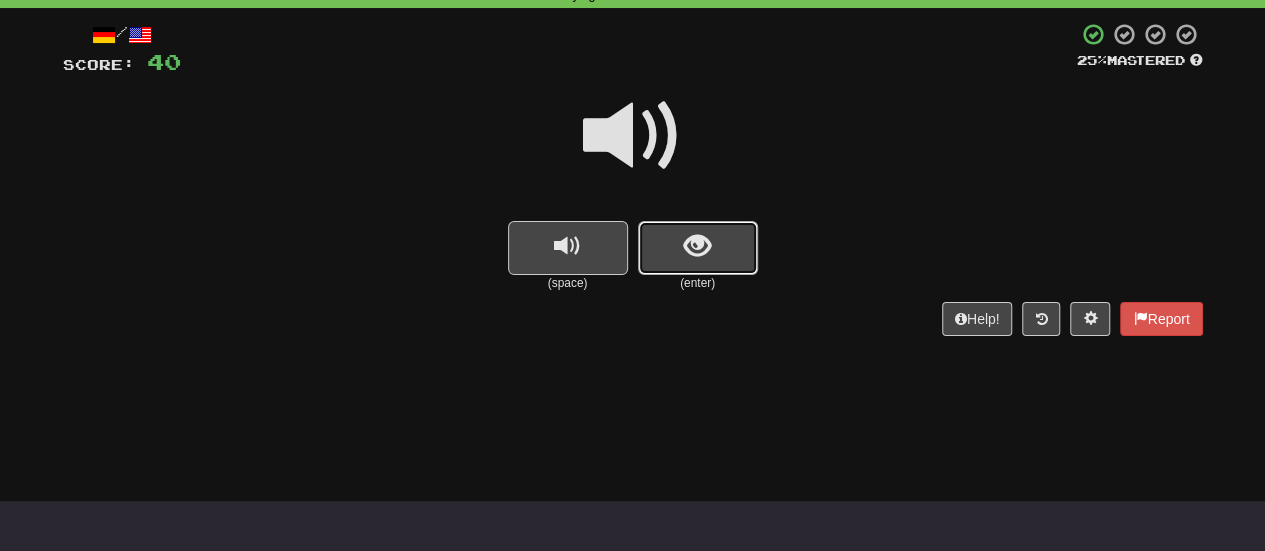 click at bounding box center (698, 248) 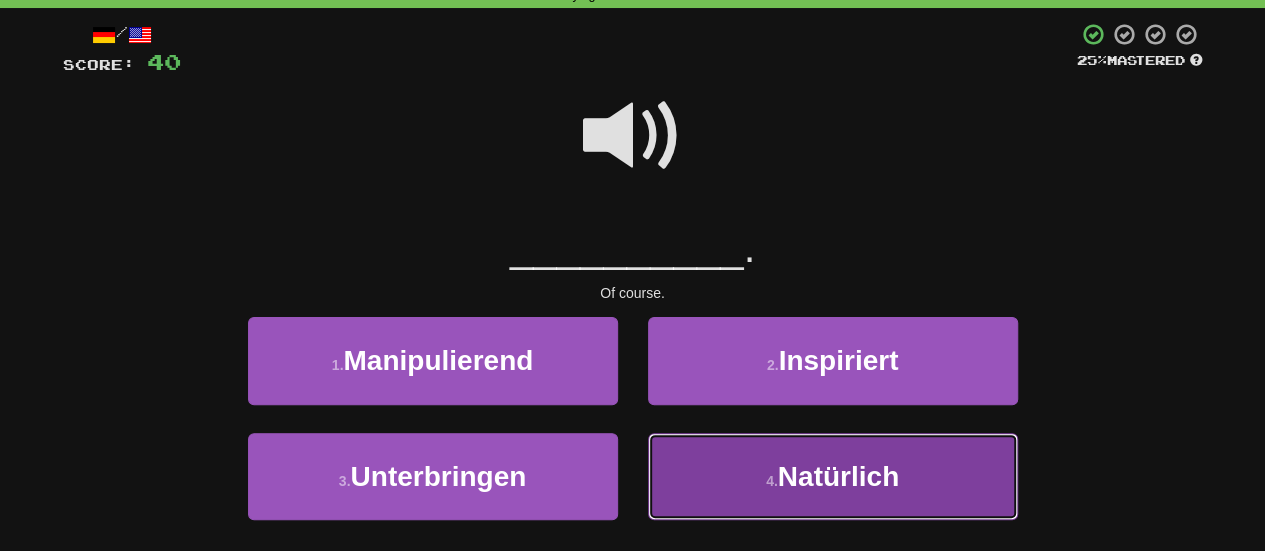 click on "4 .  Natürlich" at bounding box center [833, 476] 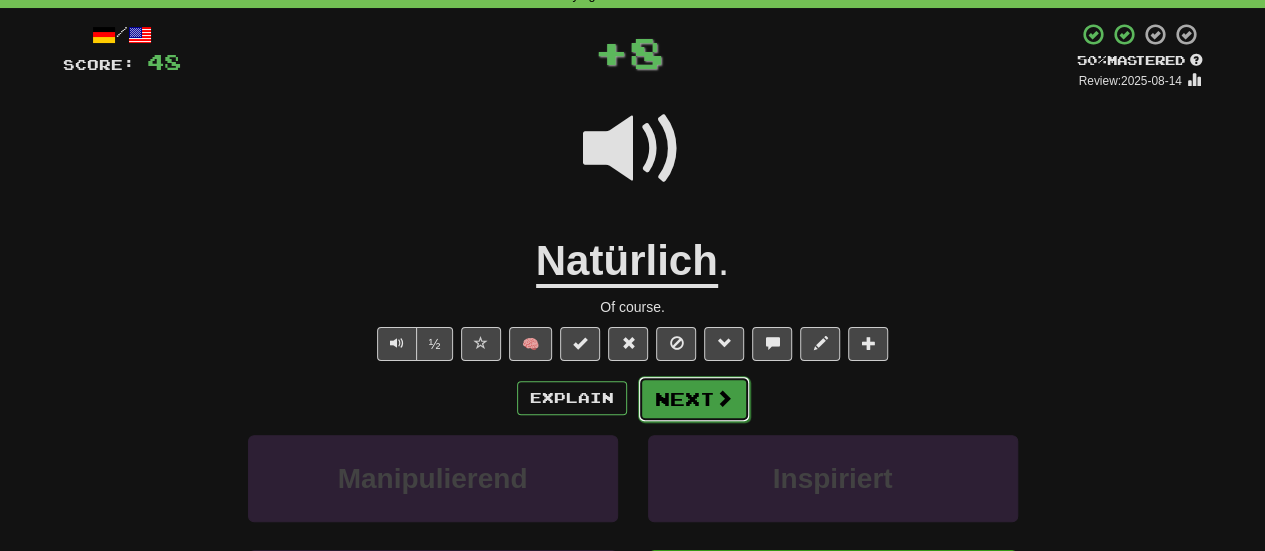 click at bounding box center (724, 398) 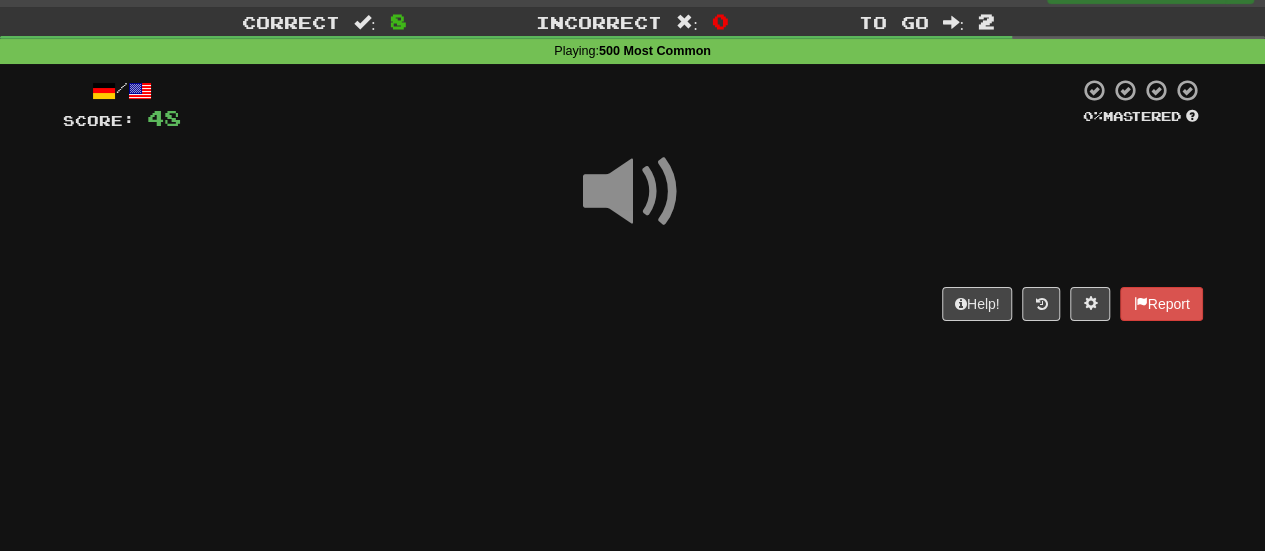 scroll, scrollTop: 0, scrollLeft: 0, axis: both 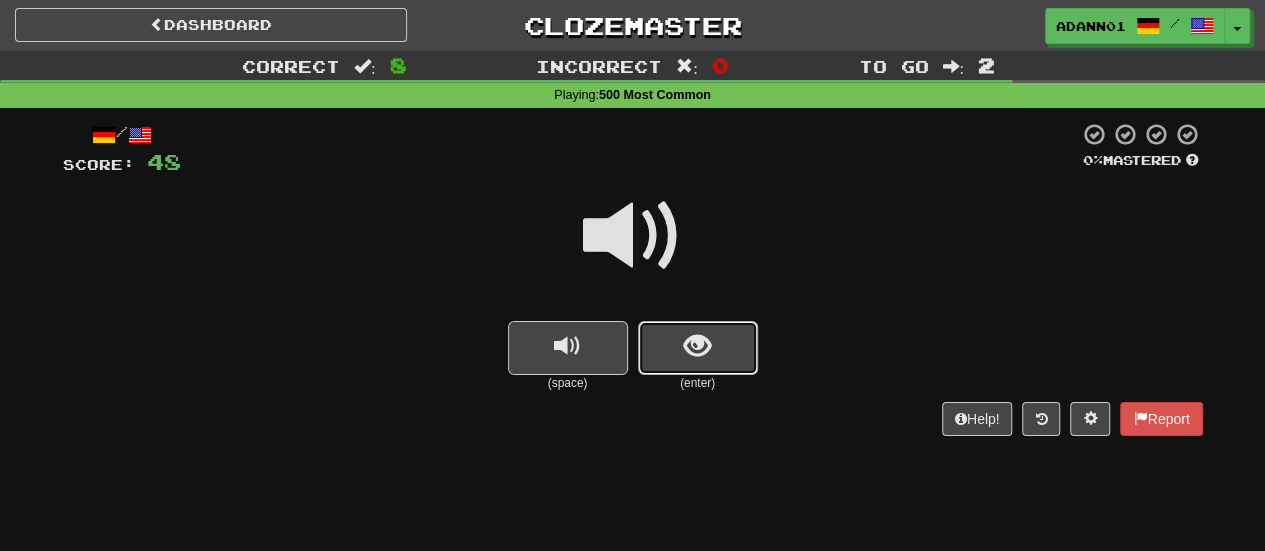 click at bounding box center [697, 346] 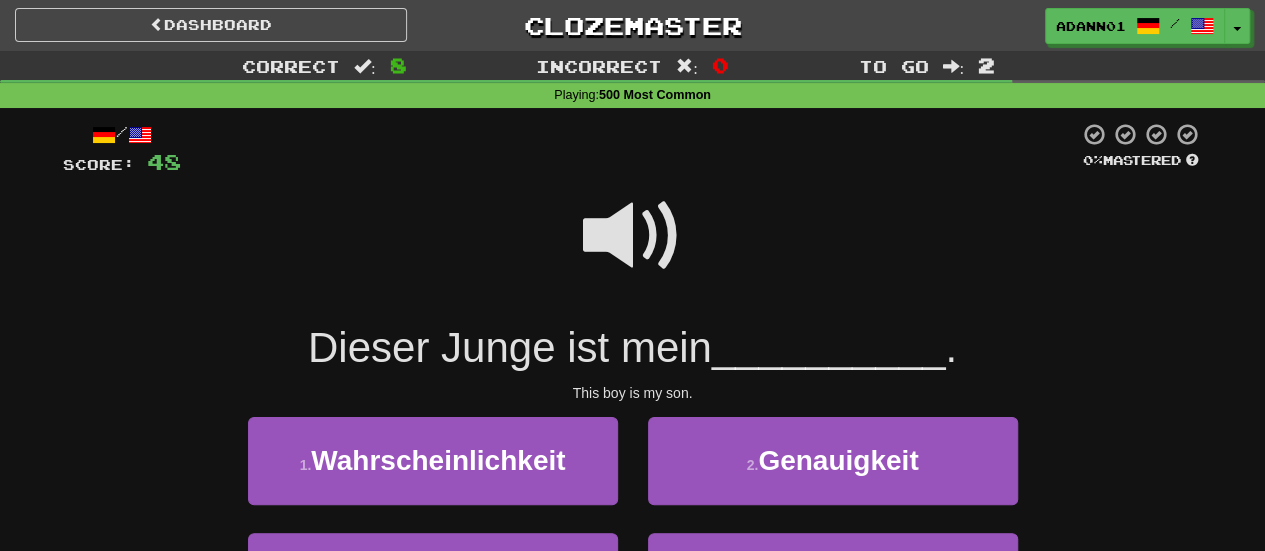 click at bounding box center [633, 236] 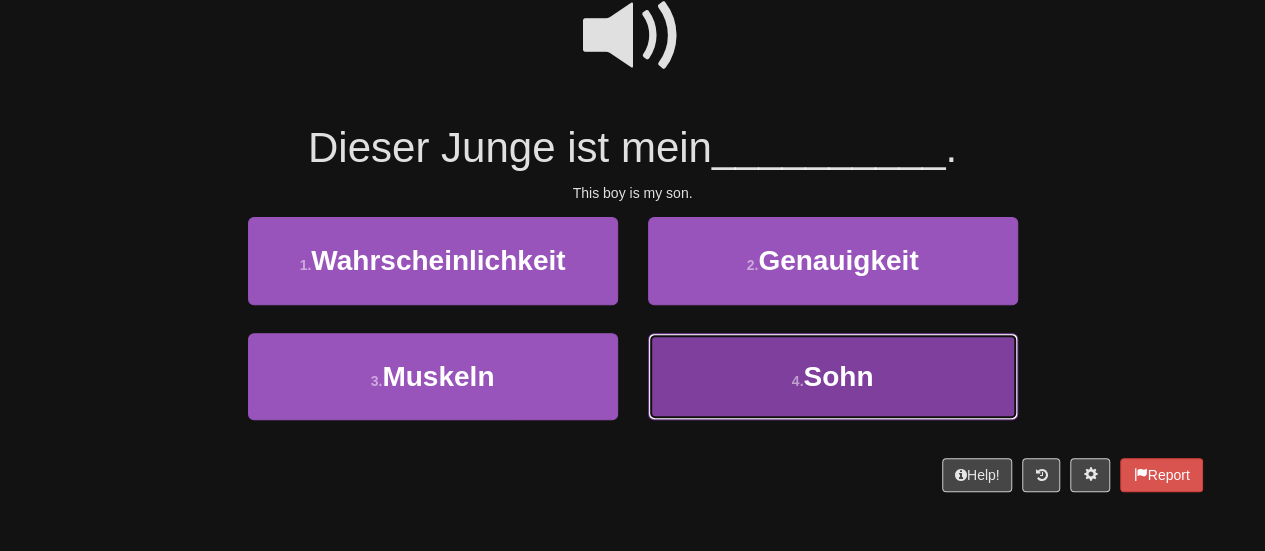 click on "4 .  Sohn" at bounding box center [833, 376] 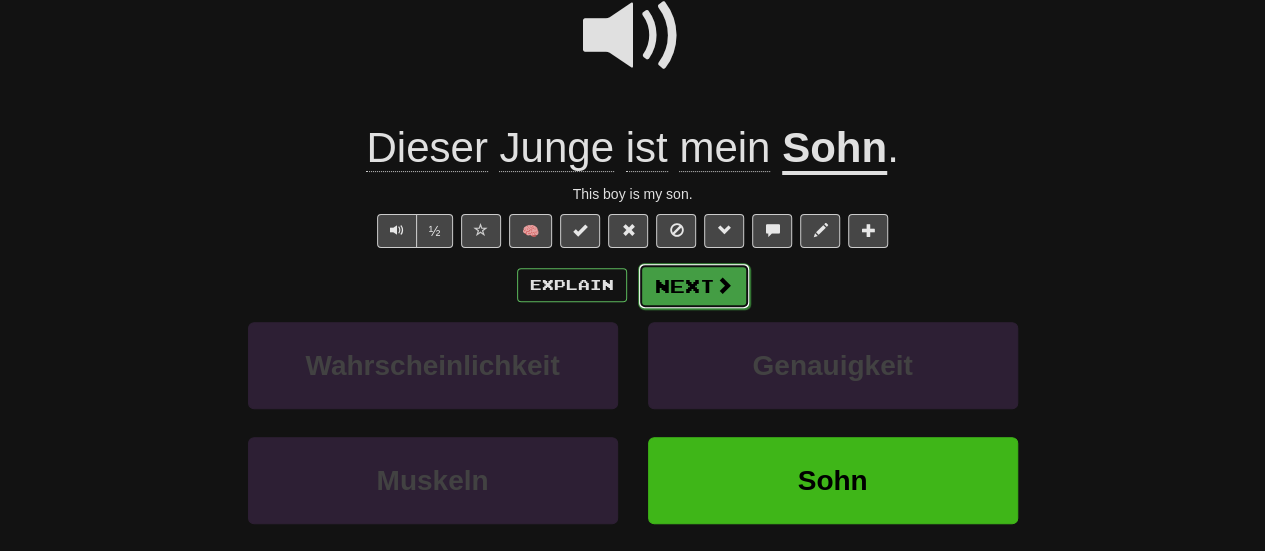 click on "Next" at bounding box center [694, 286] 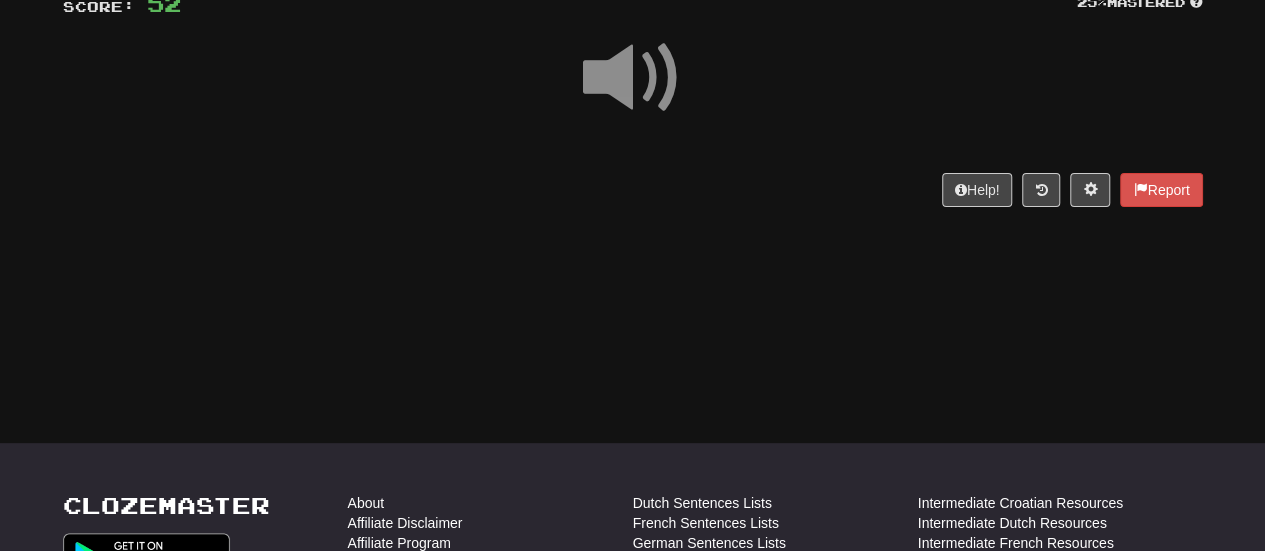 scroll, scrollTop: 113, scrollLeft: 0, axis: vertical 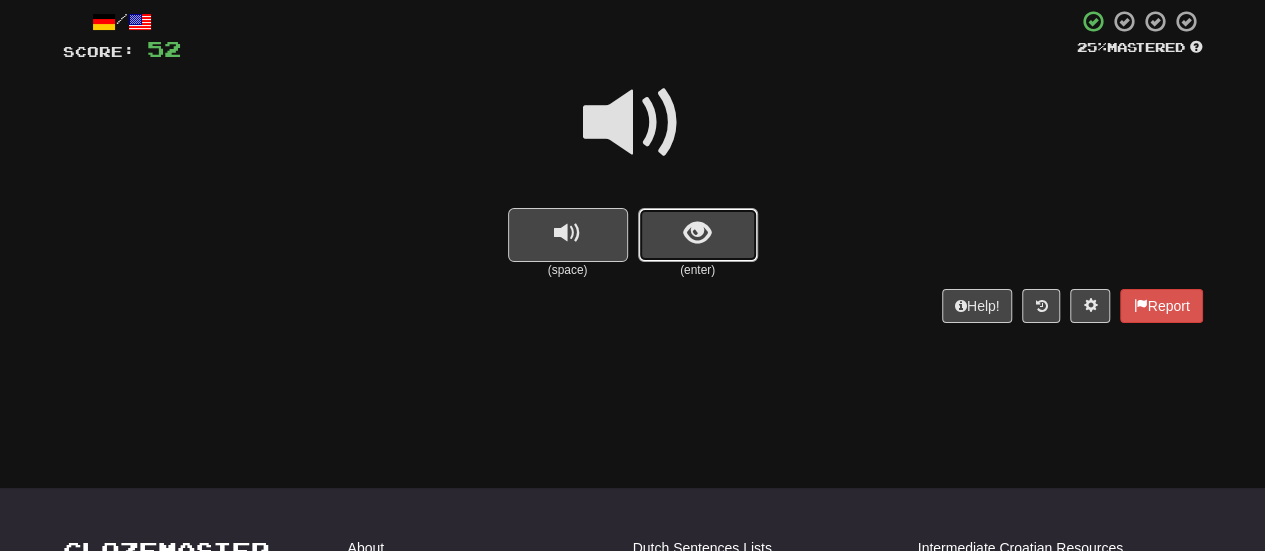click at bounding box center [697, 233] 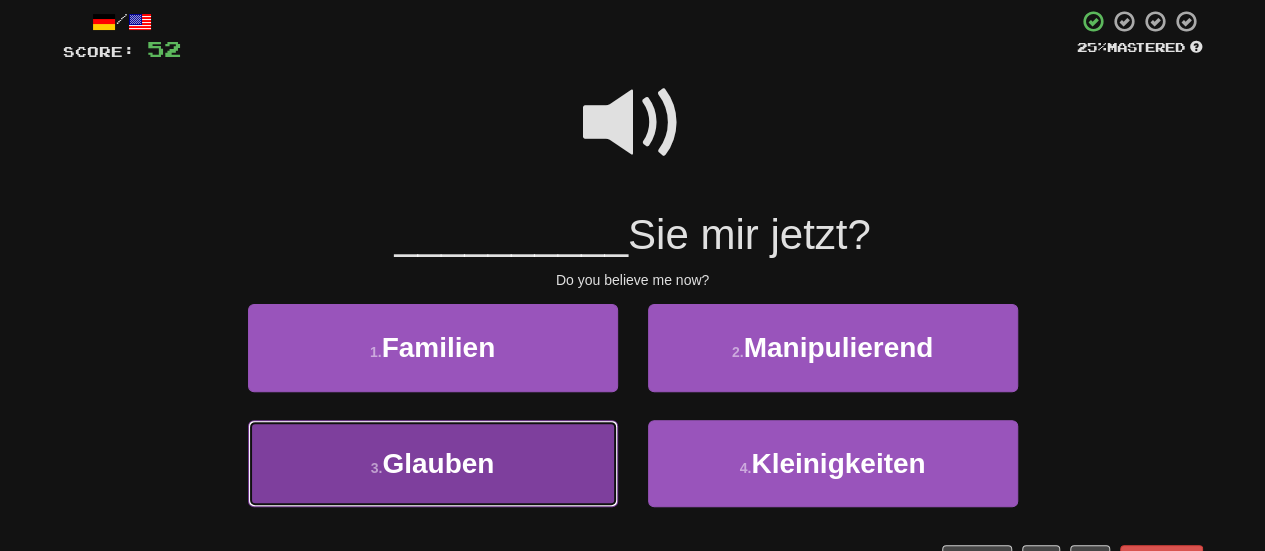 click on "3 .  Glauben" at bounding box center [433, 463] 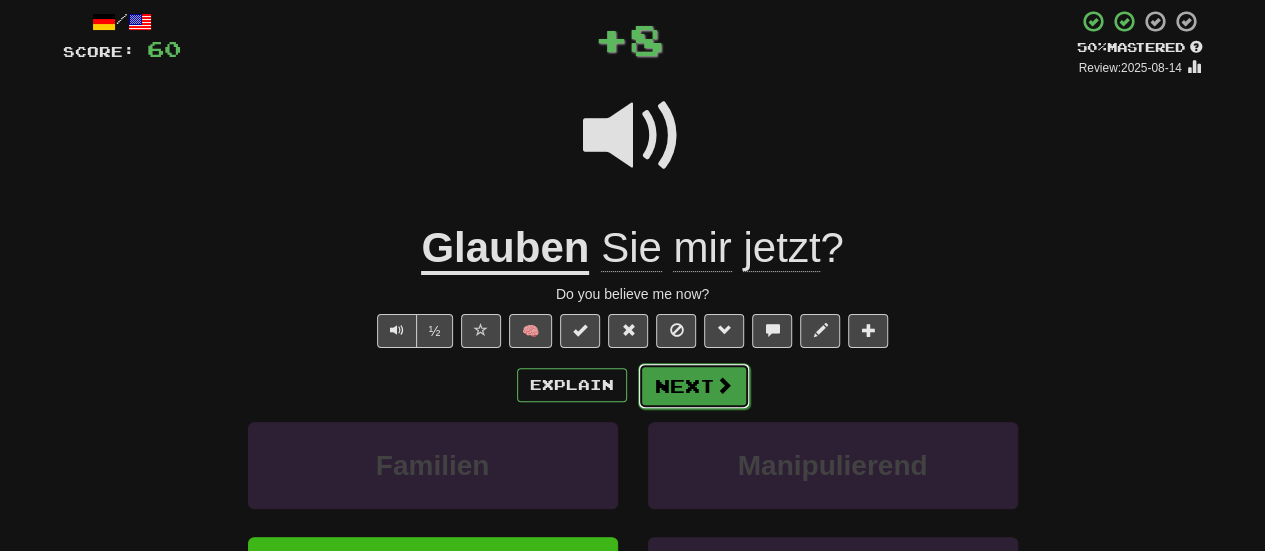 click on "Next" at bounding box center (694, 386) 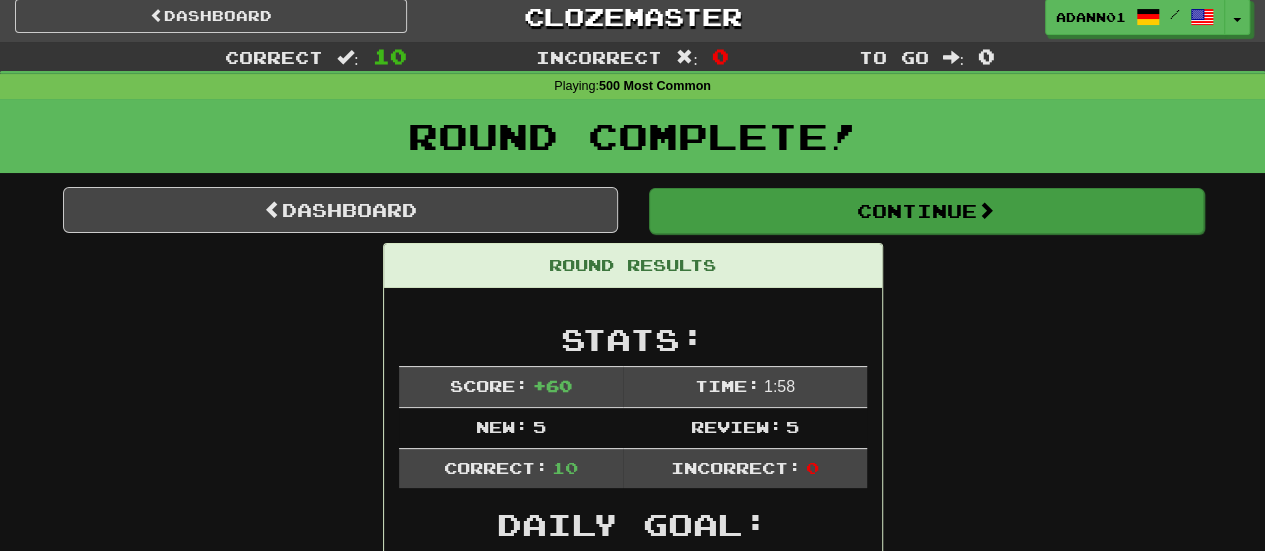 scroll, scrollTop: 0, scrollLeft: 0, axis: both 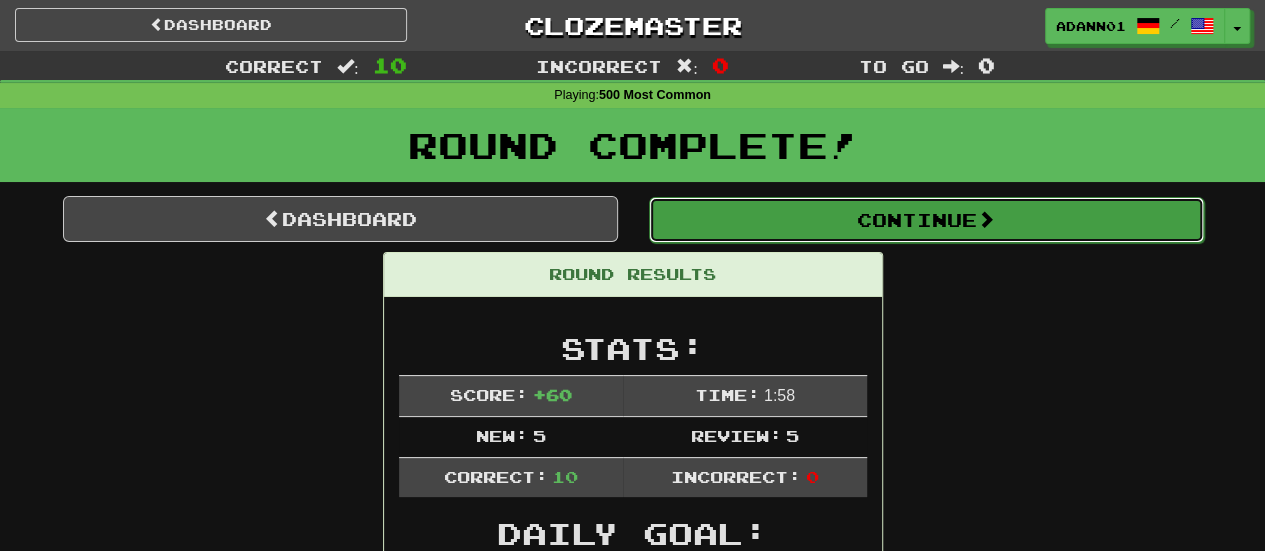 click on "Continue" at bounding box center [926, 220] 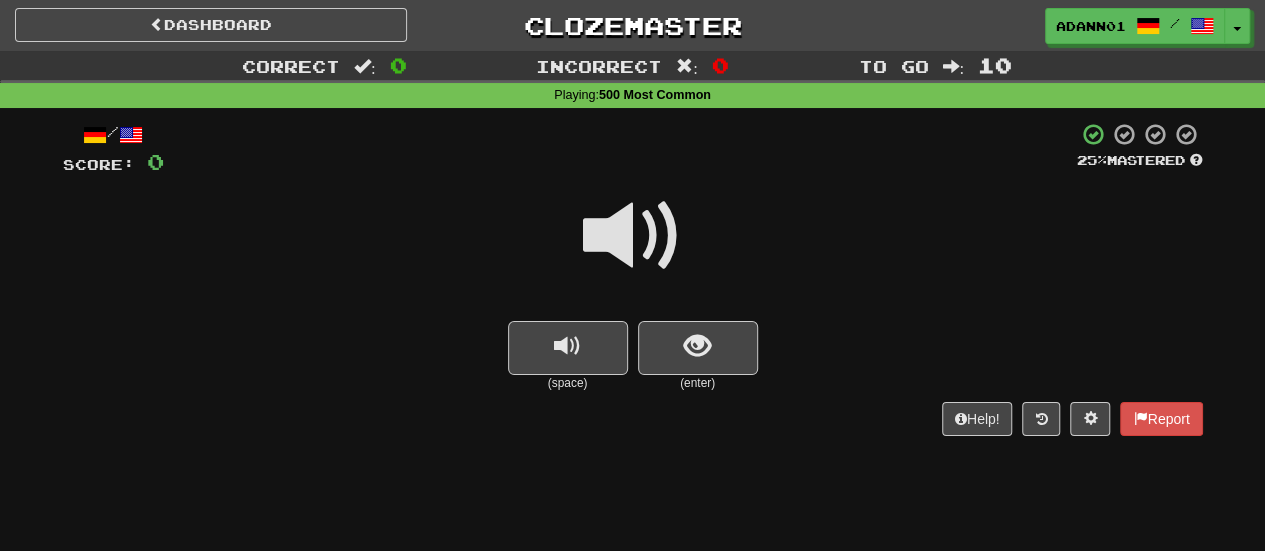 click at bounding box center [633, 236] 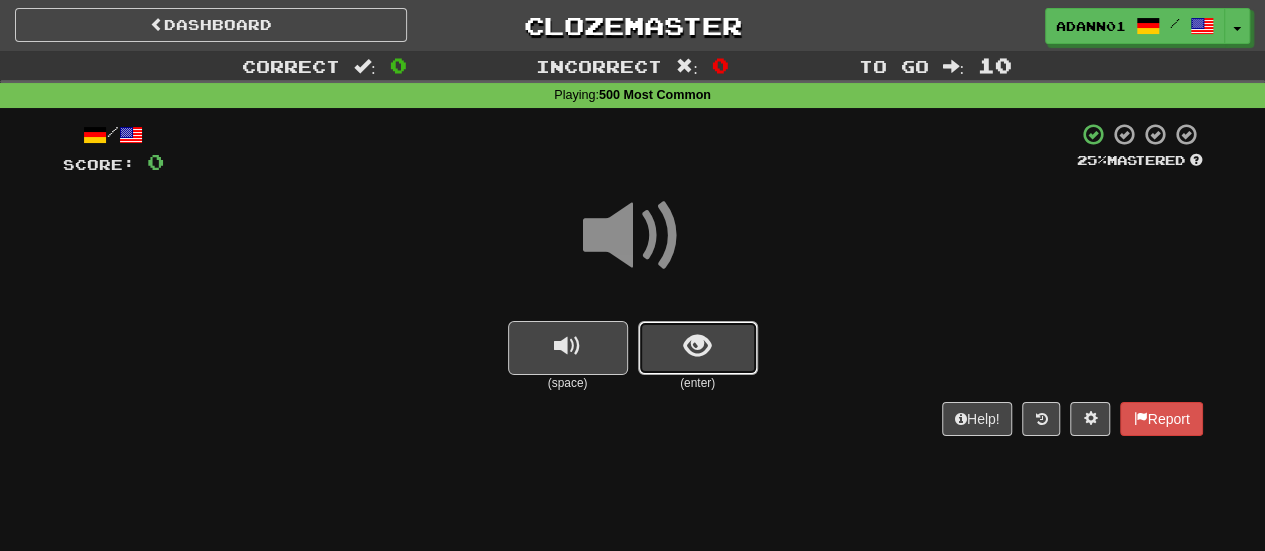 click at bounding box center [697, 346] 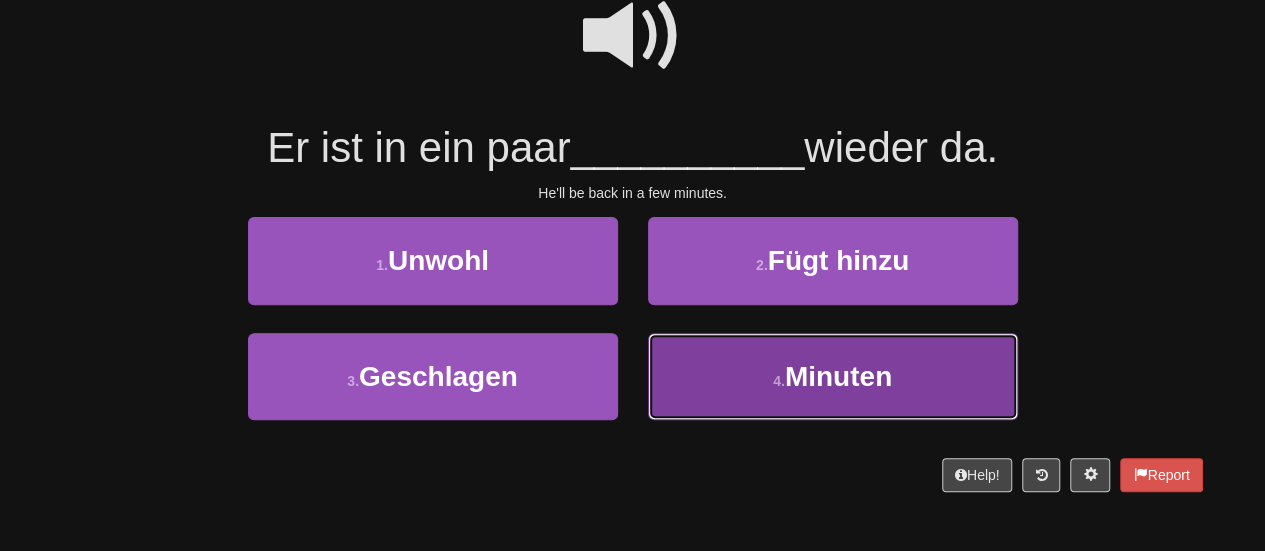 click on "4 .  Minuten" at bounding box center (833, 376) 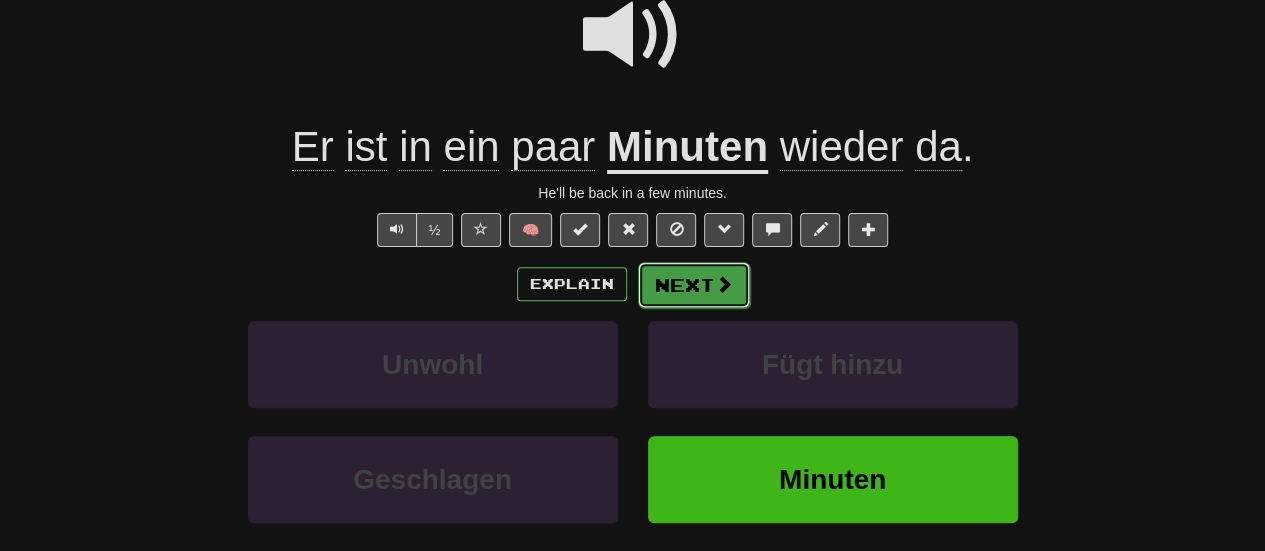 click on "Next" at bounding box center (694, 285) 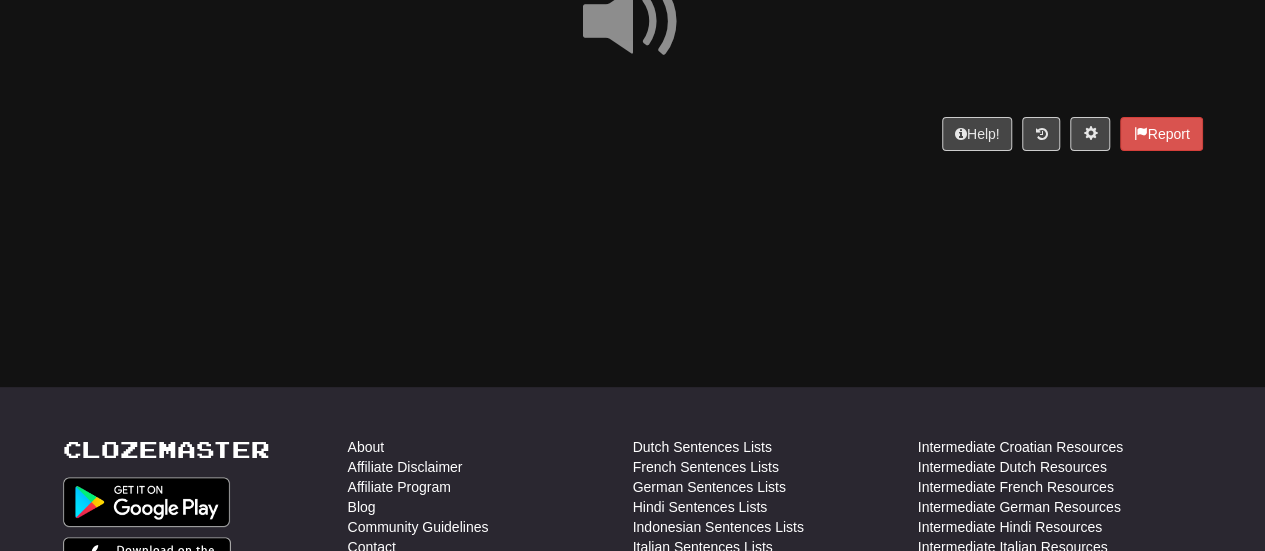 scroll, scrollTop: 14, scrollLeft: 0, axis: vertical 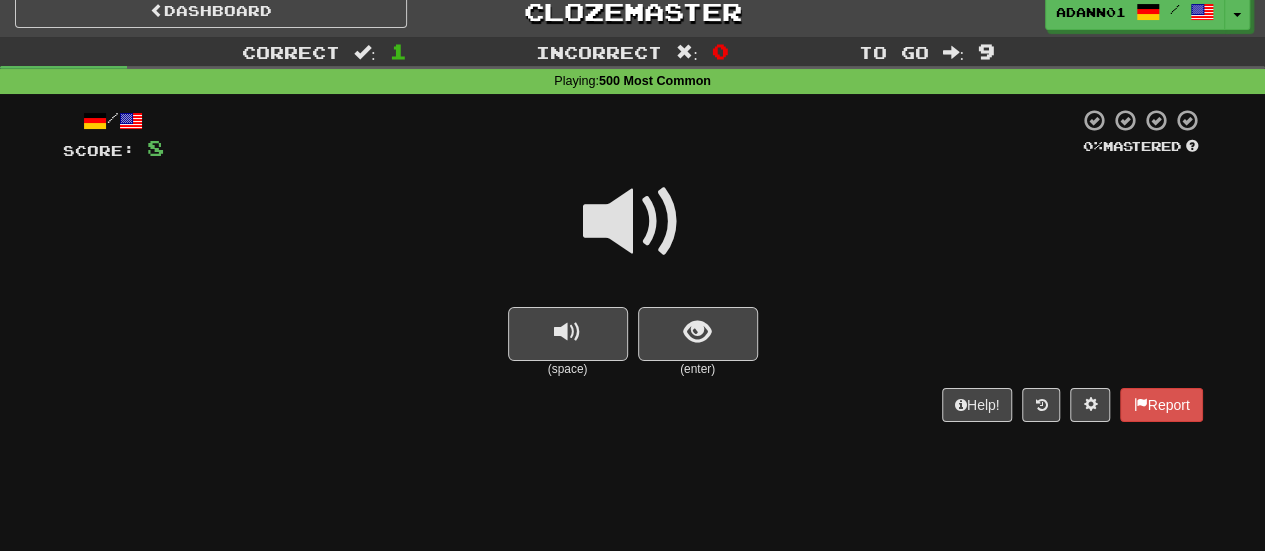 click at bounding box center [633, 222] 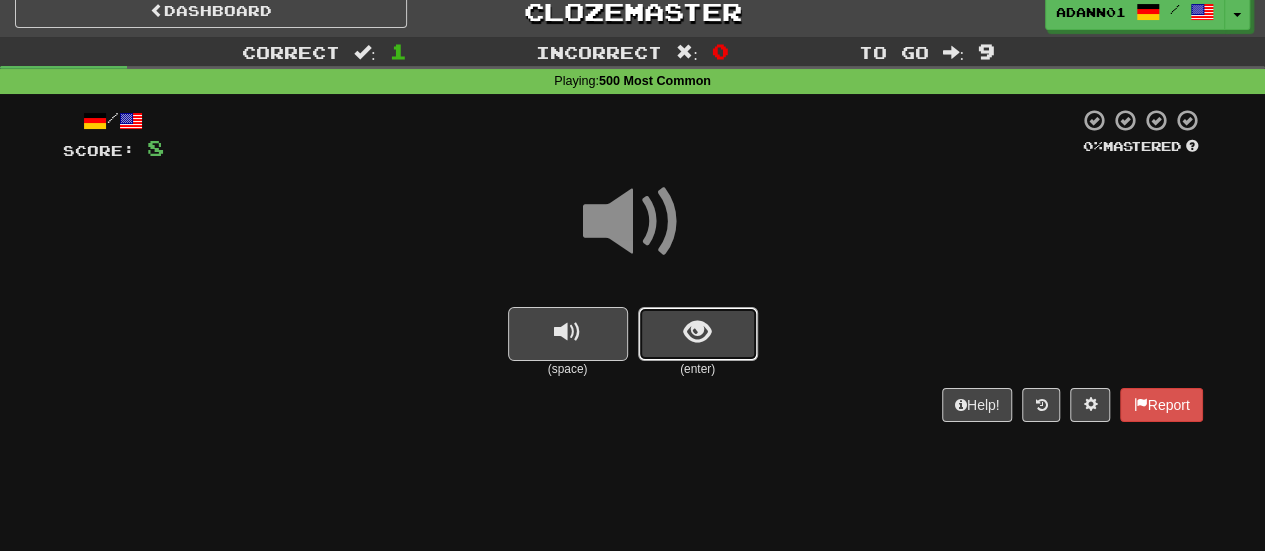 click at bounding box center [697, 332] 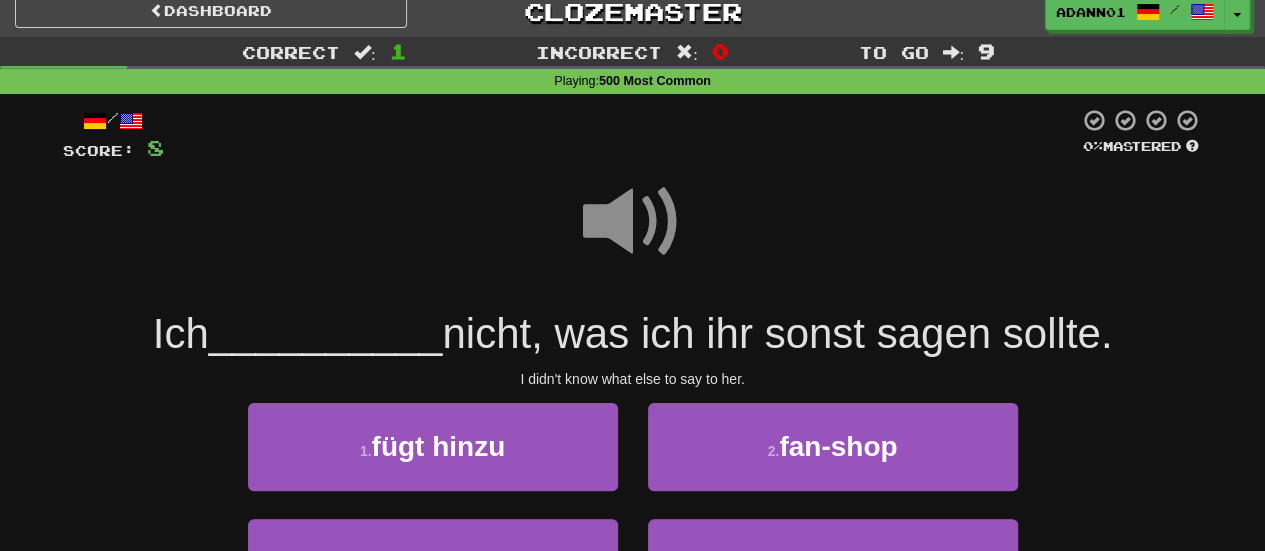 scroll, scrollTop: 114, scrollLeft: 0, axis: vertical 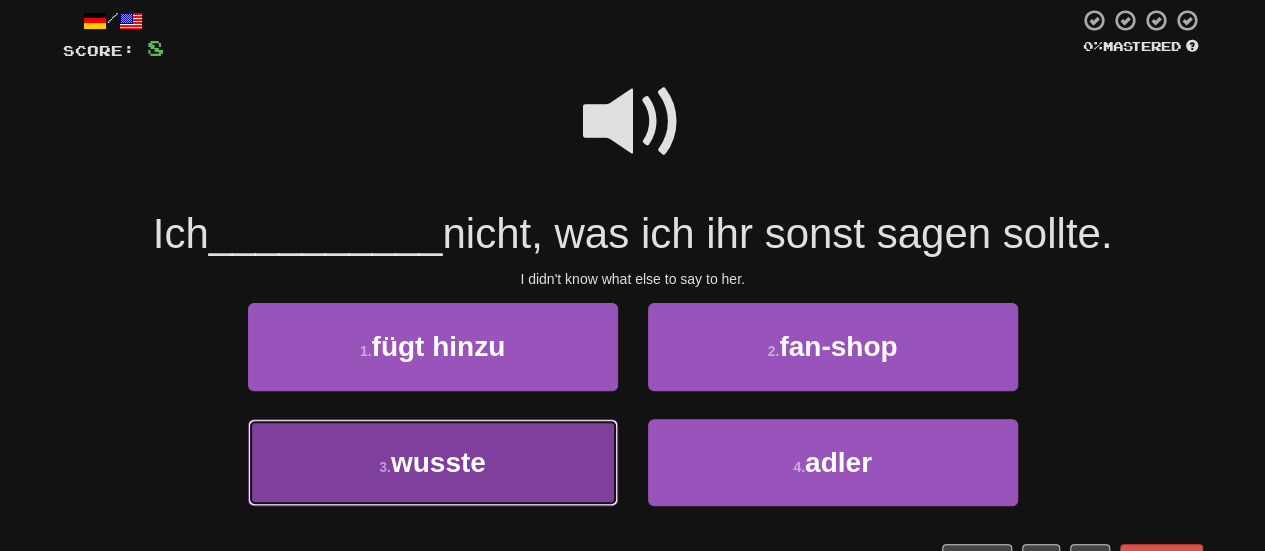 click on "3 .  wusste" at bounding box center (433, 462) 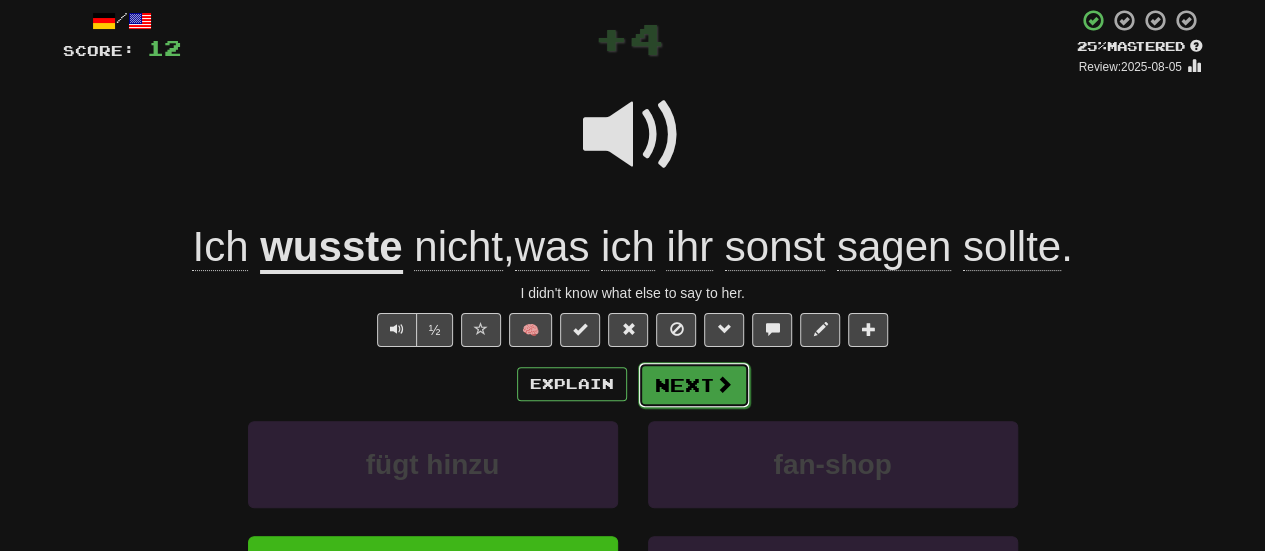 click on "Next" at bounding box center [694, 385] 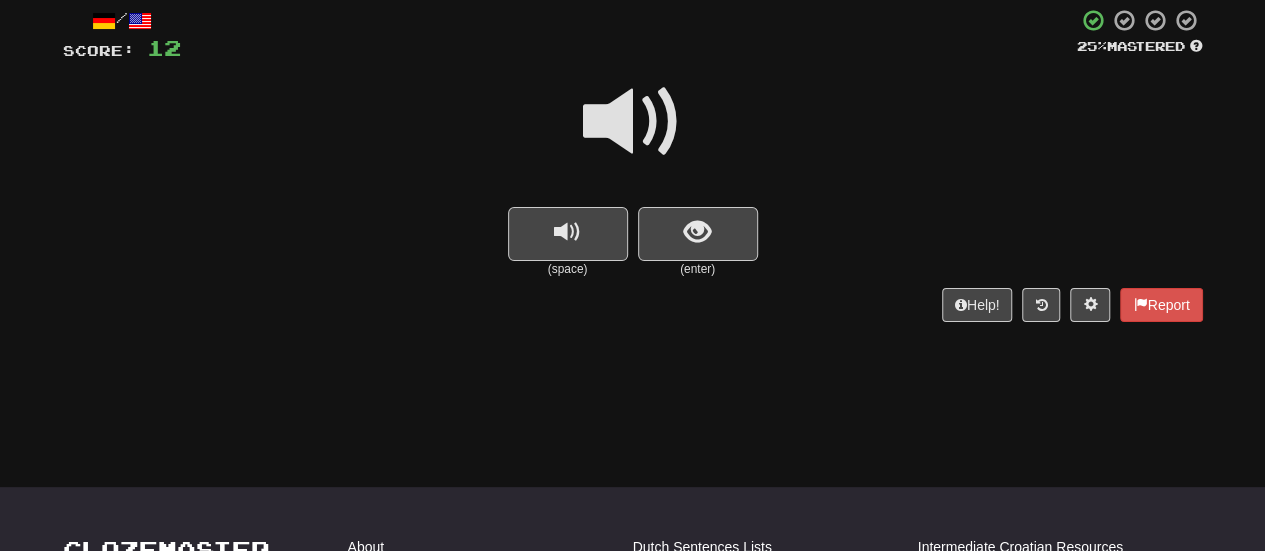 click at bounding box center (633, 122) 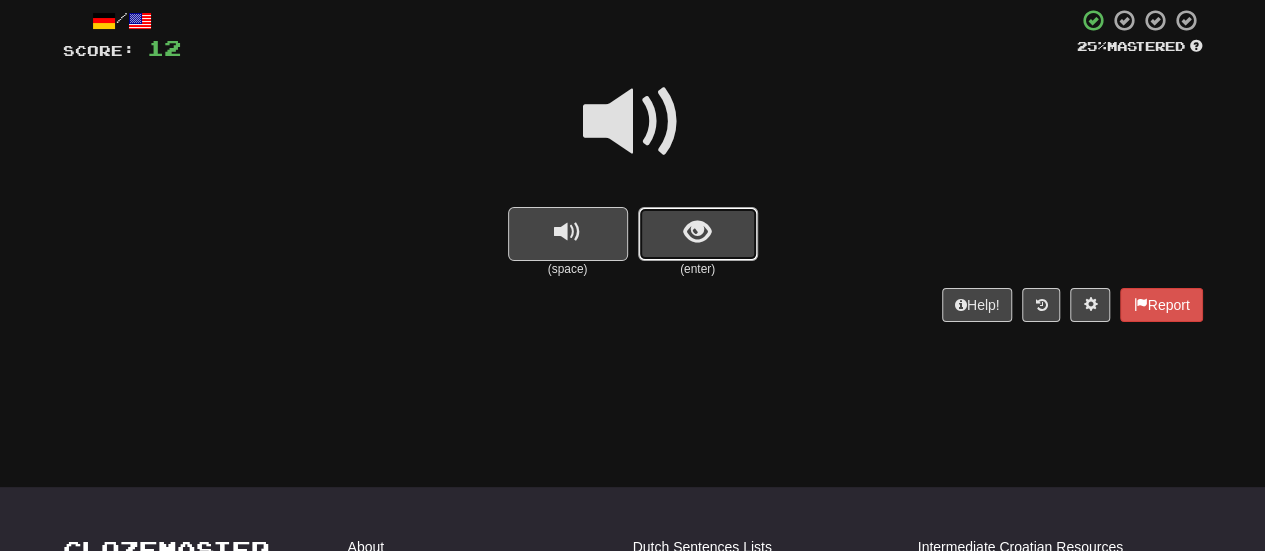 click at bounding box center (698, 234) 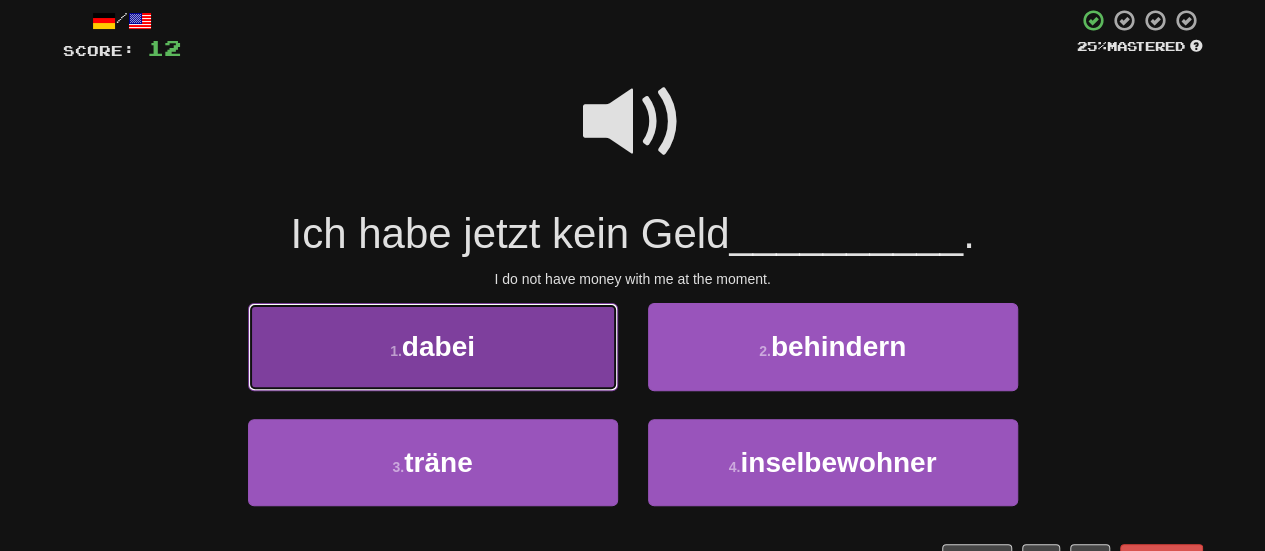 click on "1 .  dabei" at bounding box center (433, 346) 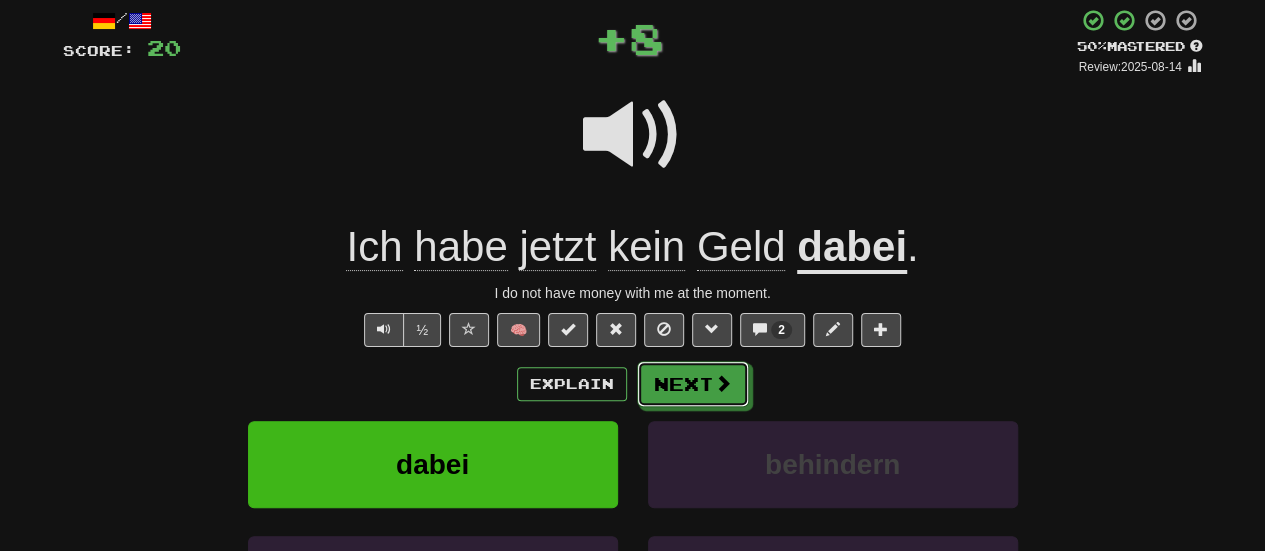 click on "Next" at bounding box center [693, 384] 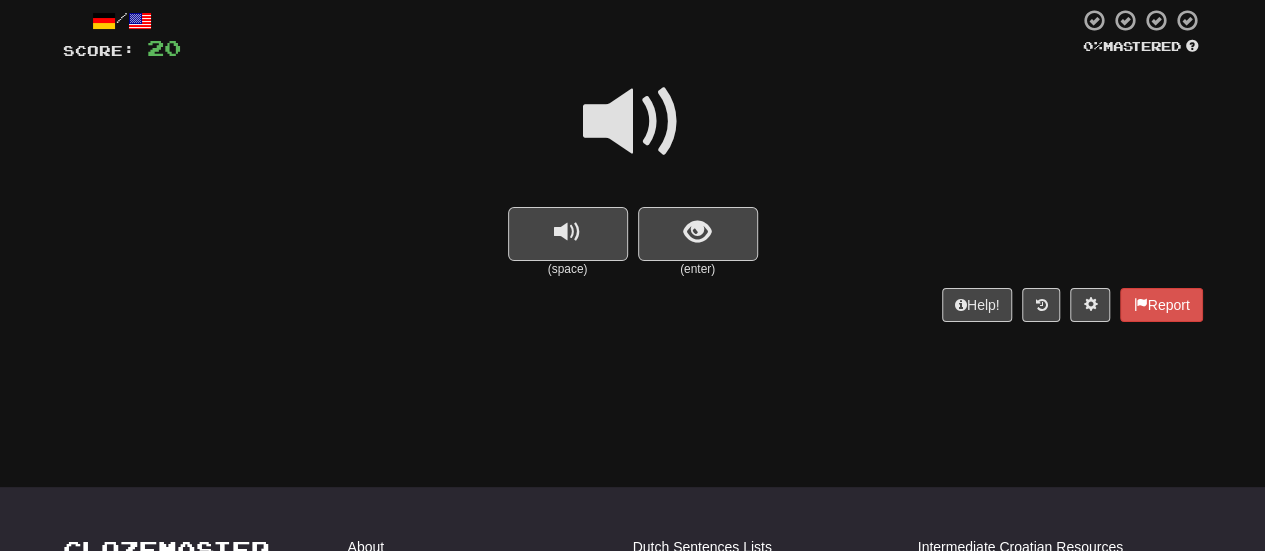 click at bounding box center [633, 122] 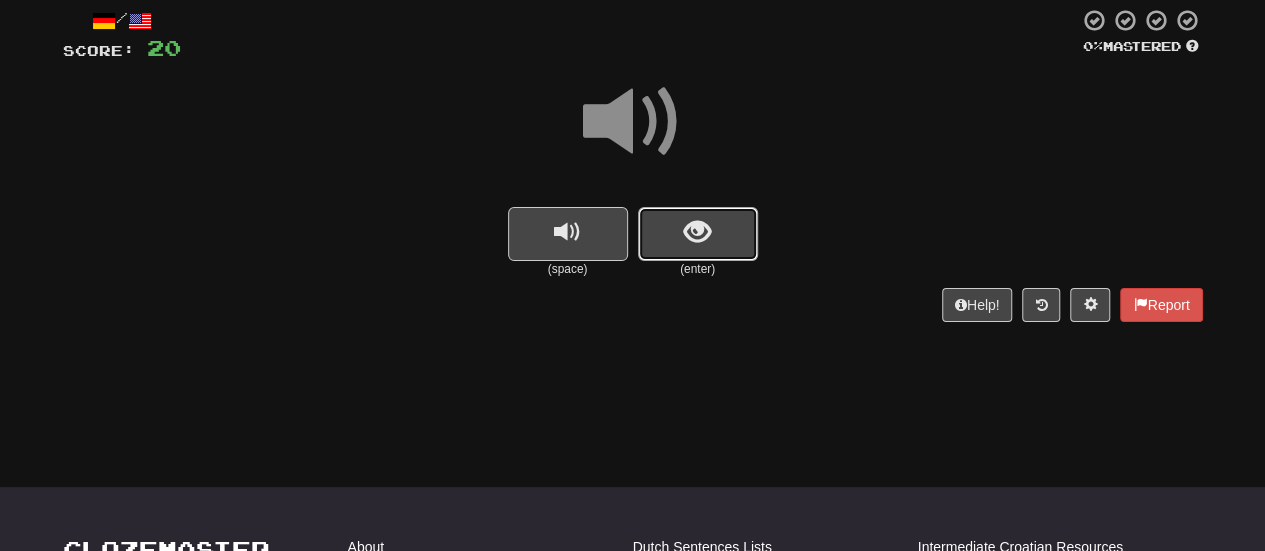 click at bounding box center [698, 234] 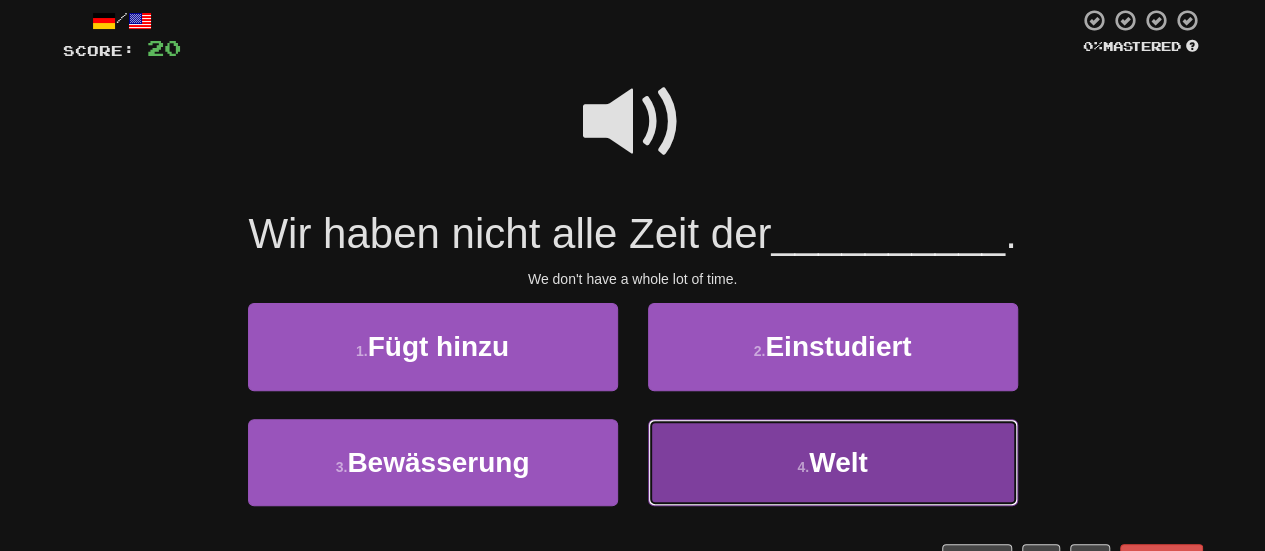 click on "4 .  Welt" at bounding box center (833, 462) 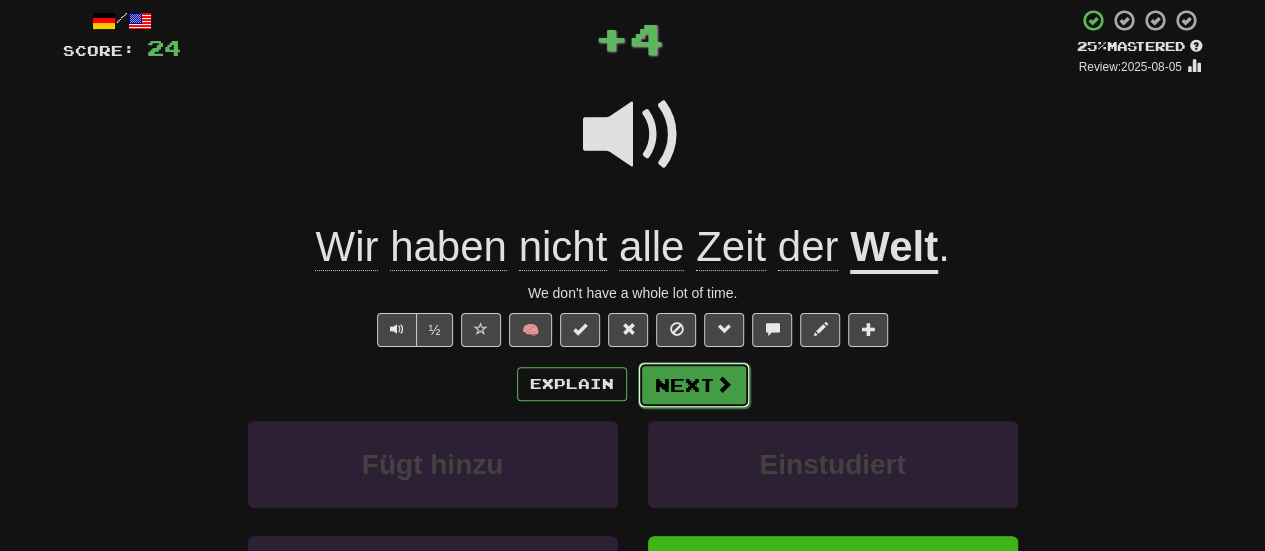 click on "Next" at bounding box center (694, 385) 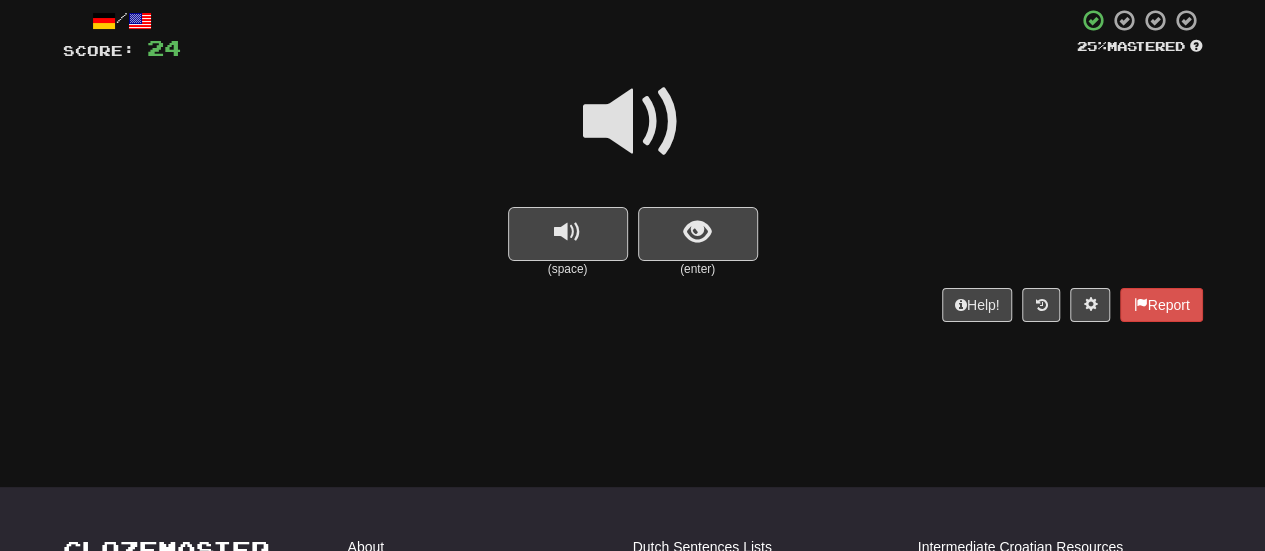 click at bounding box center (633, 122) 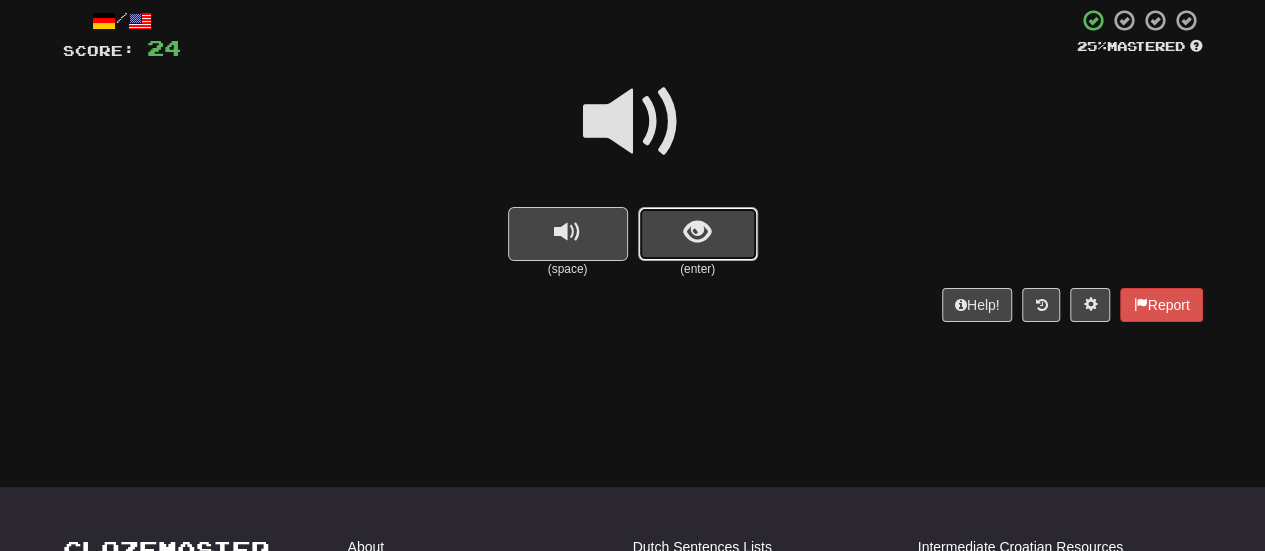 click at bounding box center [698, 234] 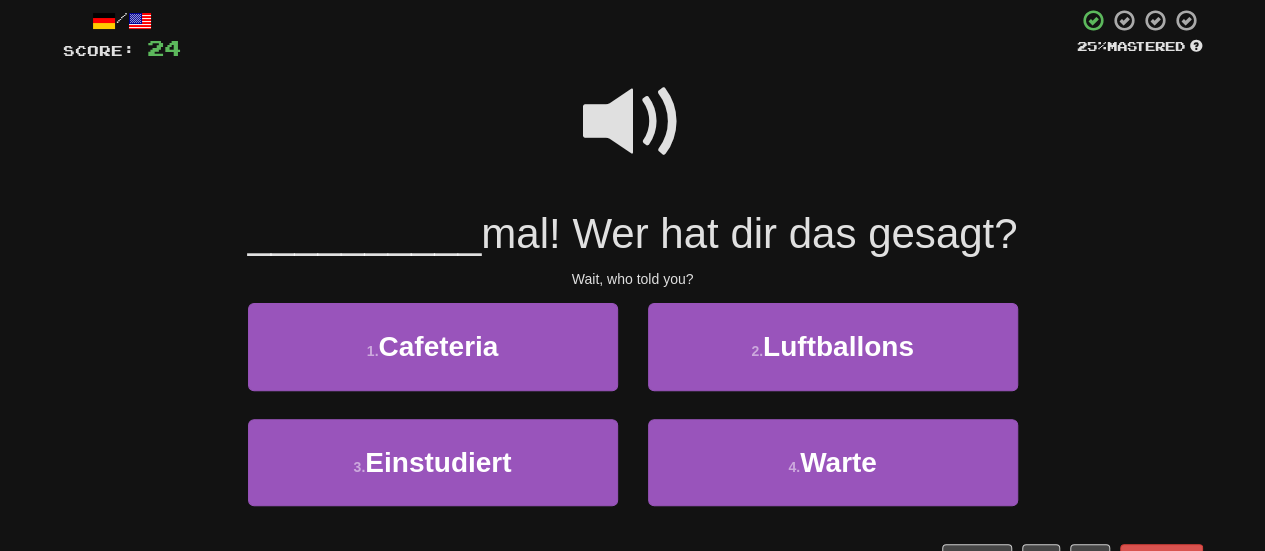 click at bounding box center [633, 122] 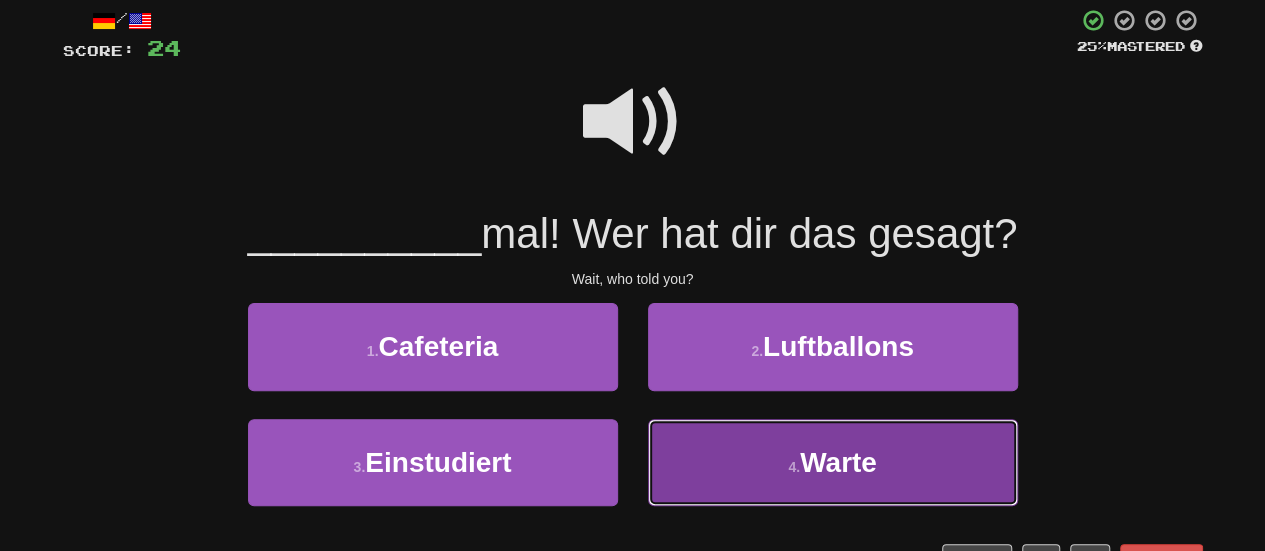 click on "4 .  Warte" at bounding box center [833, 462] 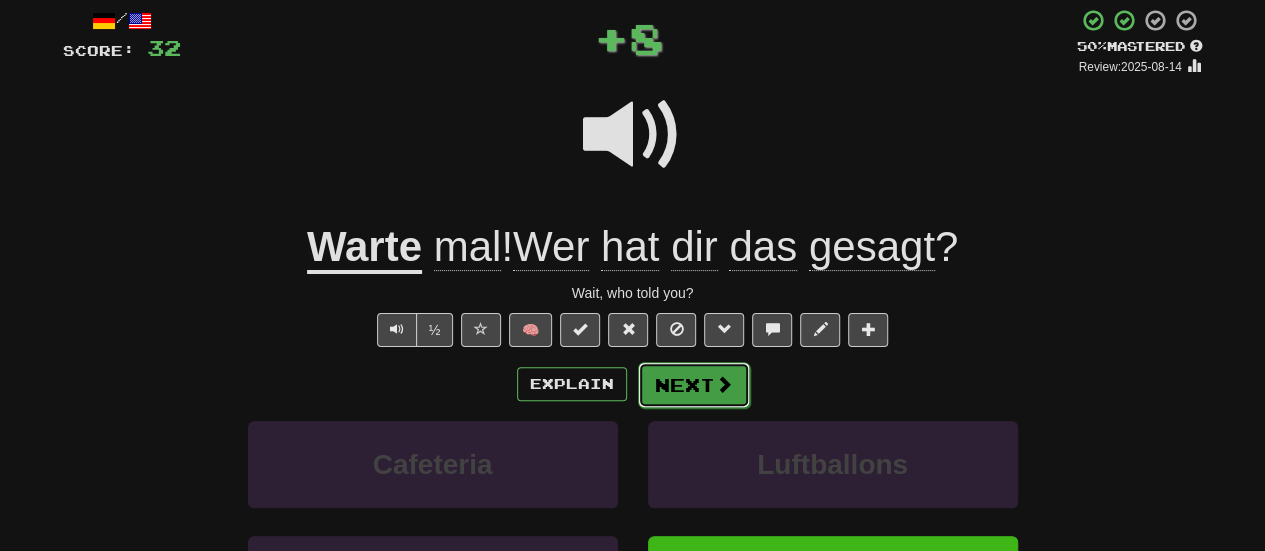 click on "Next" at bounding box center [694, 385] 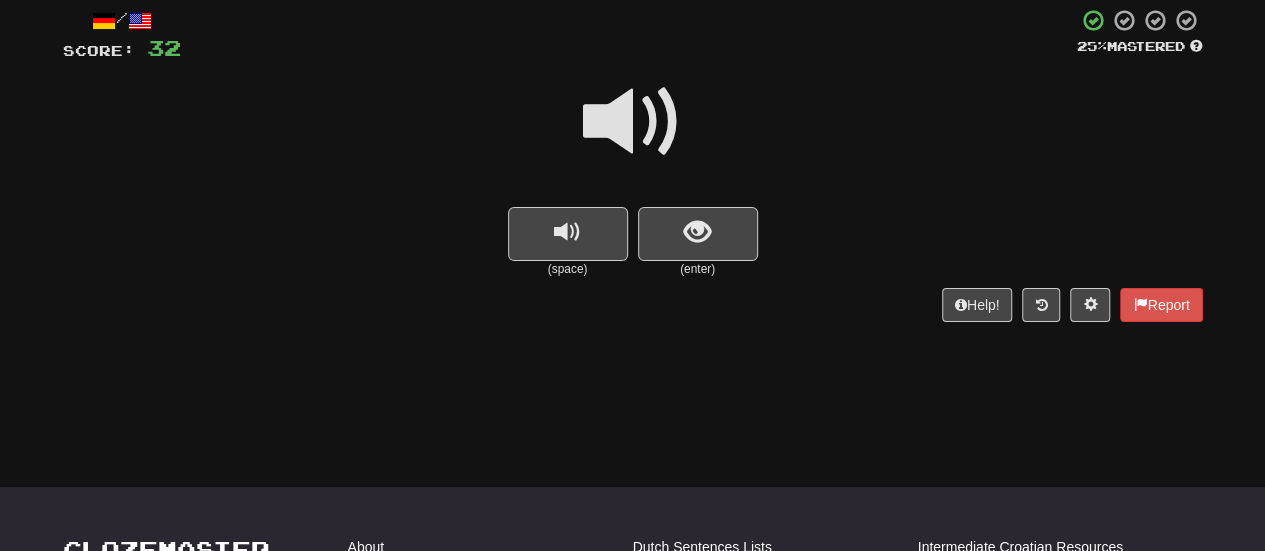 click at bounding box center (633, 122) 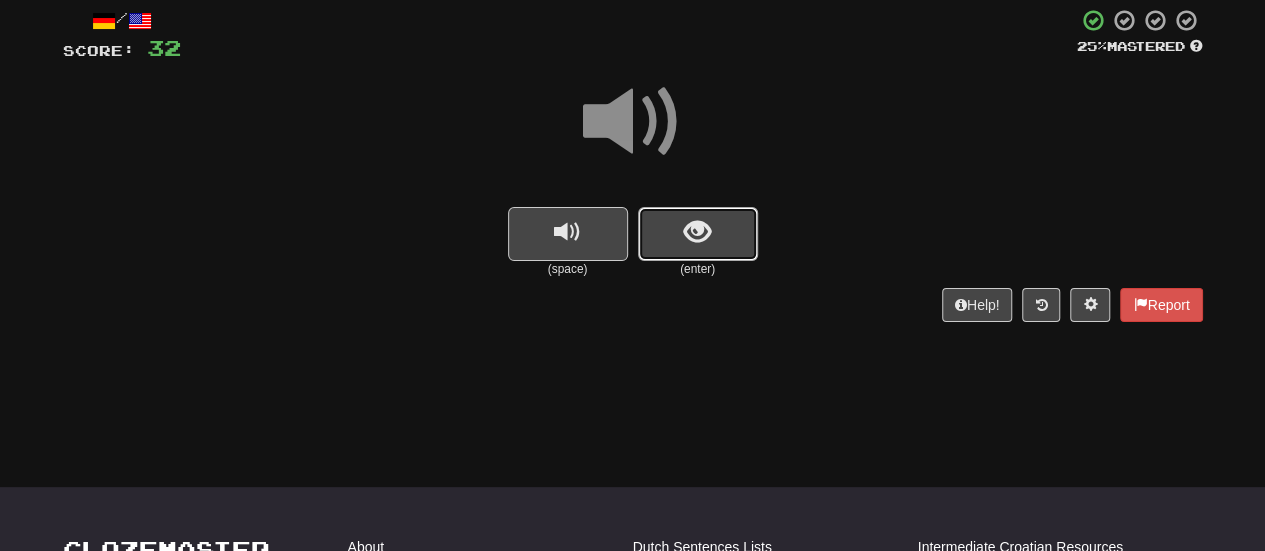 click at bounding box center [698, 234] 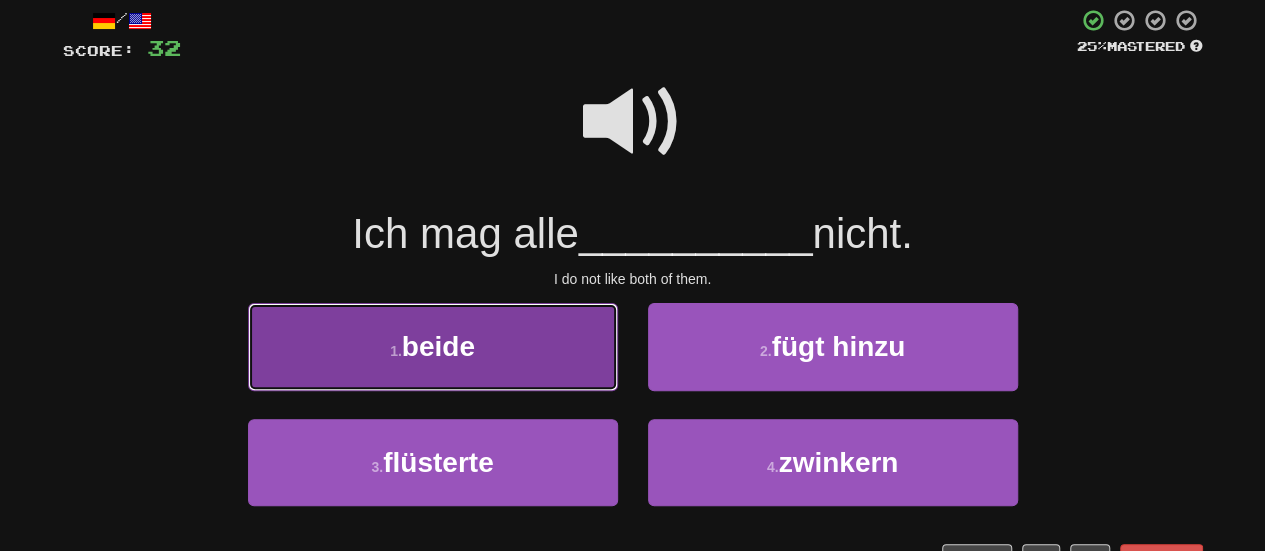 click on "1 .  beide" at bounding box center (433, 346) 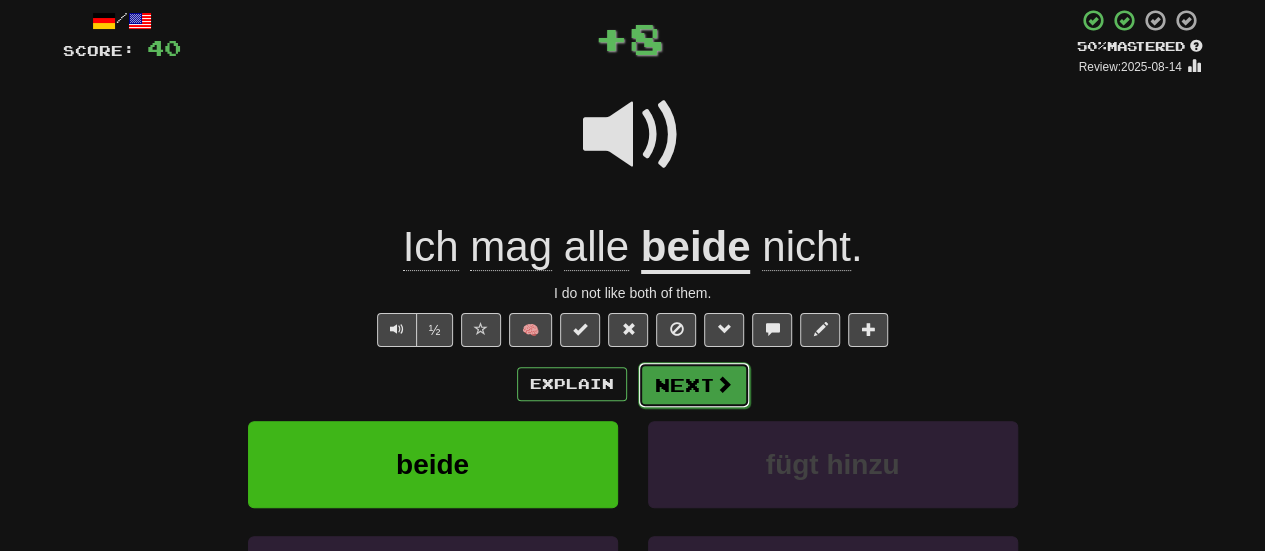 click at bounding box center [724, 384] 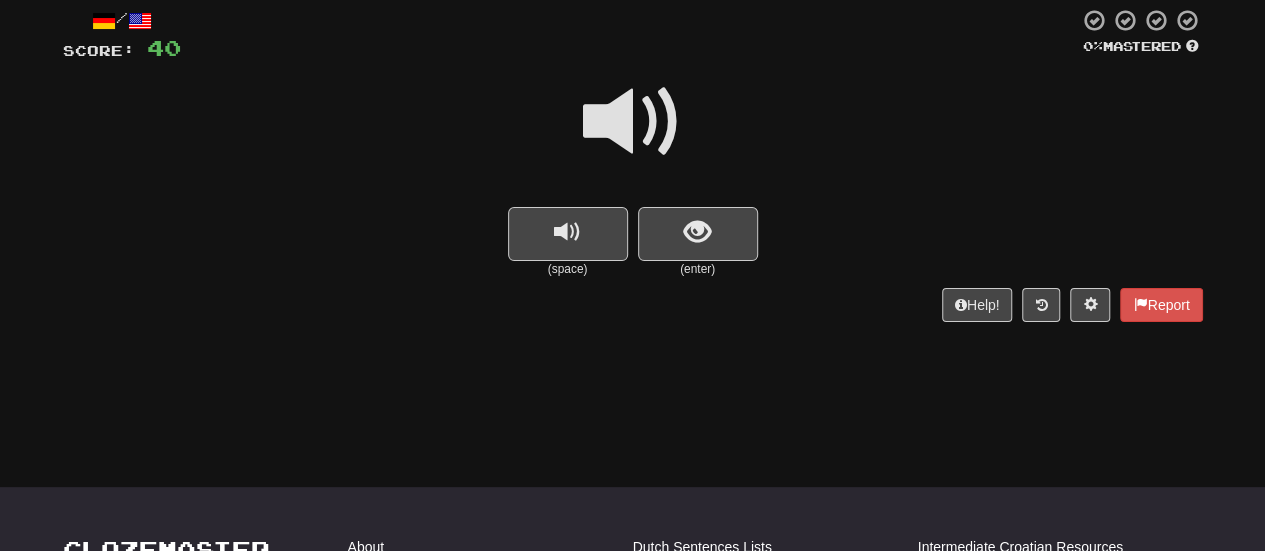 click at bounding box center [633, 122] 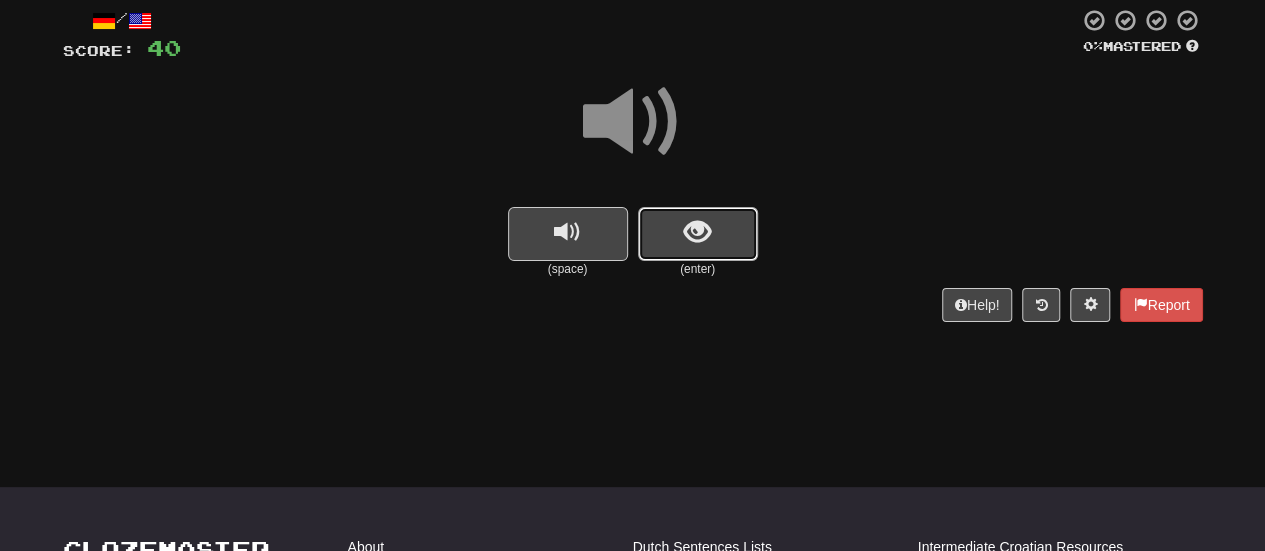 click at bounding box center (698, 234) 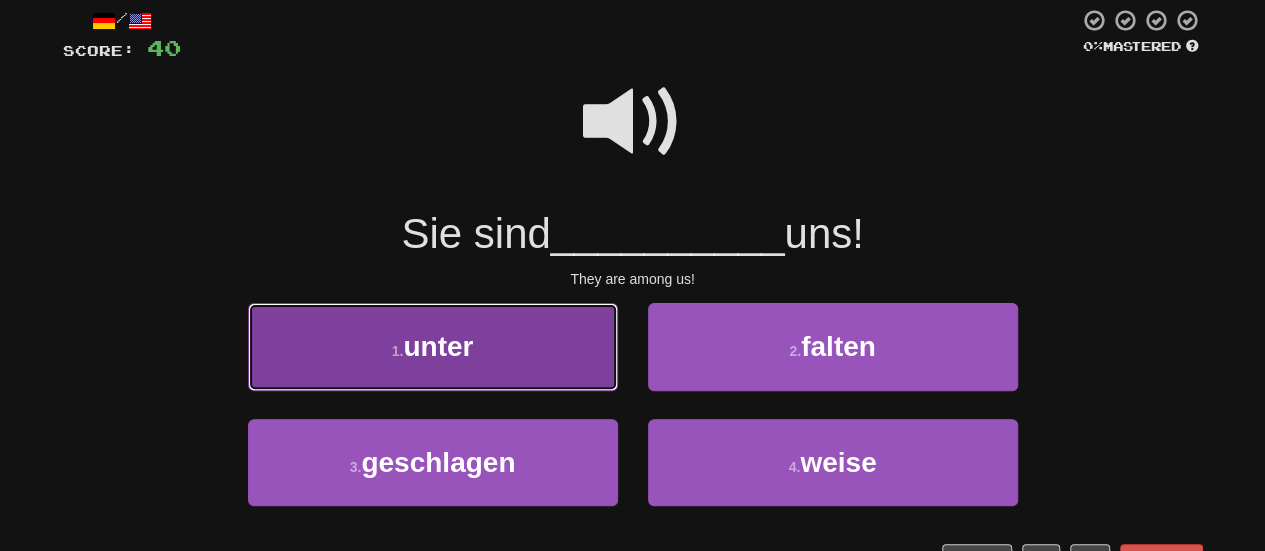 click on "1 .  unter" at bounding box center (433, 346) 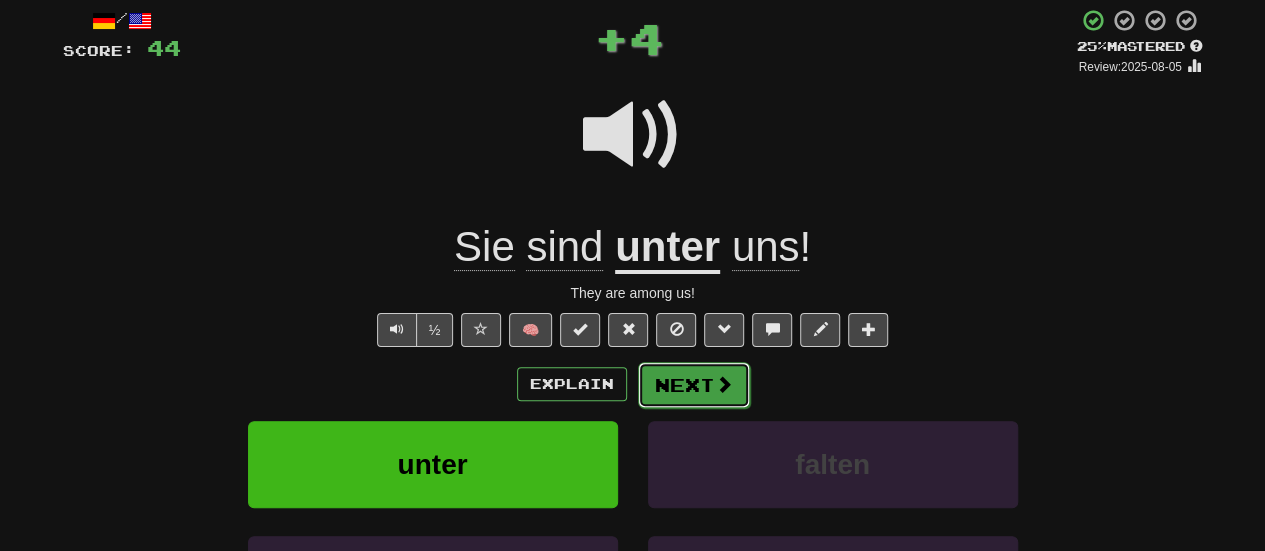 click on "Next" at bounding box center (694, 385) 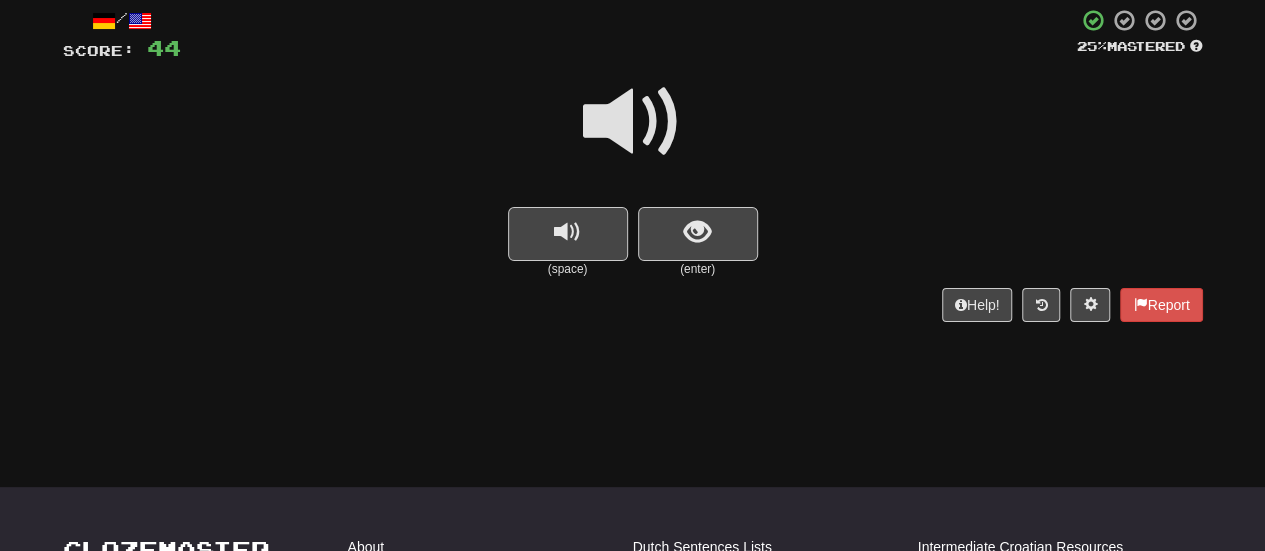 click at bounding box center [633, 122] 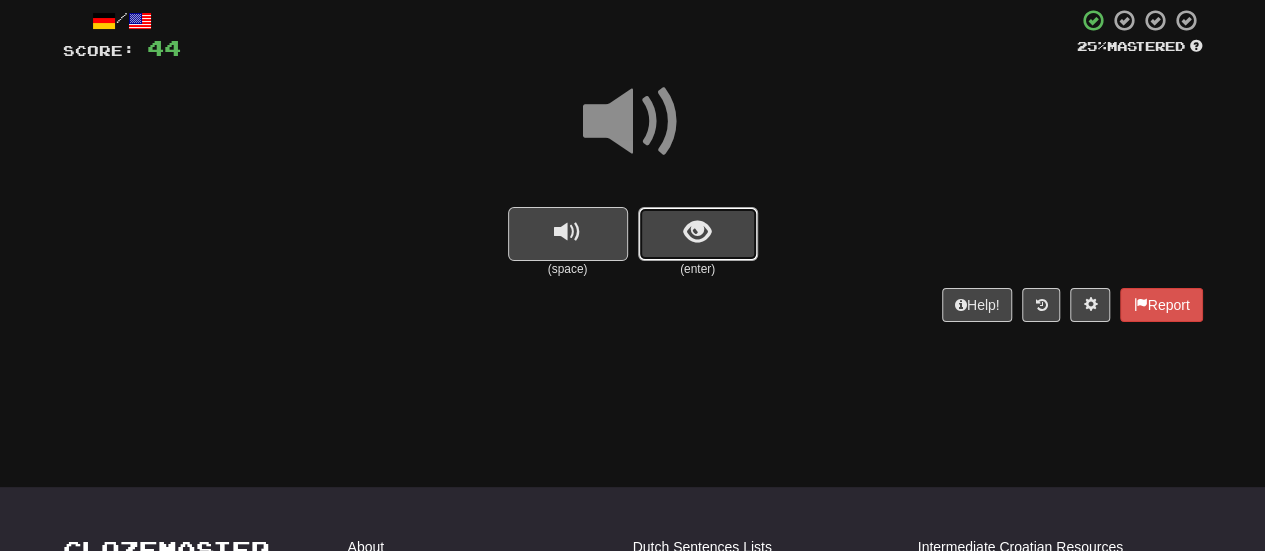 click at bounding box center [698, 234] 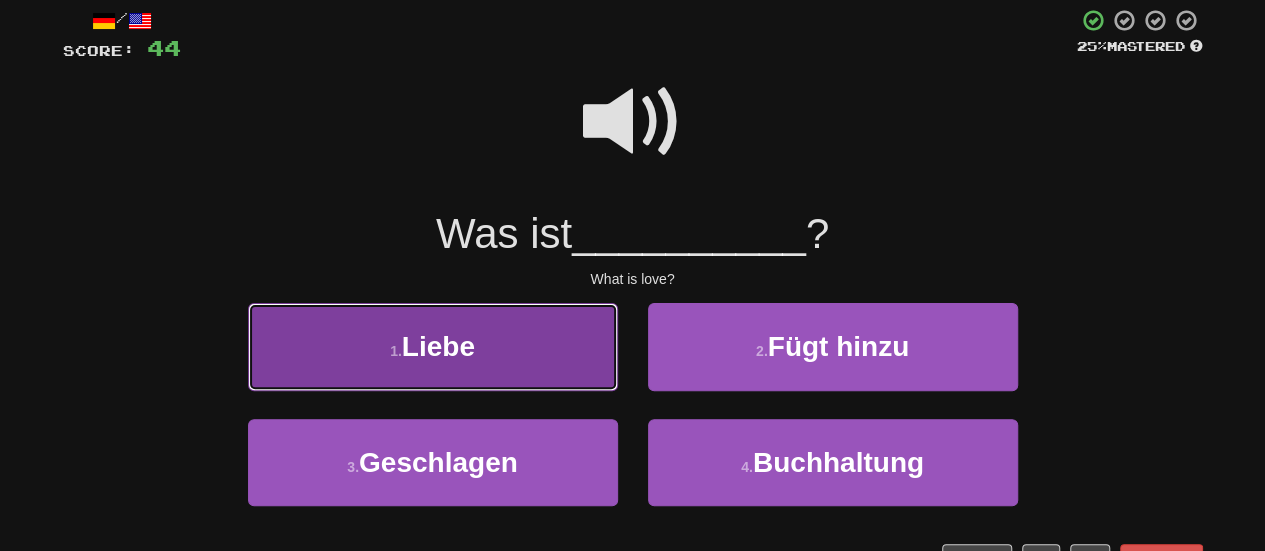click on "1 .  Liebe" at bounding box center (433, 346) 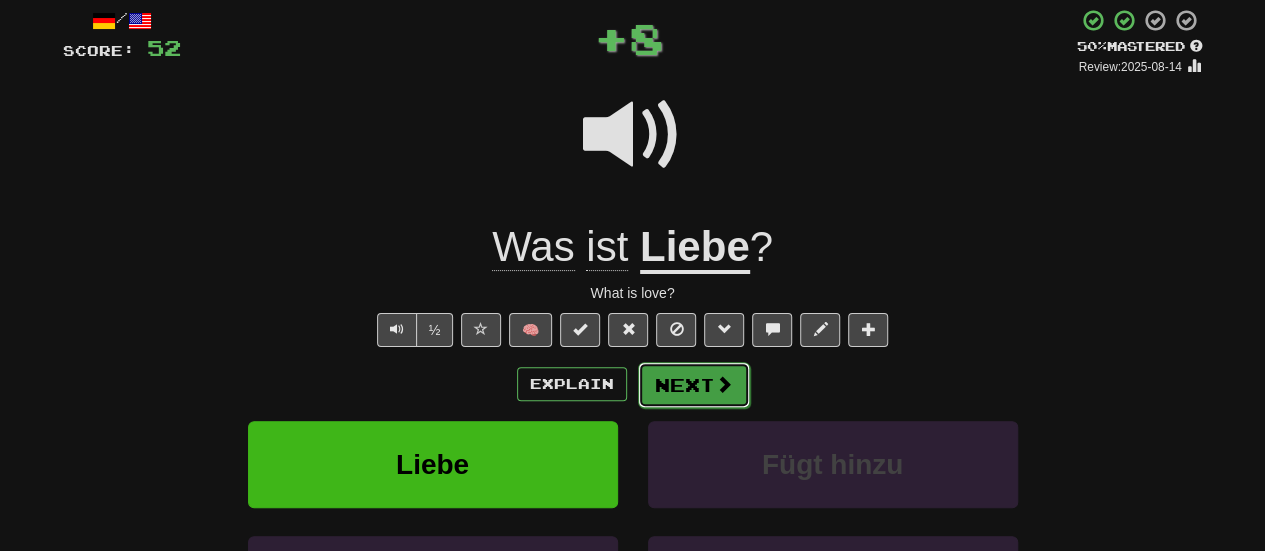 click on "Next" at bounding box center (694, 385) 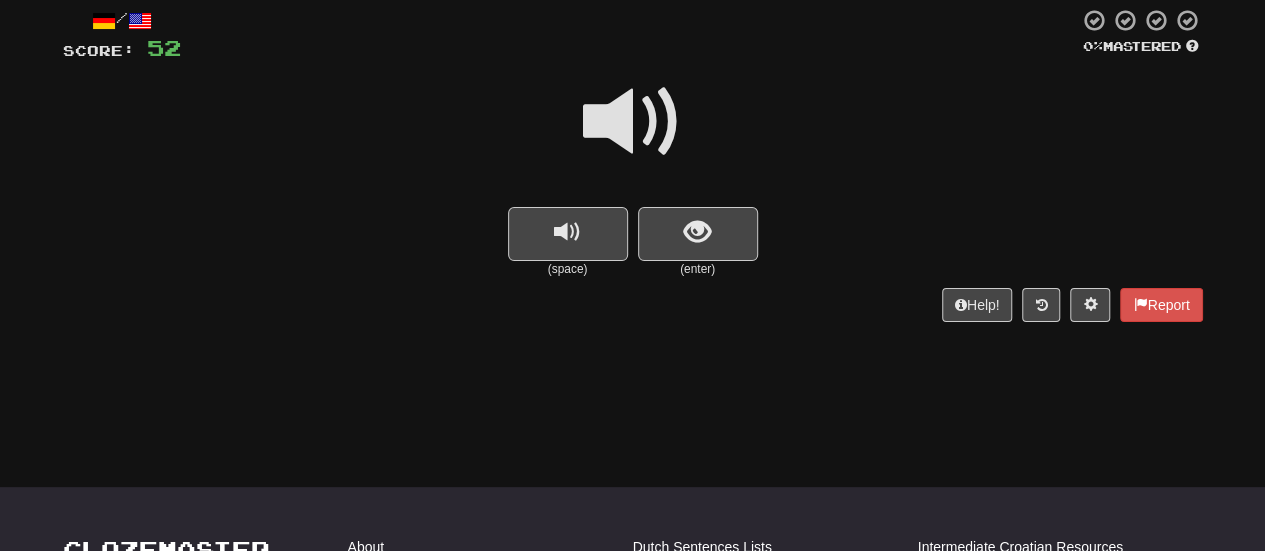 click at bounding box center [633, 122] 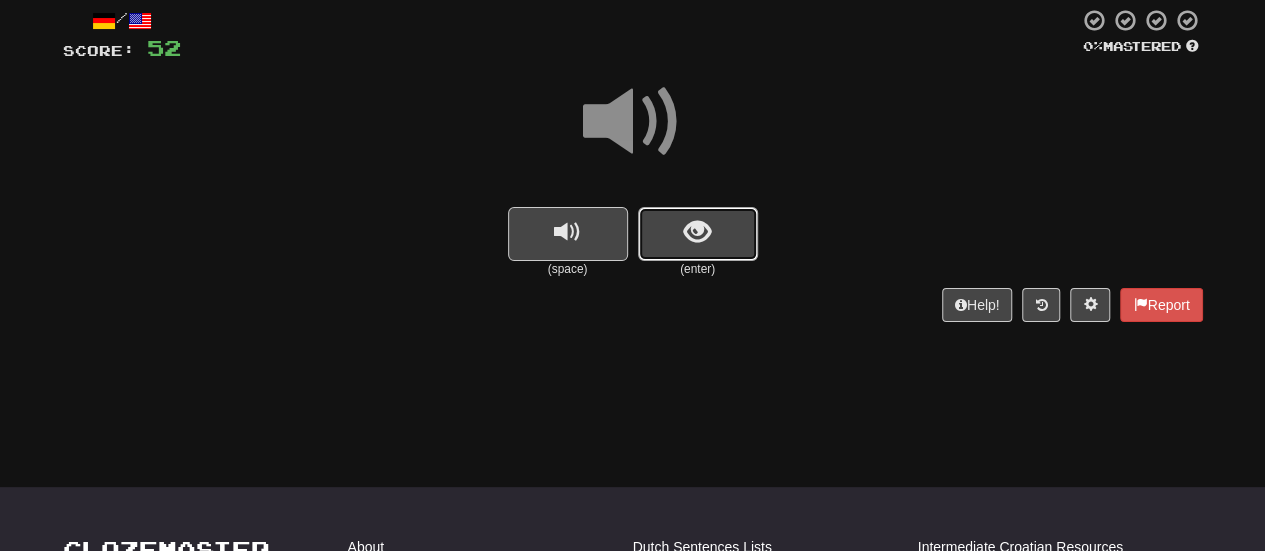 click at bounding box center [698, 234] 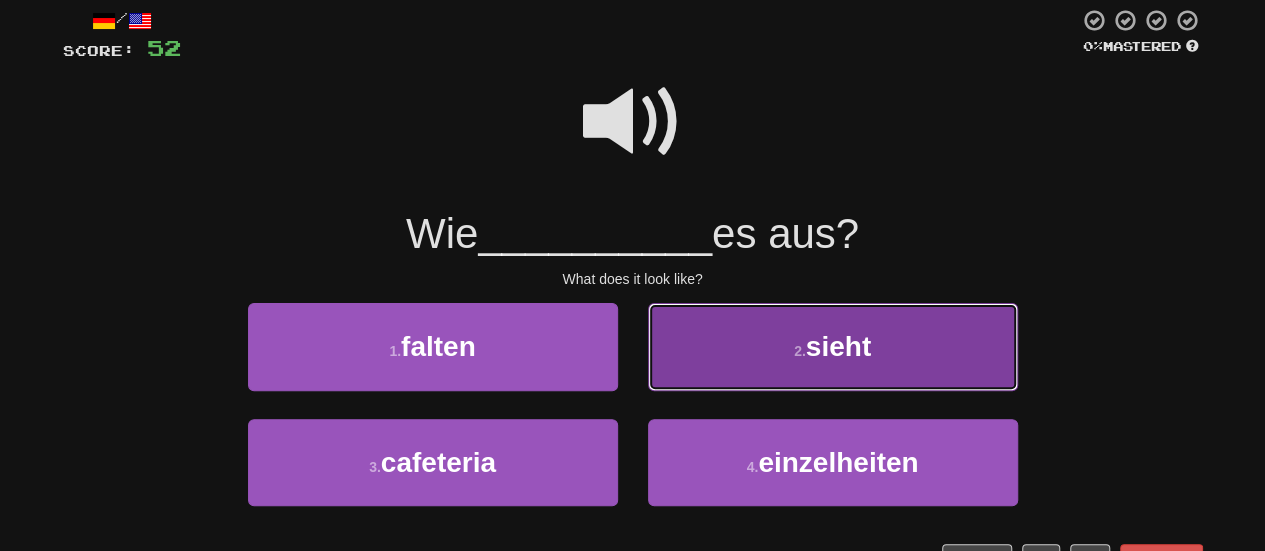 click on "2 .  sieht" at bounding box center (833, 346) 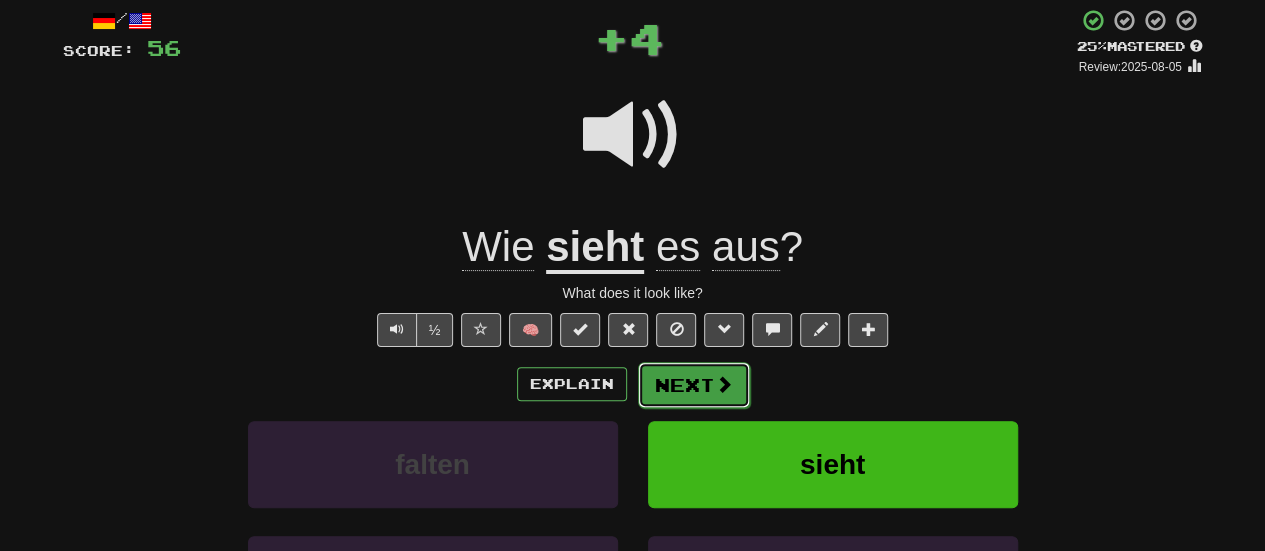 click on "Next" at bounding box center [694, 385] 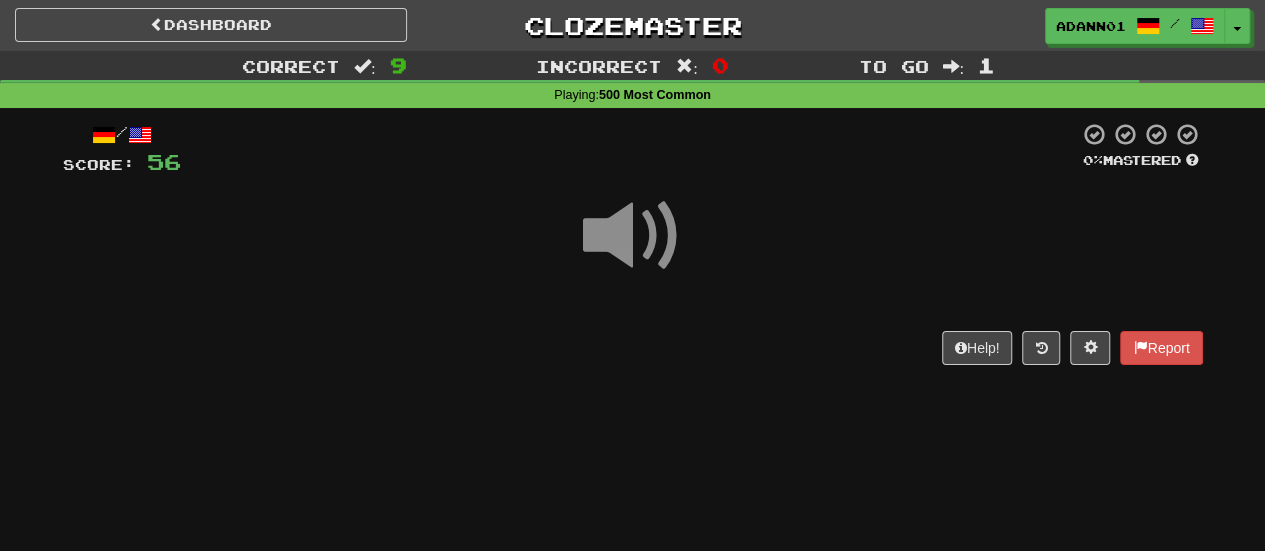 scroll, scrollTop: 0, scrollLeft: 0, axis: both 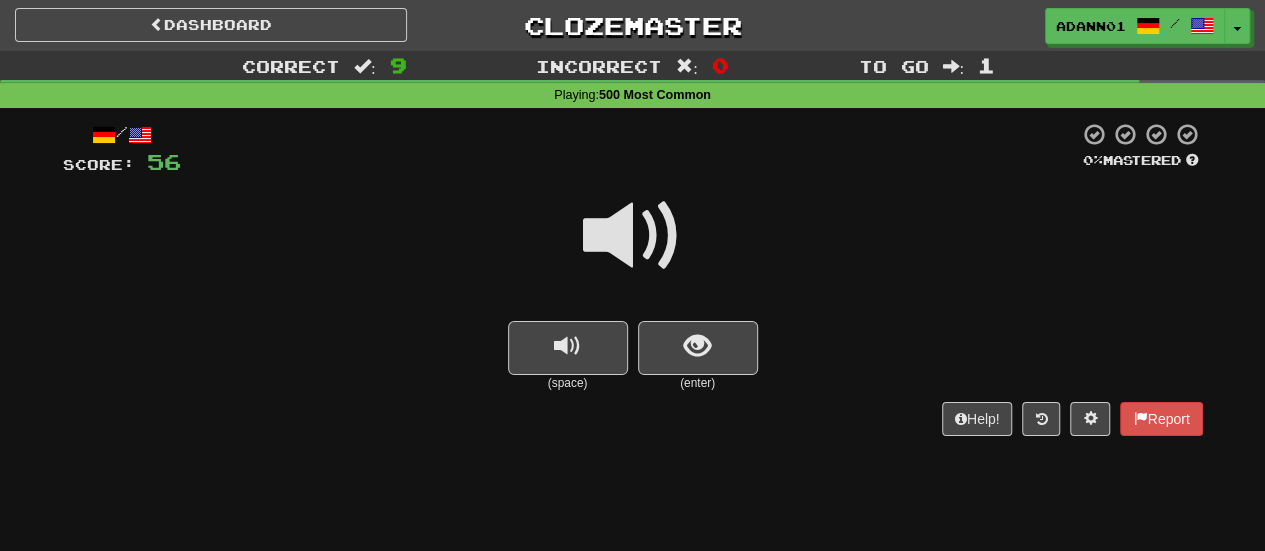 click at bounding box center (633, 236) 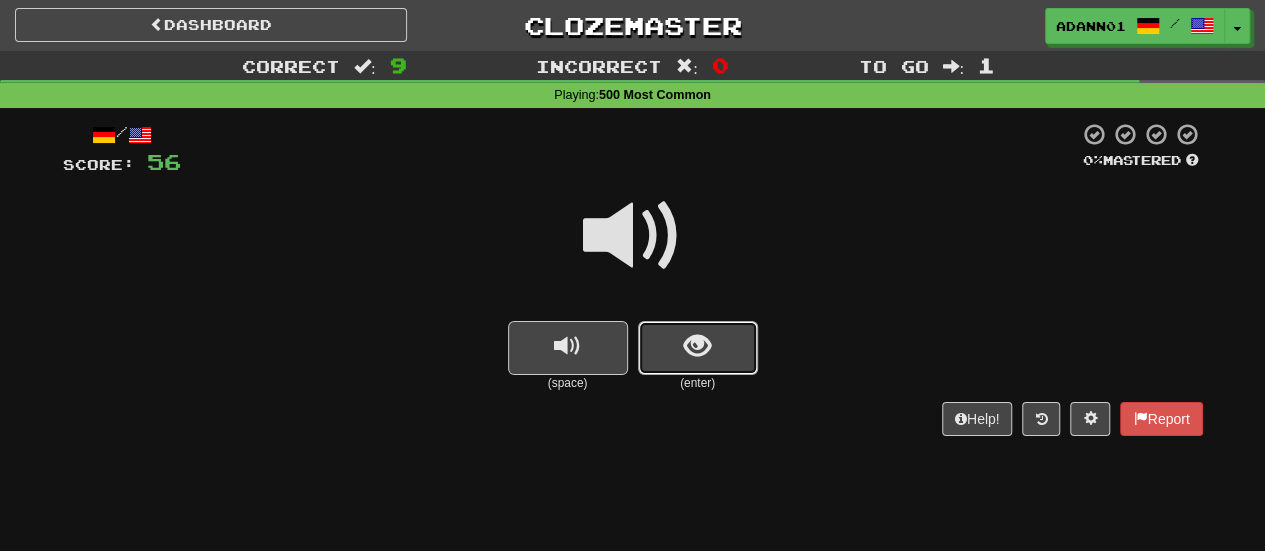 click at bounding box center [697, 346] 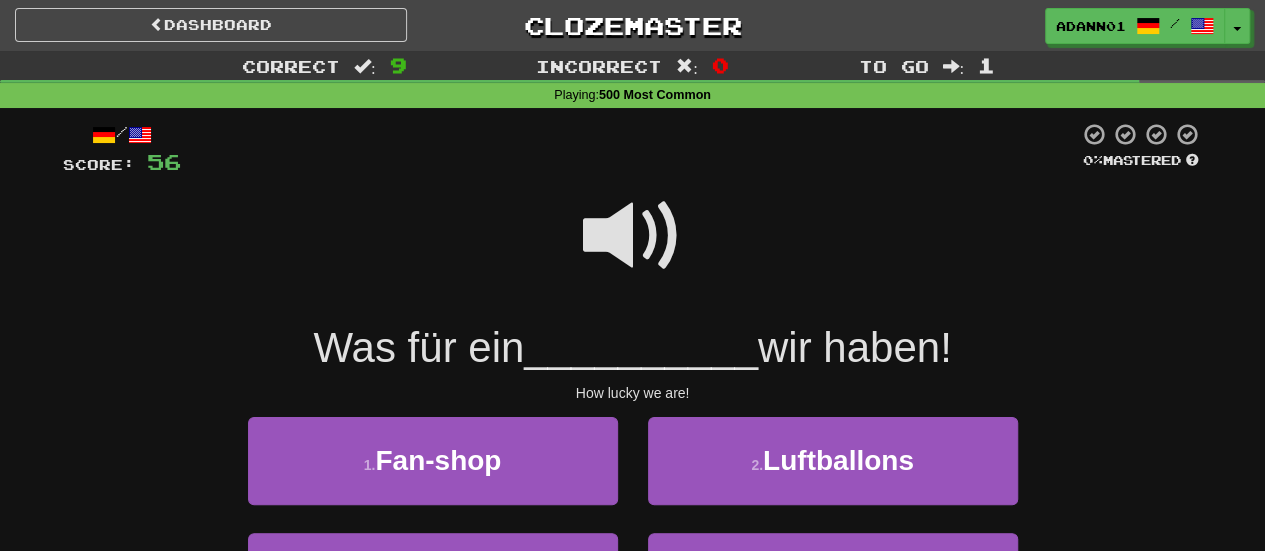 click at bounding box center (633, 236) 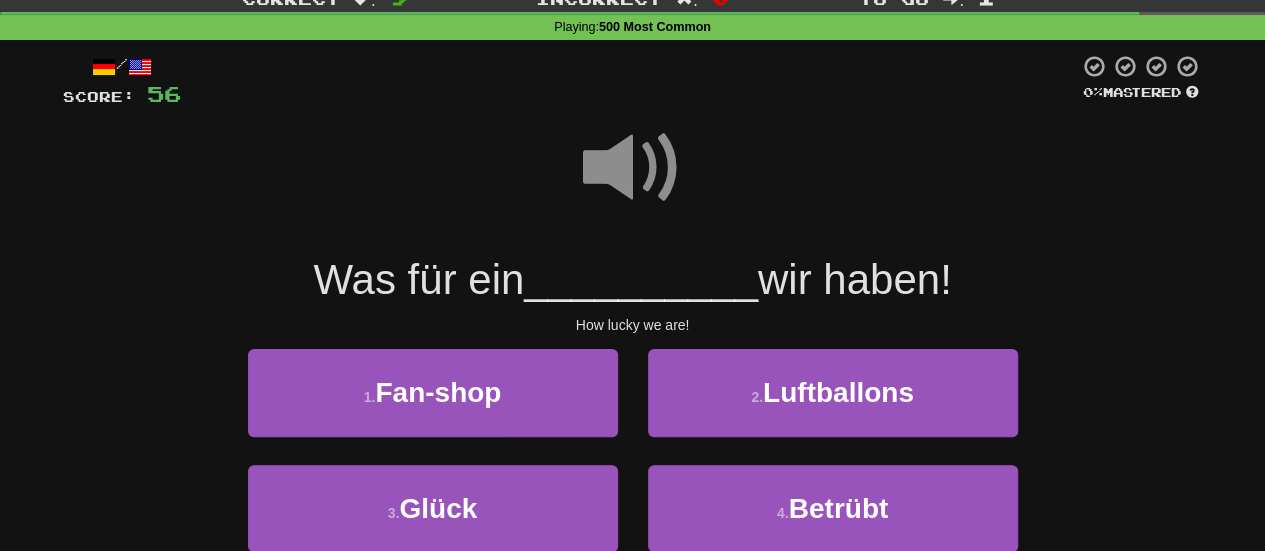 scroll, scrollTop: 100, scrollLeft: 0, axis: vertical 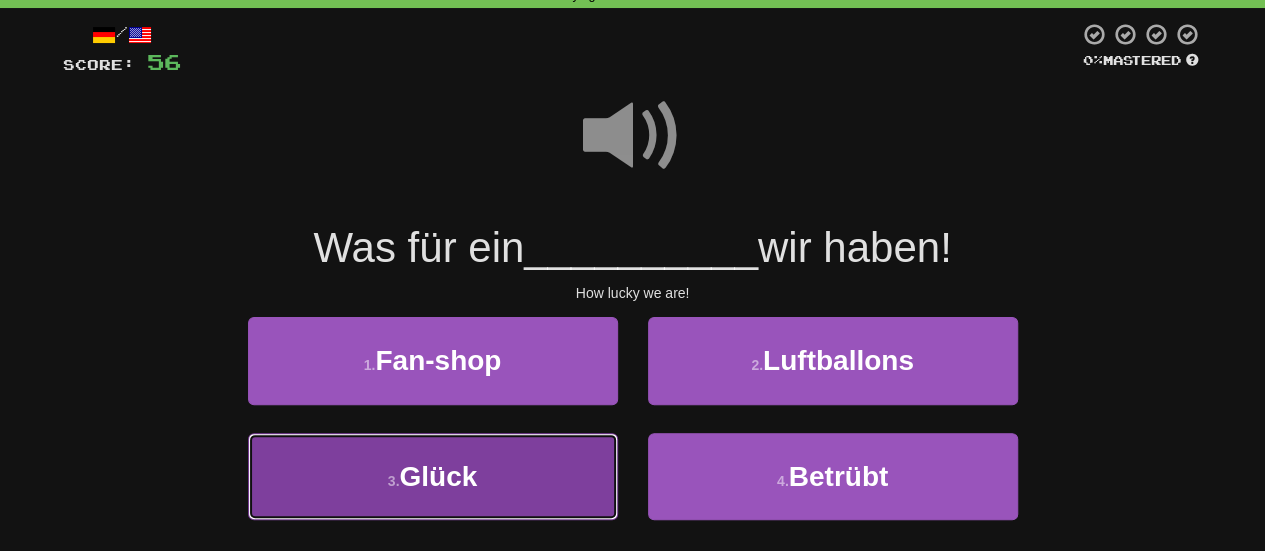 click on "3 .  Glück" at bounding box center (433, 476) 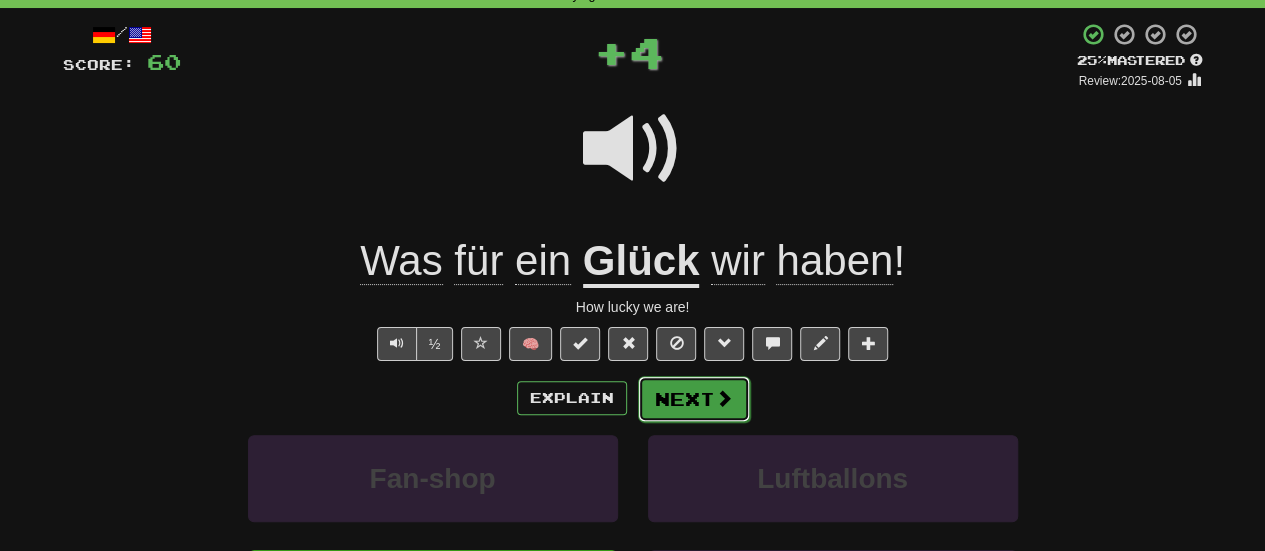 click on "Next" at bounding box center [694, 399] 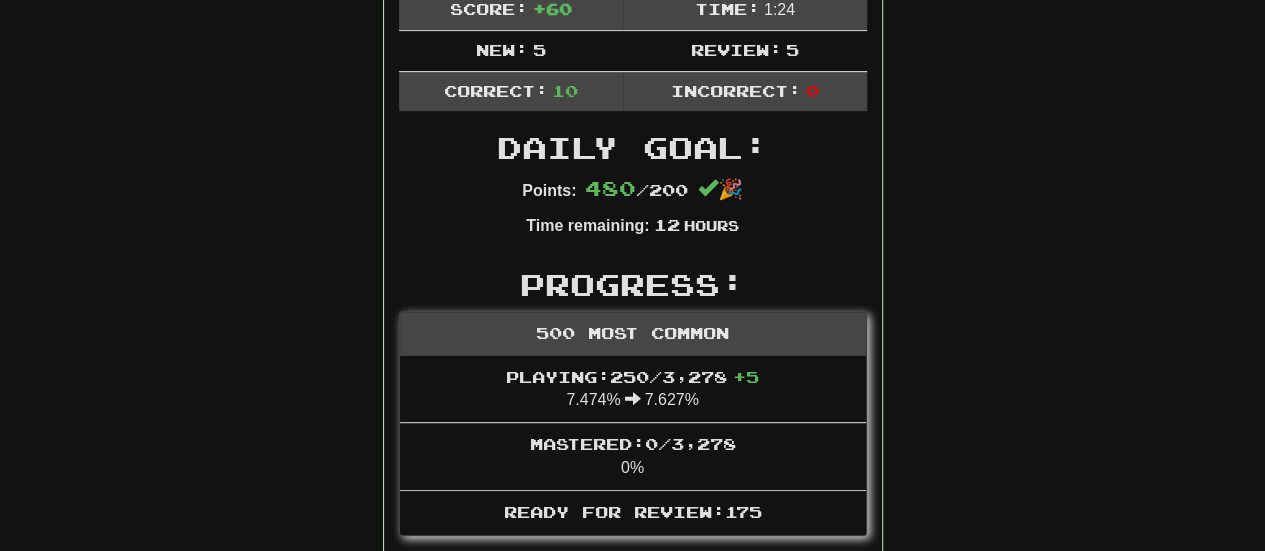 scroll, scrollTop: 500, scrollLeft: 0, axis: vertical 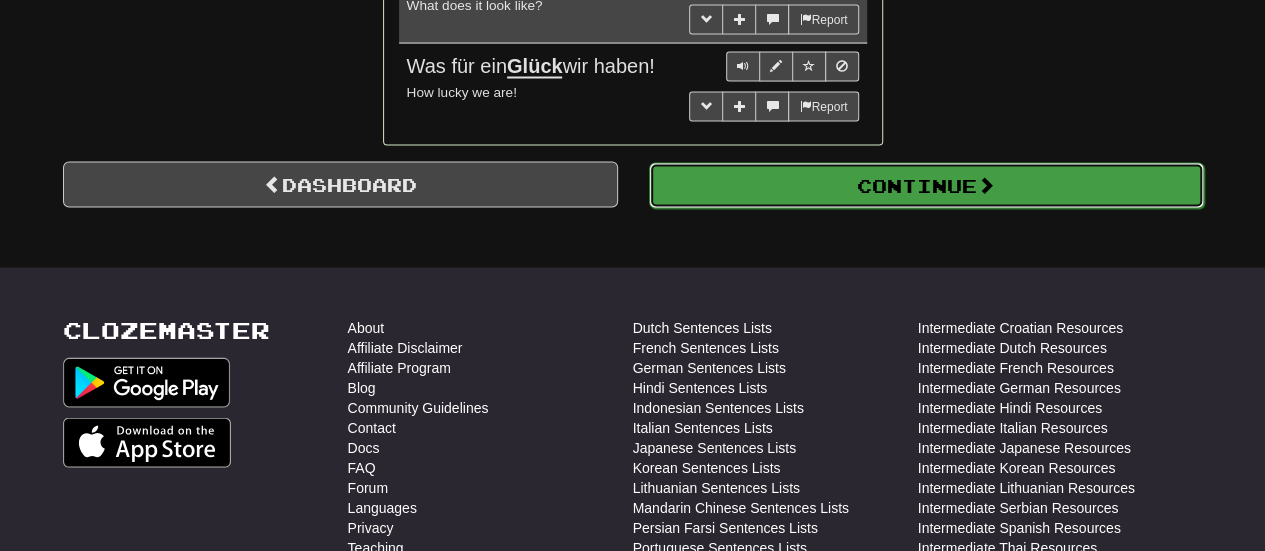 click on "Continue" at bounding box center (926, 186) 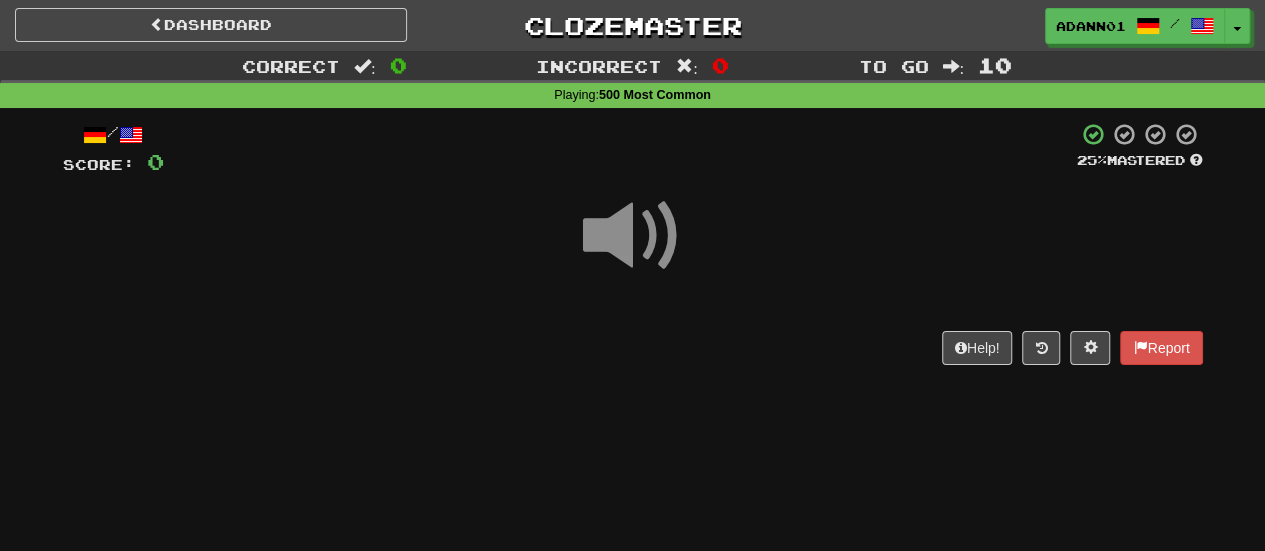 scroll, scrollTop: 100, scrollLeft: 0, axis: vertical 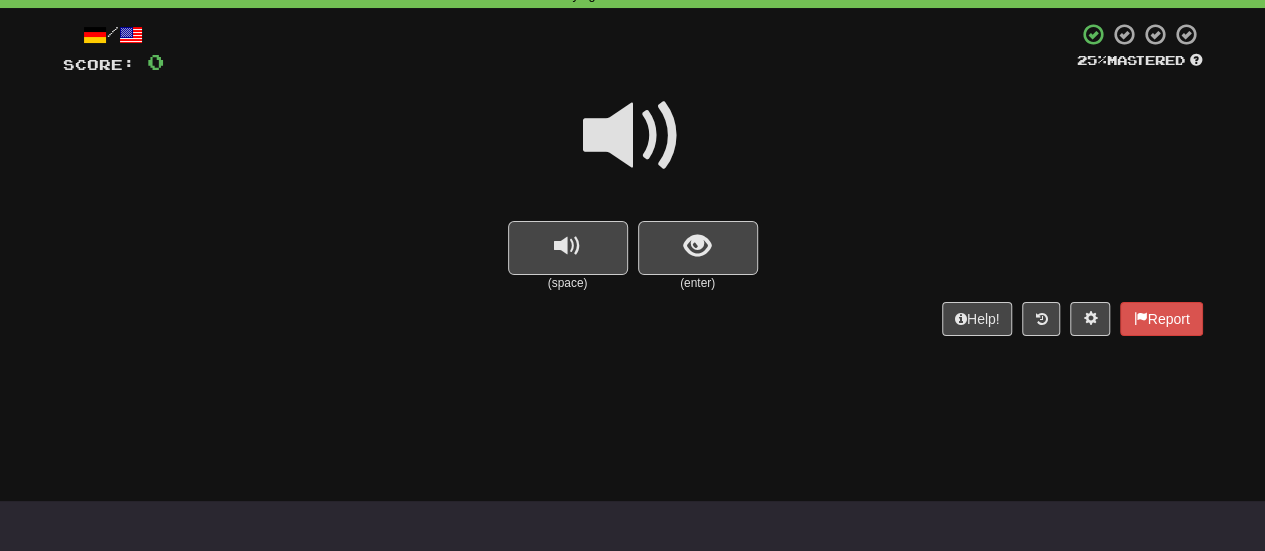 click at bounding box center (633, 136) 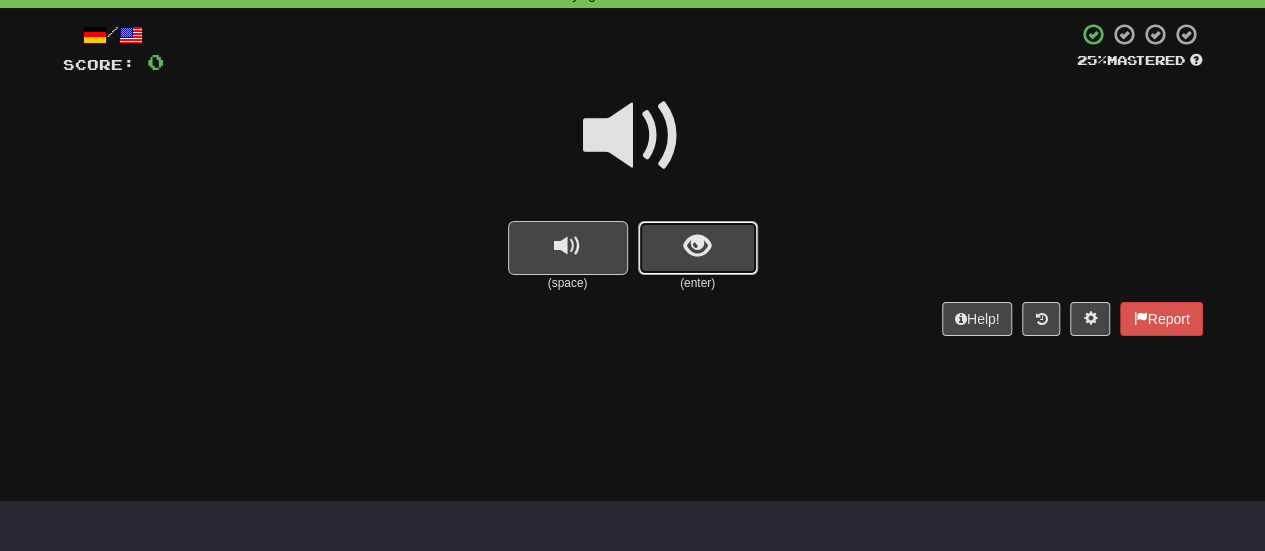 click at bounding box center [697, 246] 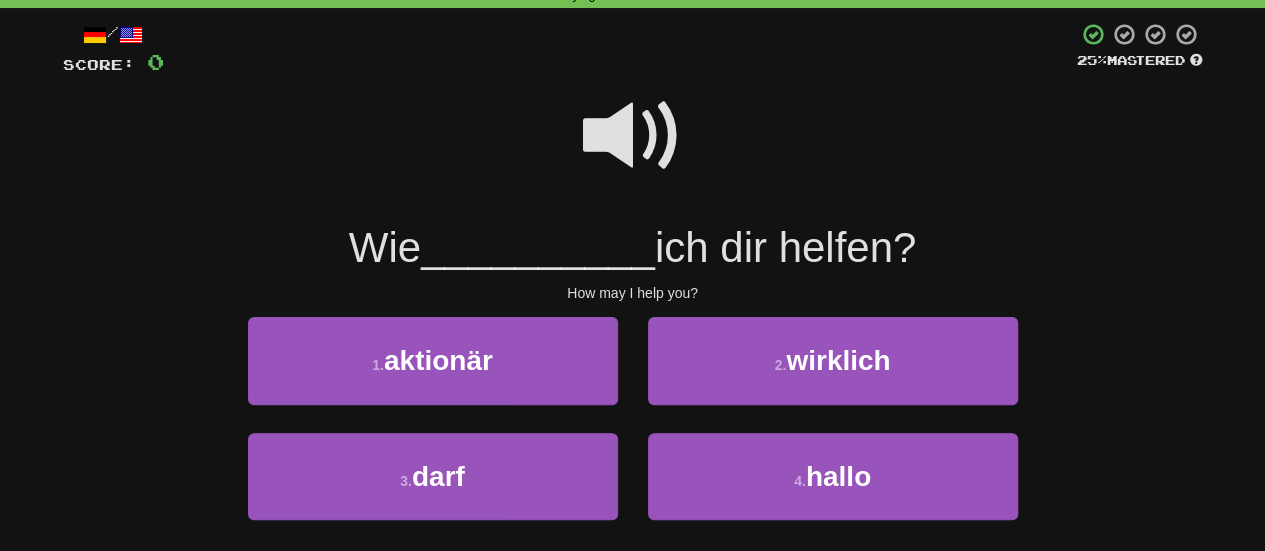 click at bounding box center [633, 136] 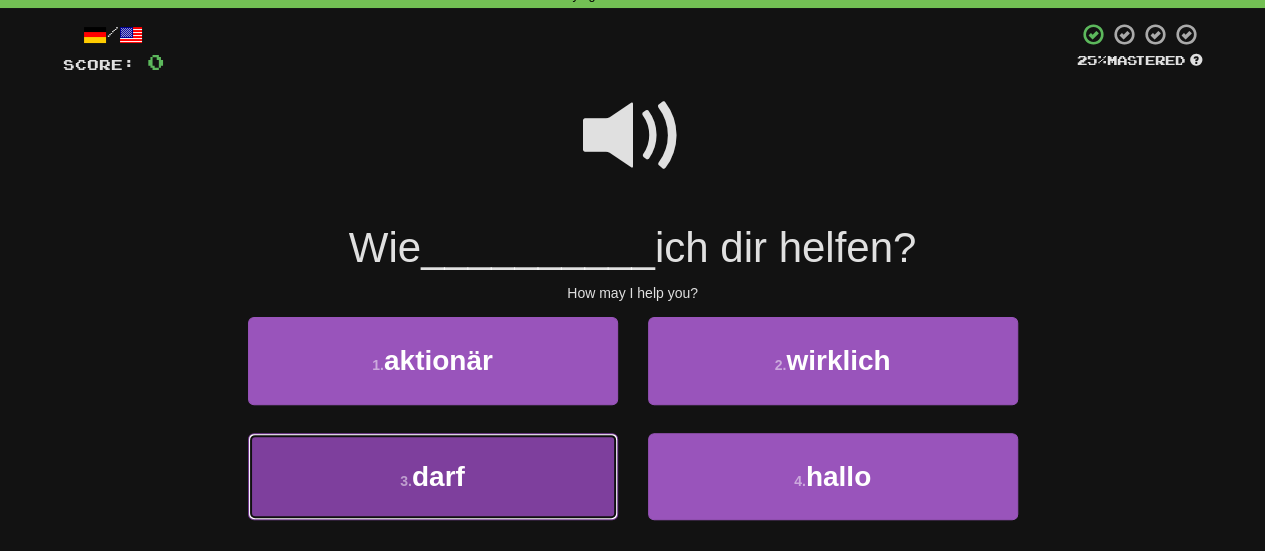click on "3 .  darf" at bounding box center [433, 476] 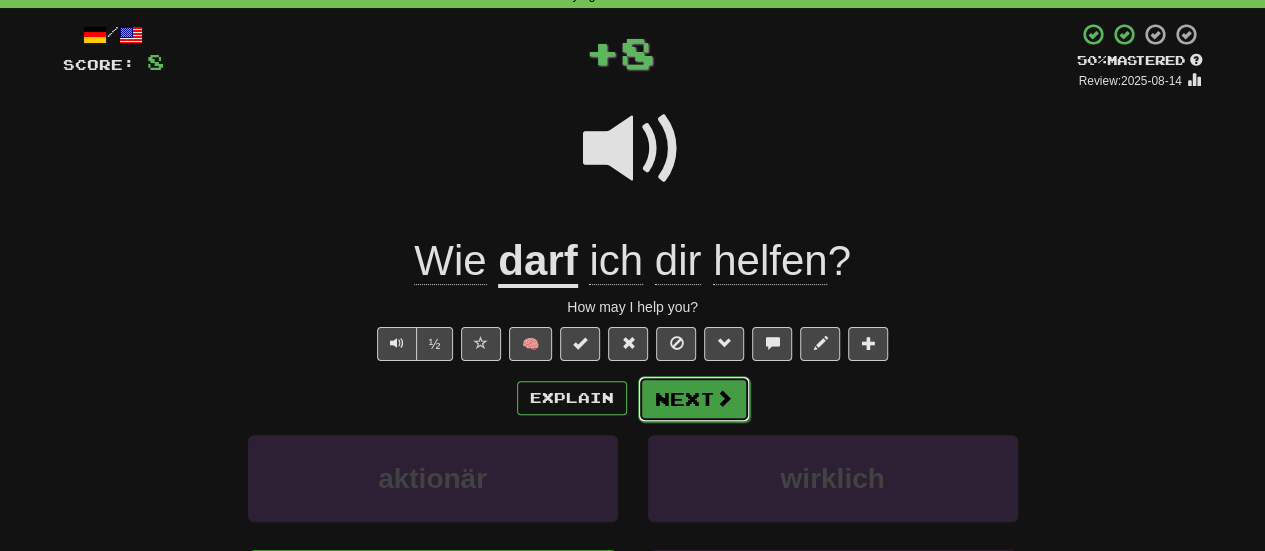 click on "Next" at bounding box center [694, 399] 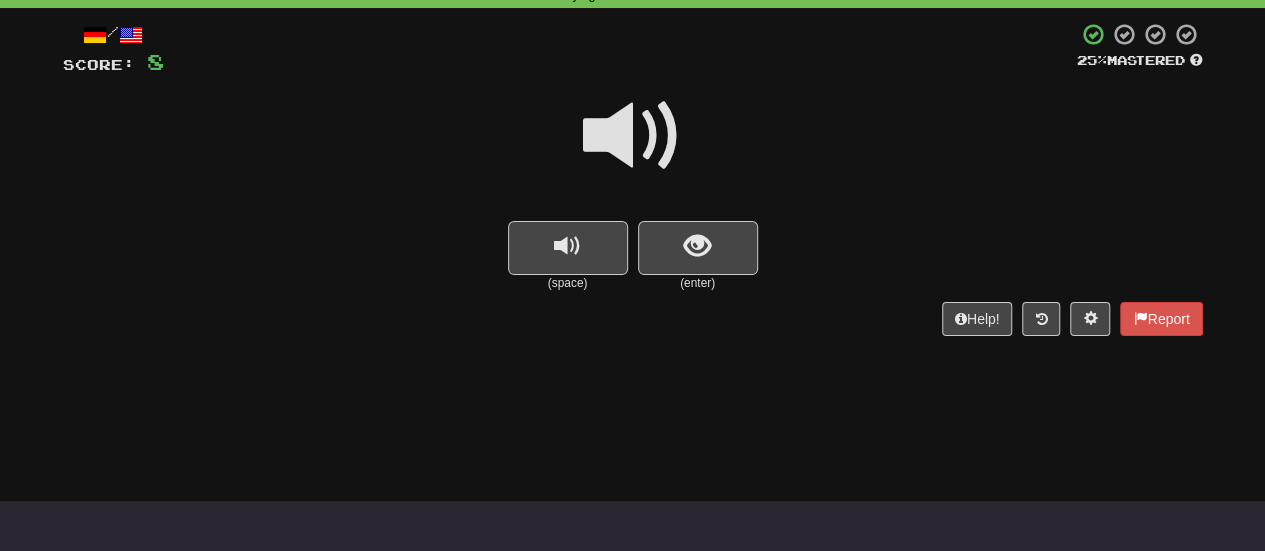 click at bounding box center (633, 136) 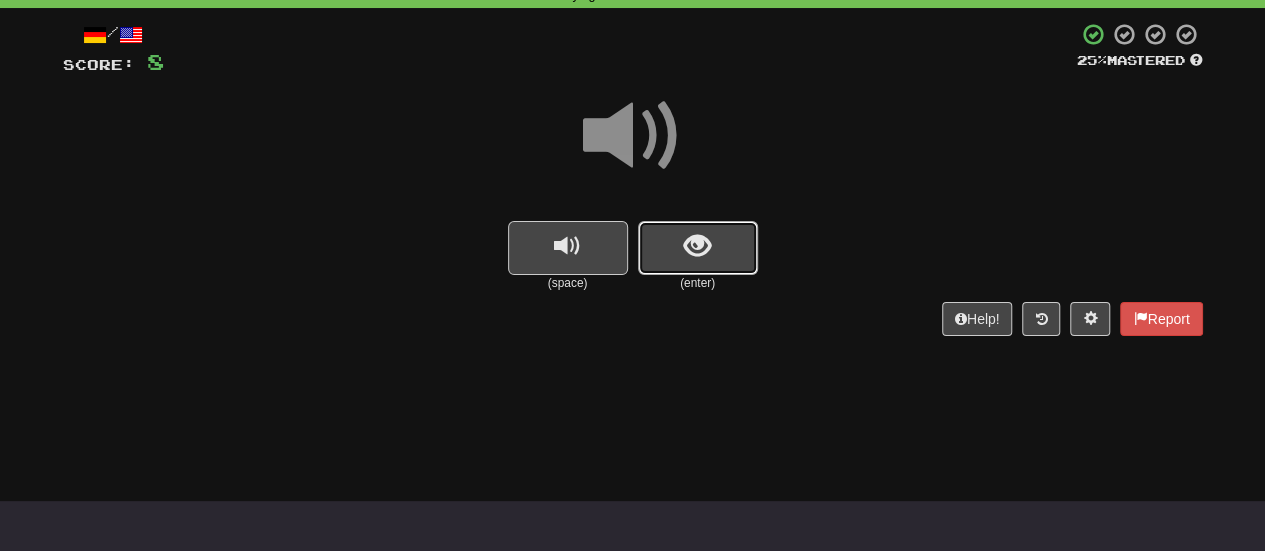 click at bounding box center (698, 248) 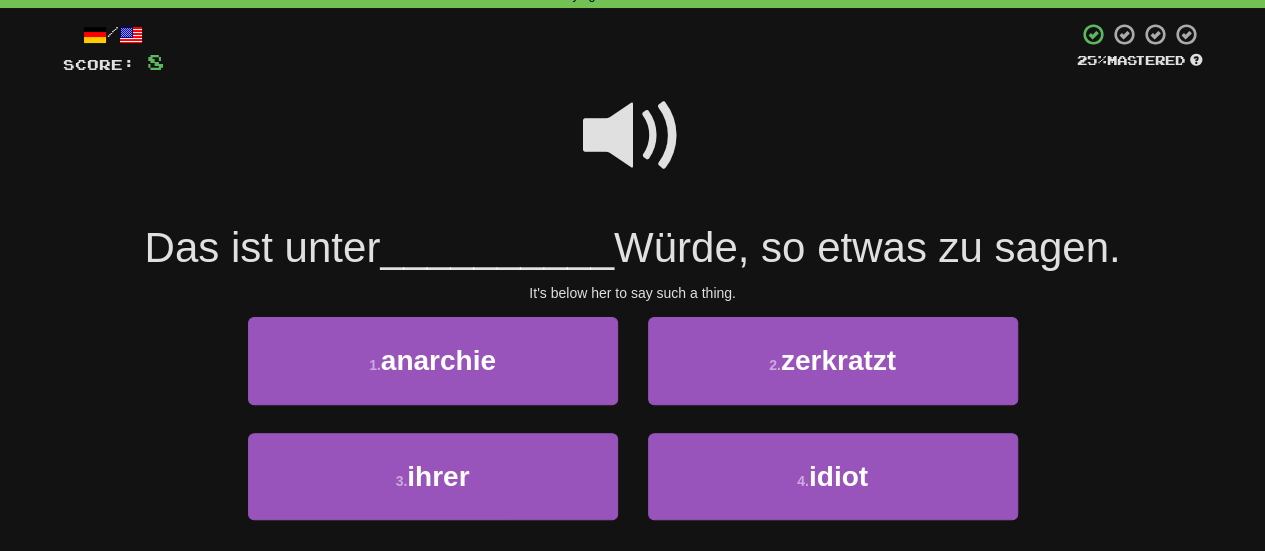 click at bounding box center [633, 136] 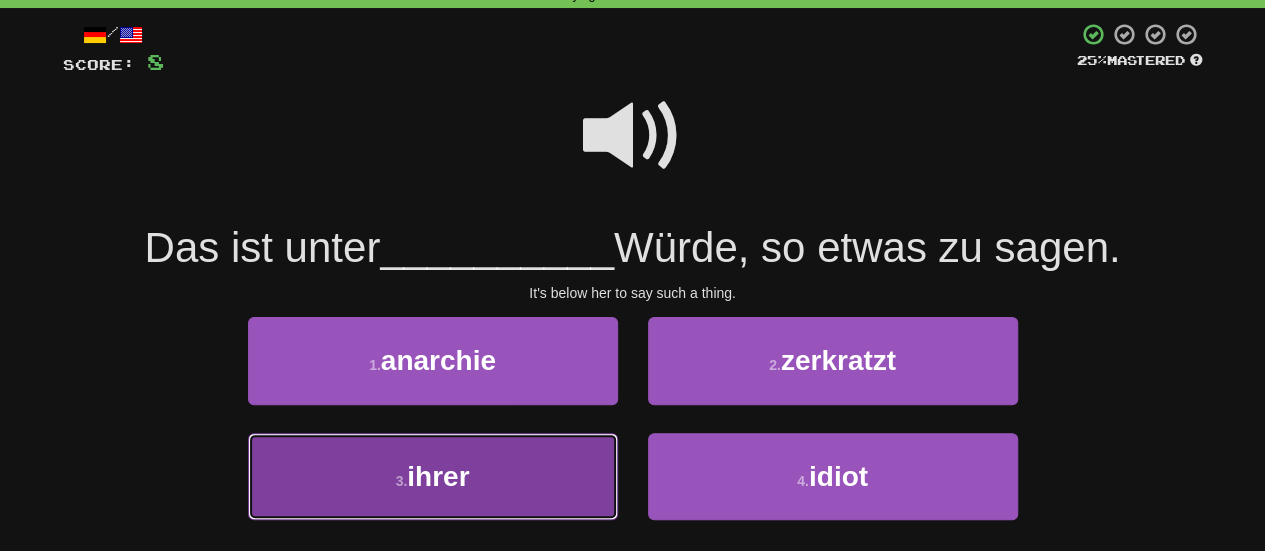 click on "ihrer" at bounding box center [438, 476] 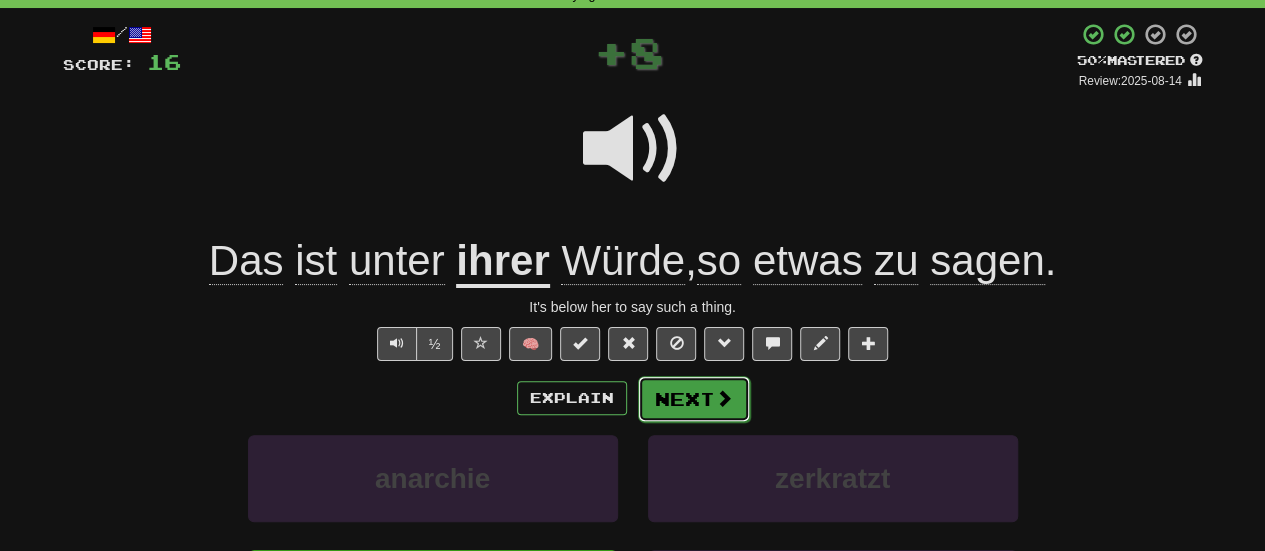 click on "Next" at bounding box center (694, 399) 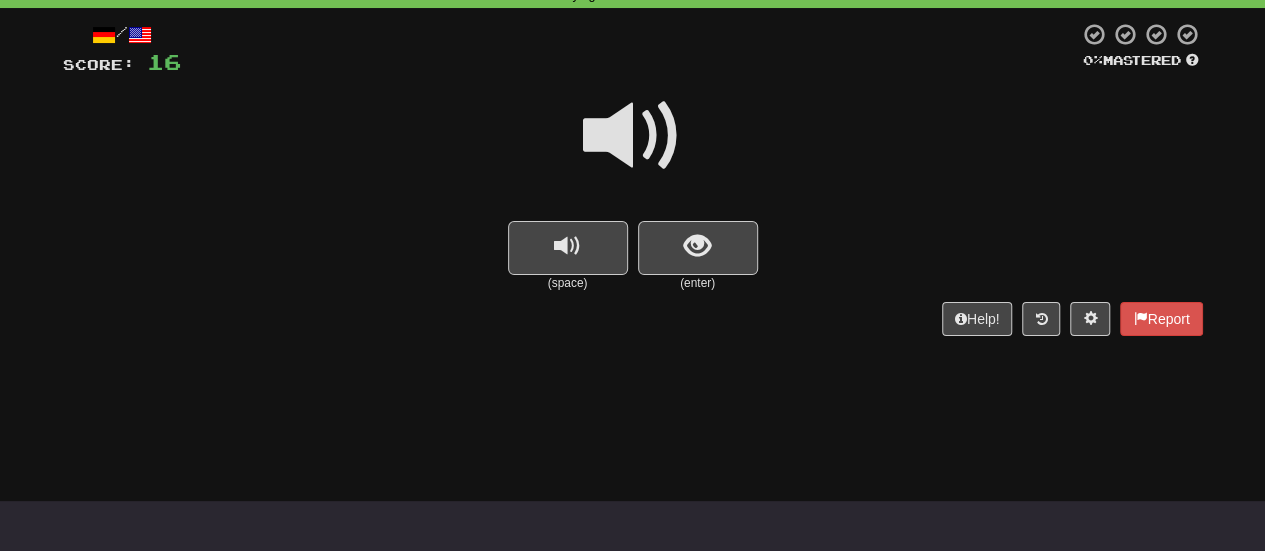 click at bounding box center [633, 136] 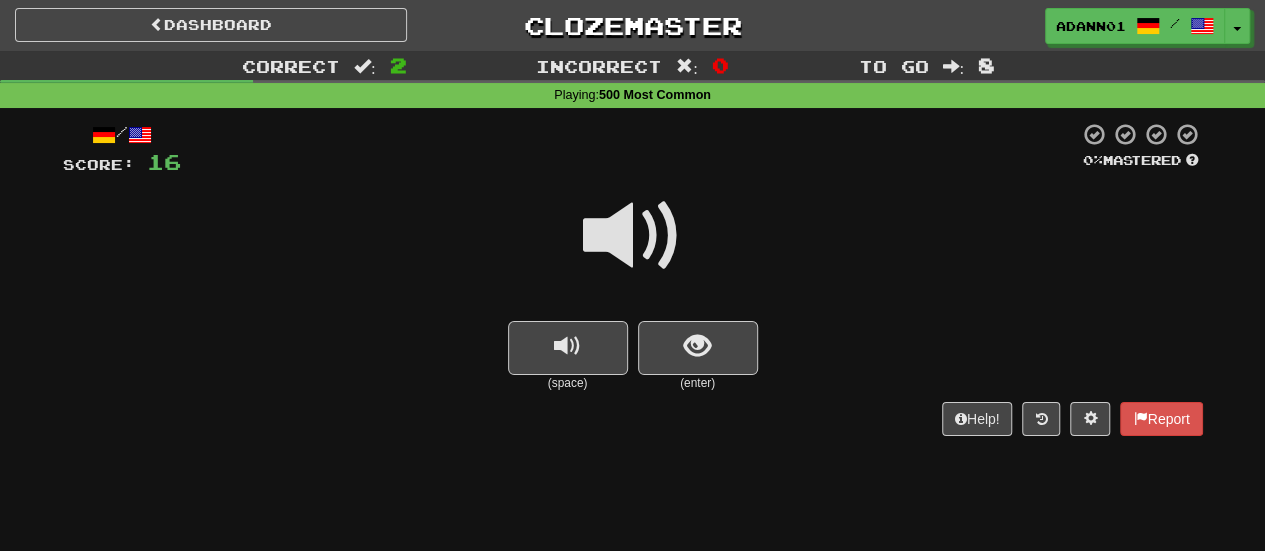 click at bounding box center [633, 236] 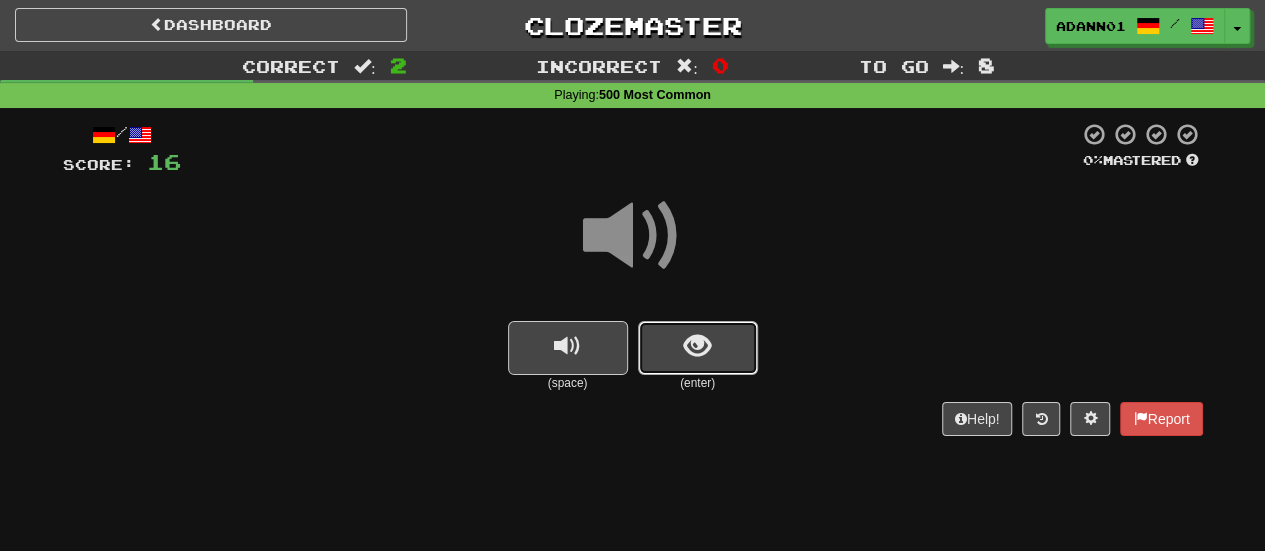 click at bounding box center (698, 348) 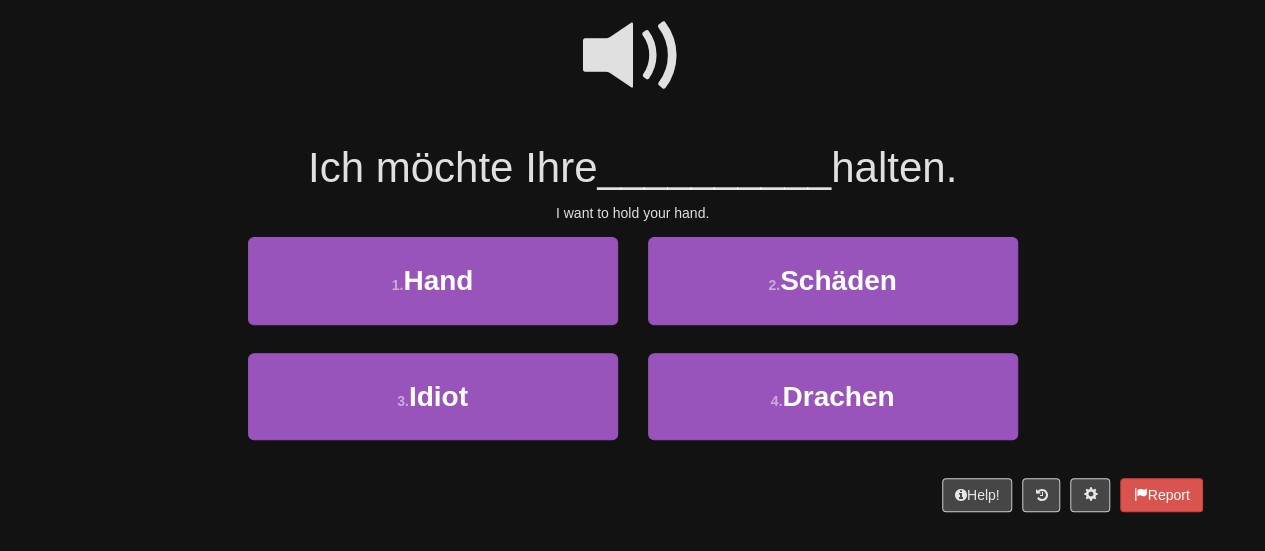 scroll, scrollTop: 200, scrollLeft: 0, axis: vertical 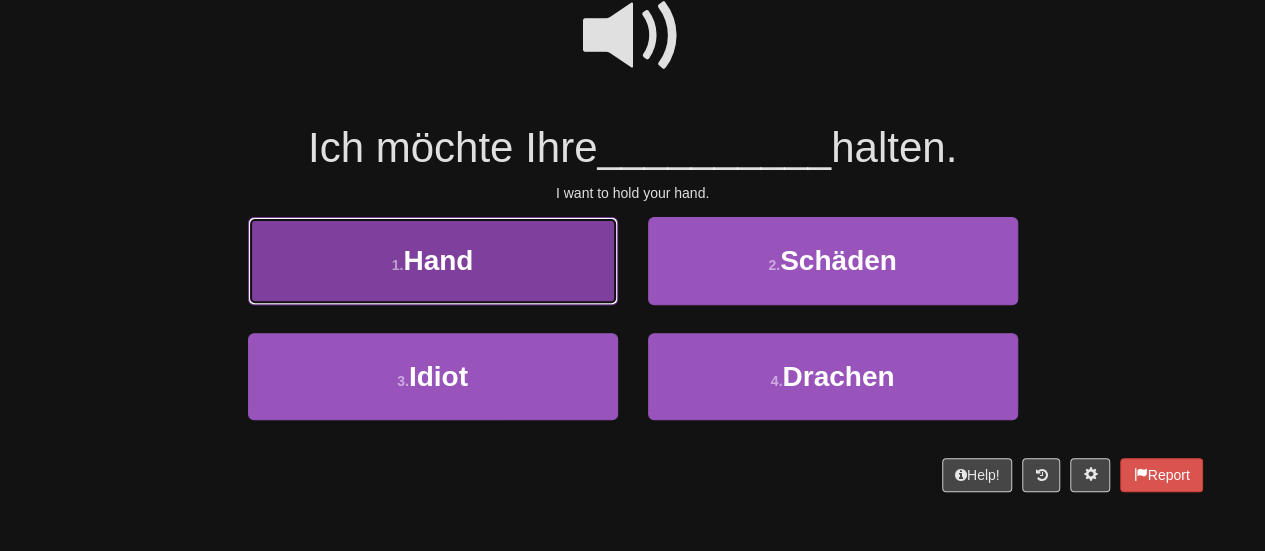 click on "1 .  Hand" at bounding box center (433, 260) 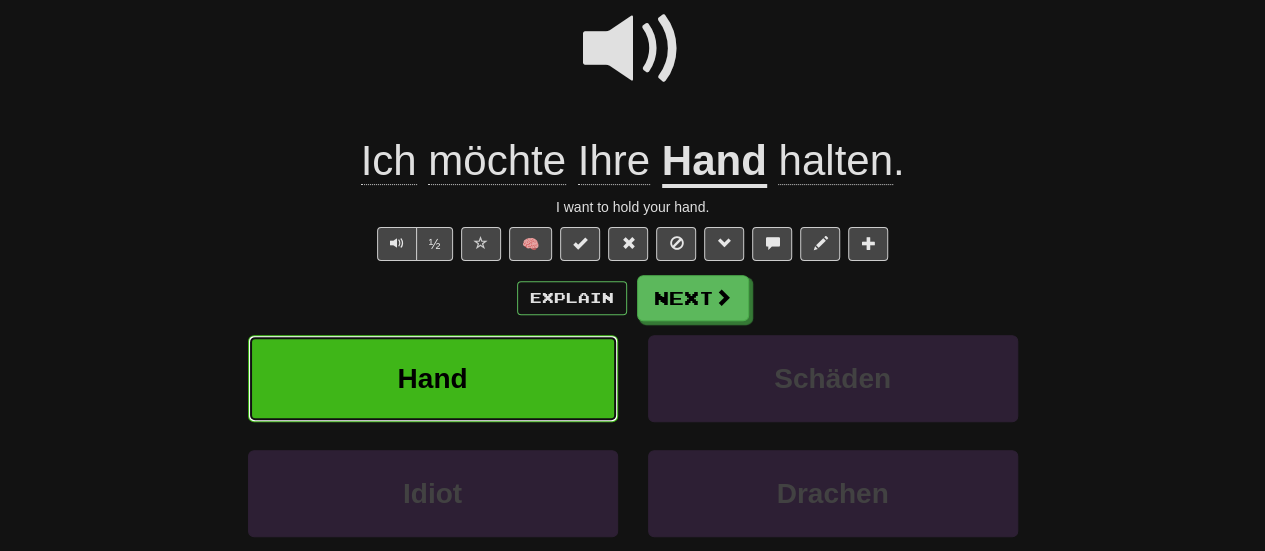 scroll, scrollTop: 213, scrollLeft: 0, axis: vertical 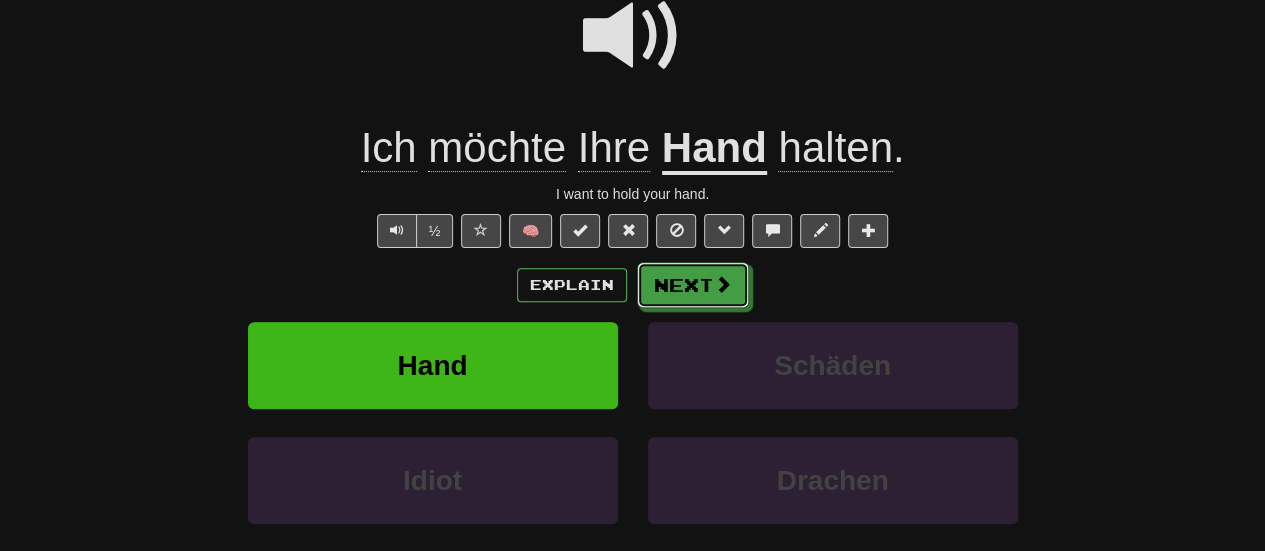 click at bounding box center (723, 284) 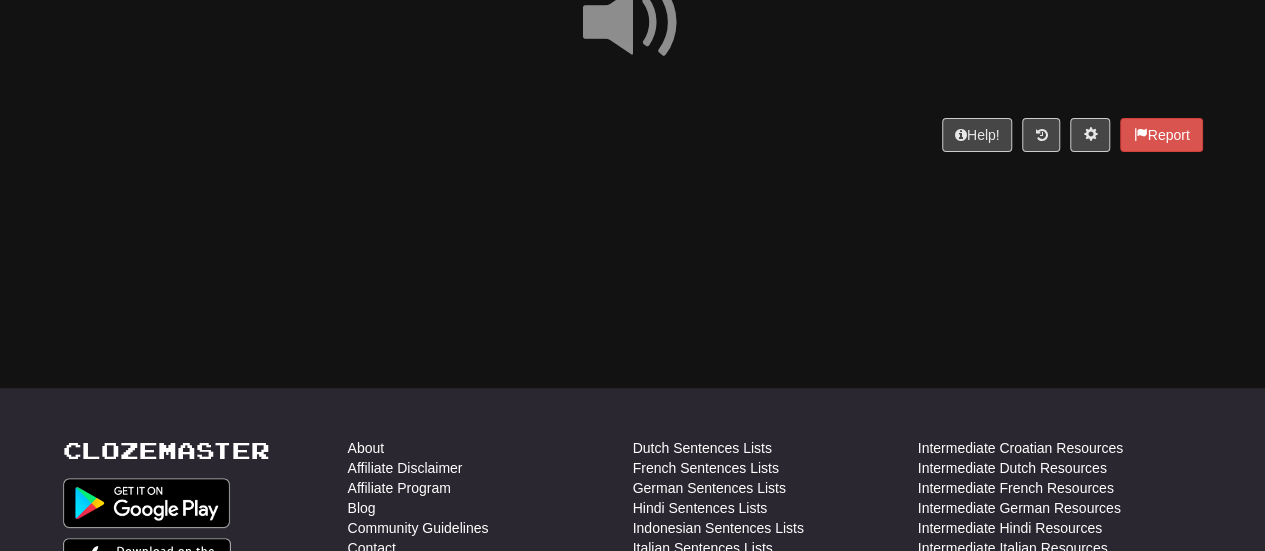 scroll, scrollTop: 13, scrollLeft: 0, axis: vertical 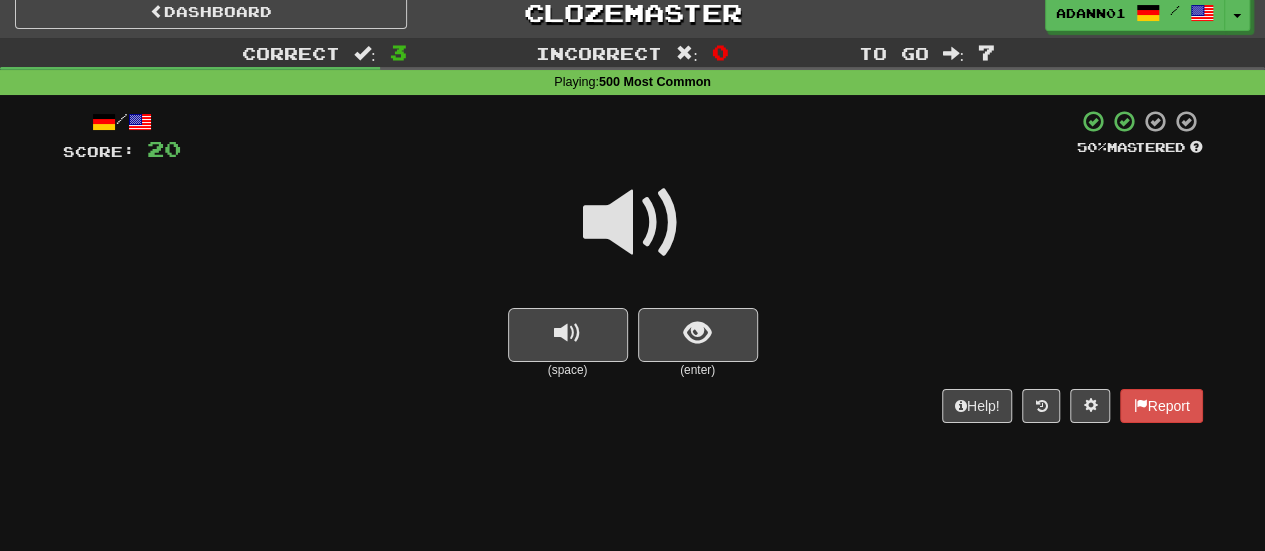click at bounding box center (633, 223) 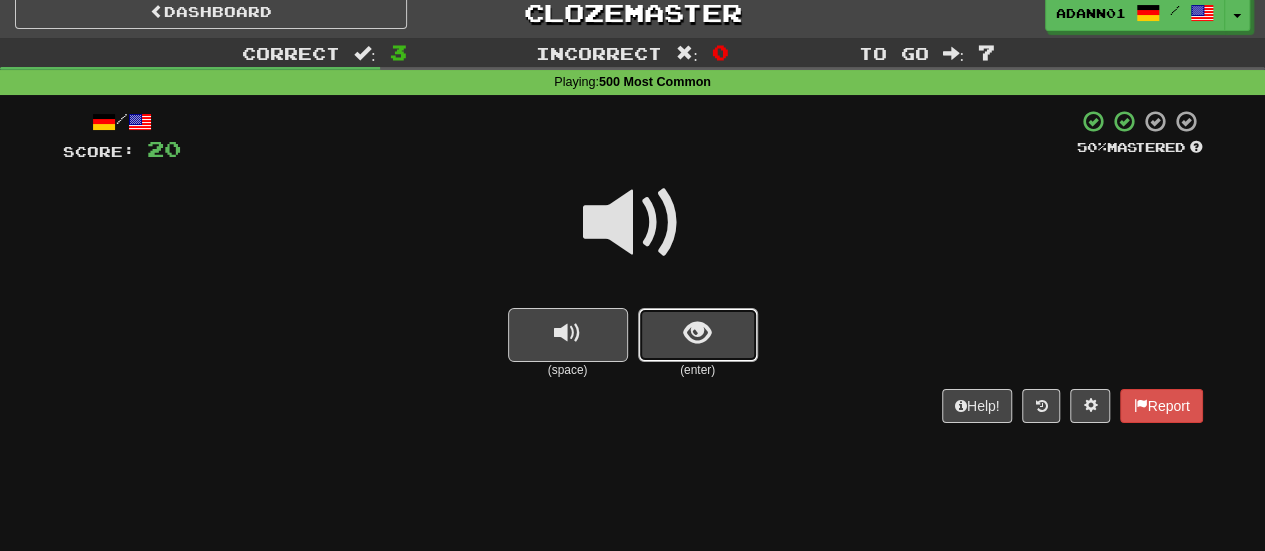 click at bounding box center [697, 333] 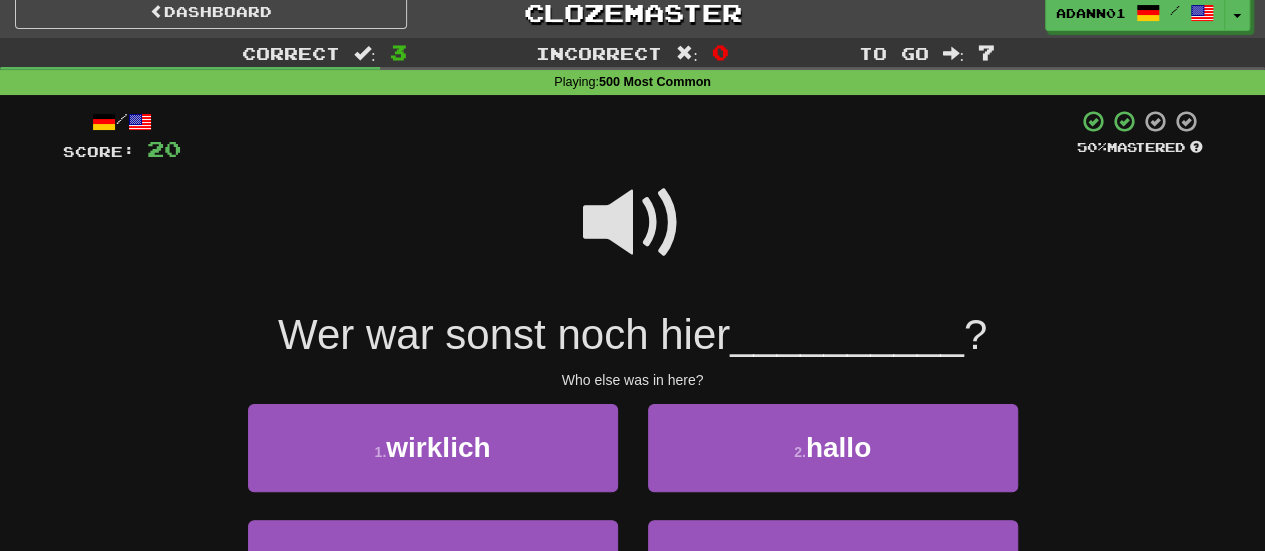 click at bounding box center [633, 223] 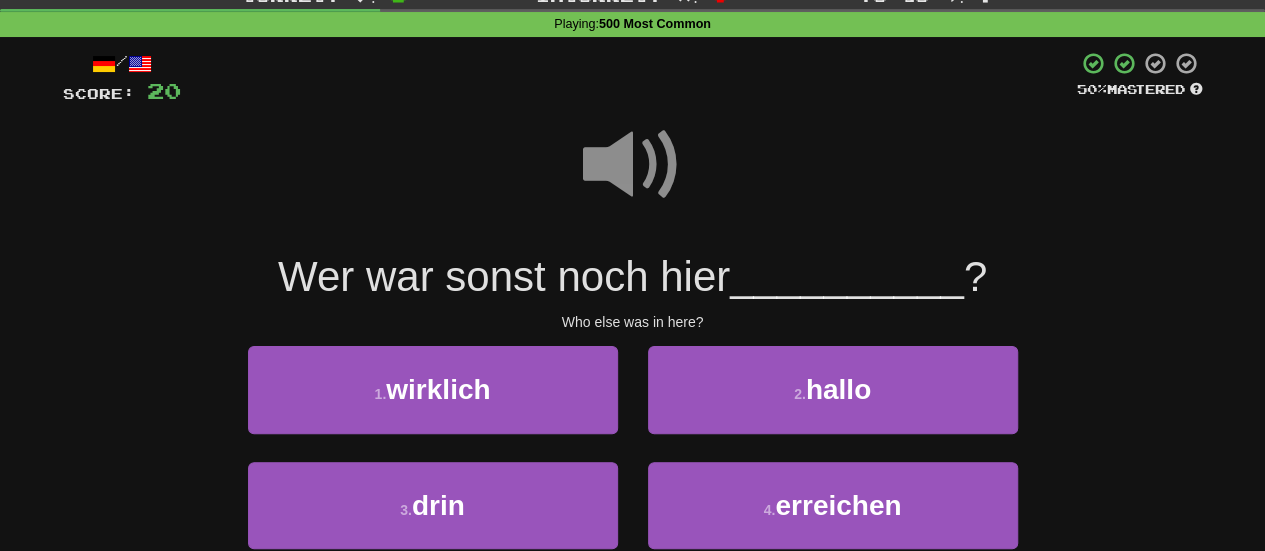 scroll, scrollTop: 113, scrollLeft: 0, axis: vertical 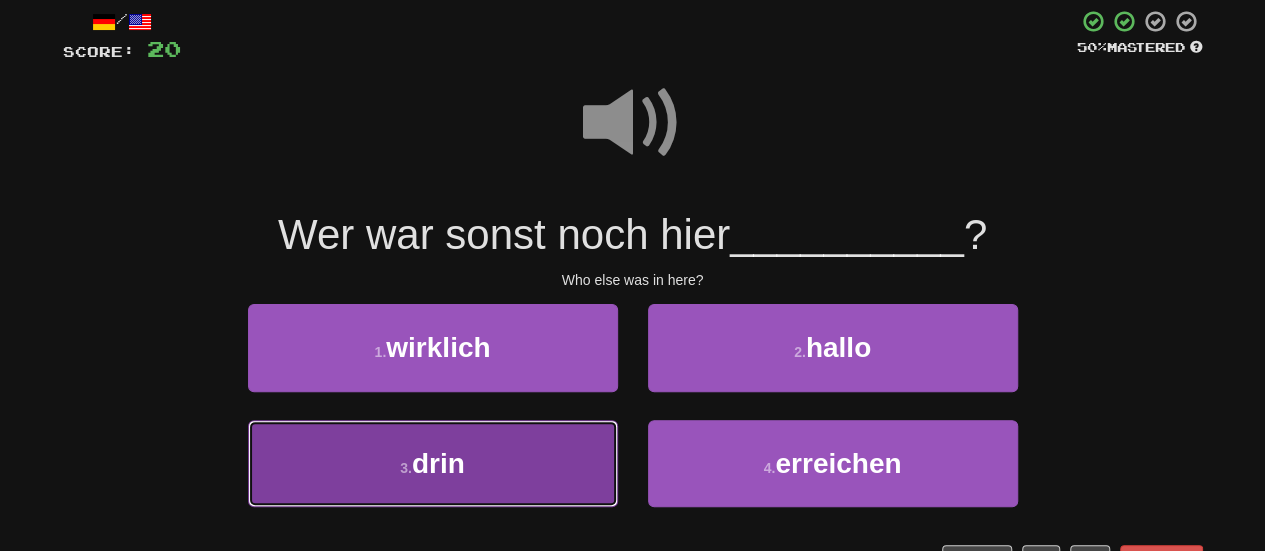 click on "3 .  drin" at bounding box center [433, 463] 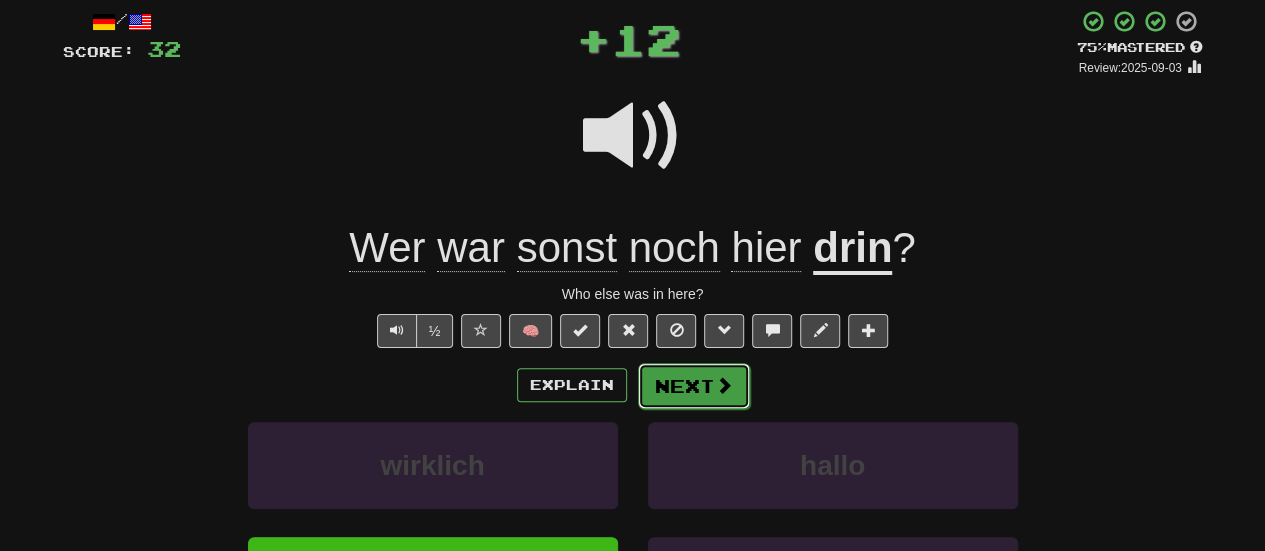 click on "Next" at bounding box center (694, 386) 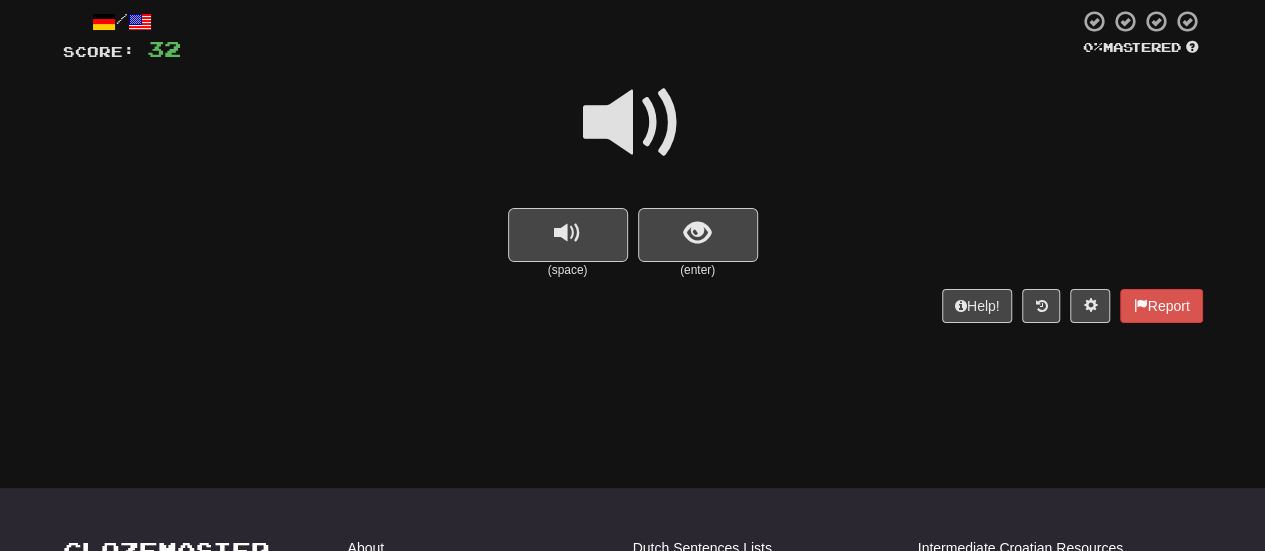 click at bounding box center [633, 123] 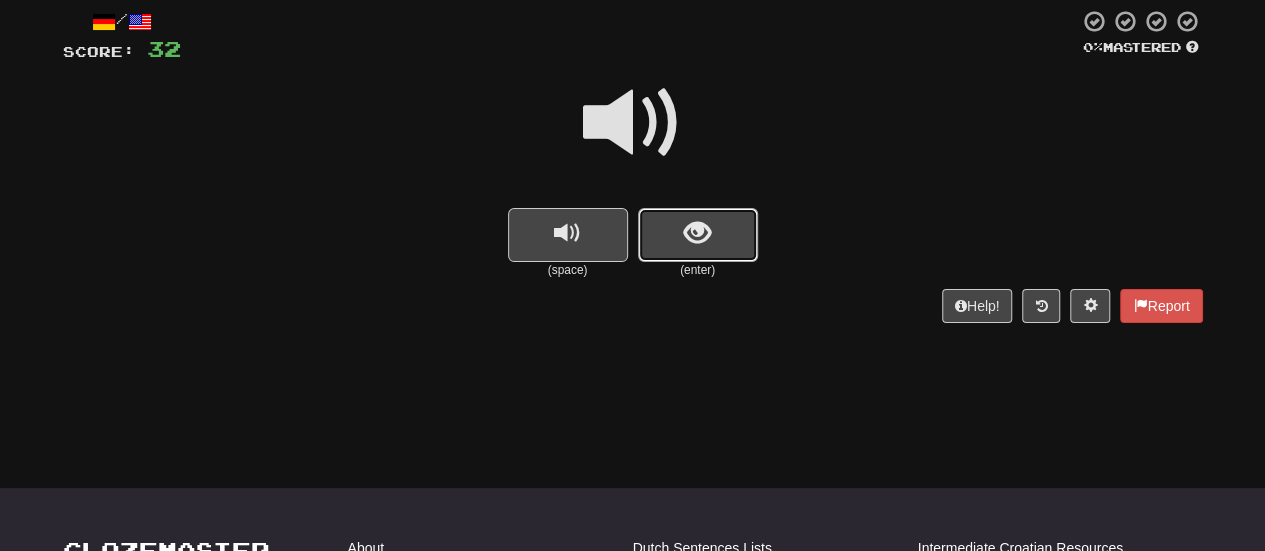 click at bounding box center (697, 233) 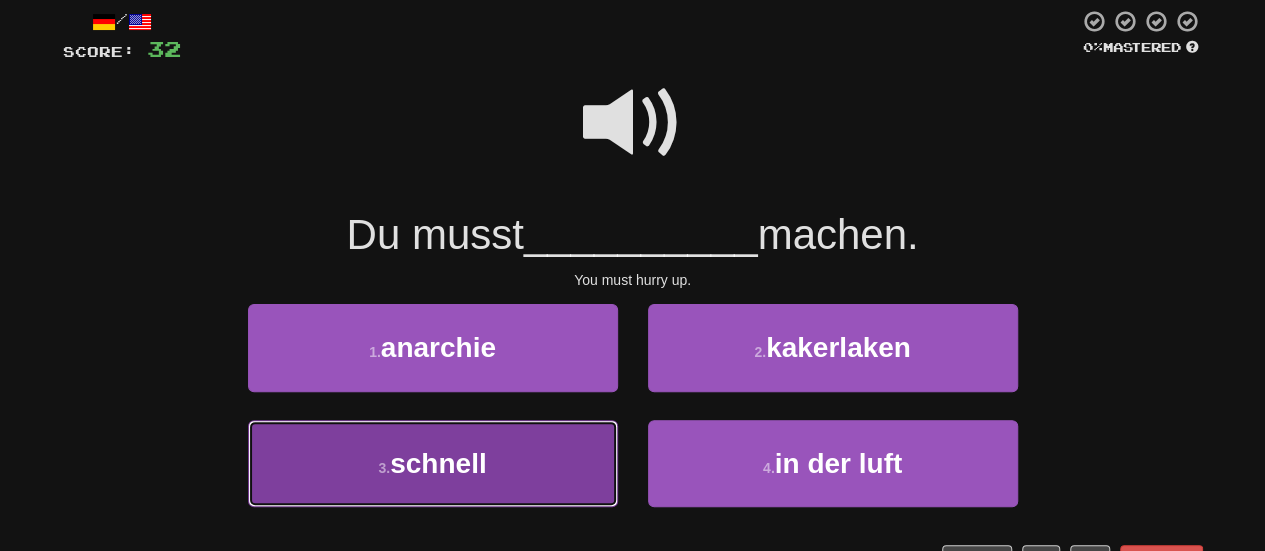click on "3 .  schnell" at bounding box center (433, 463) 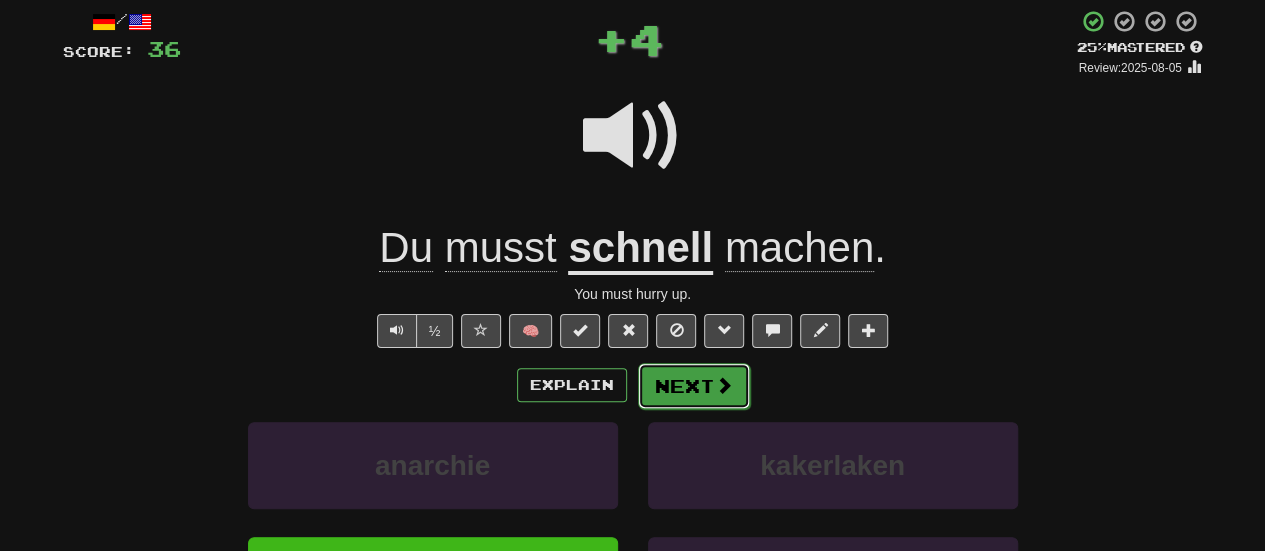 click on "Next" at bounding box center [694, 386] 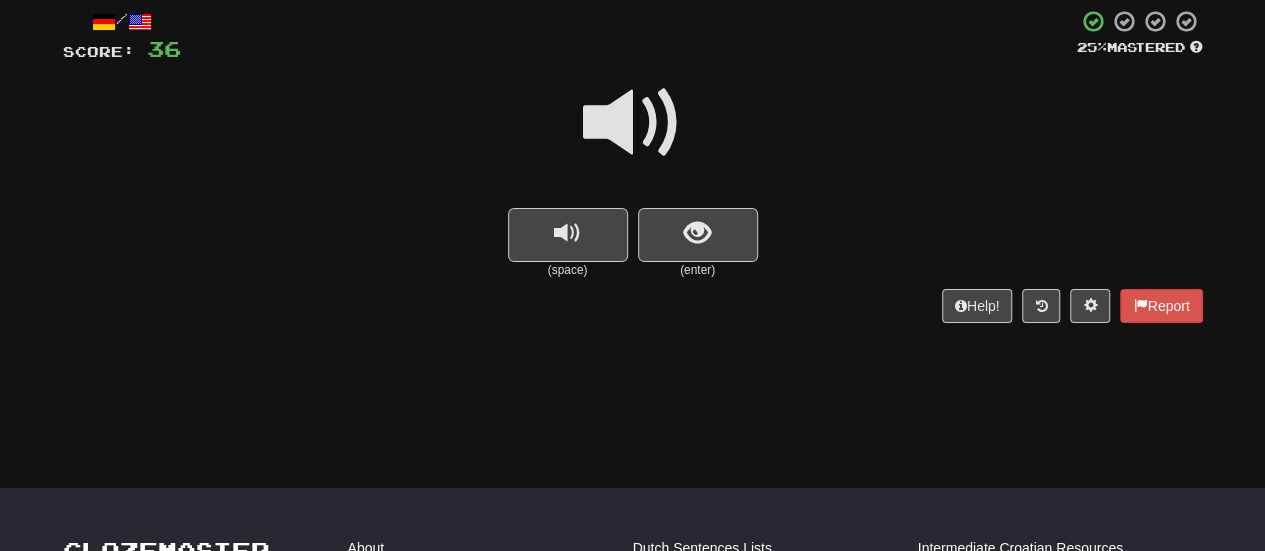 click at bounding box center [633, 123] 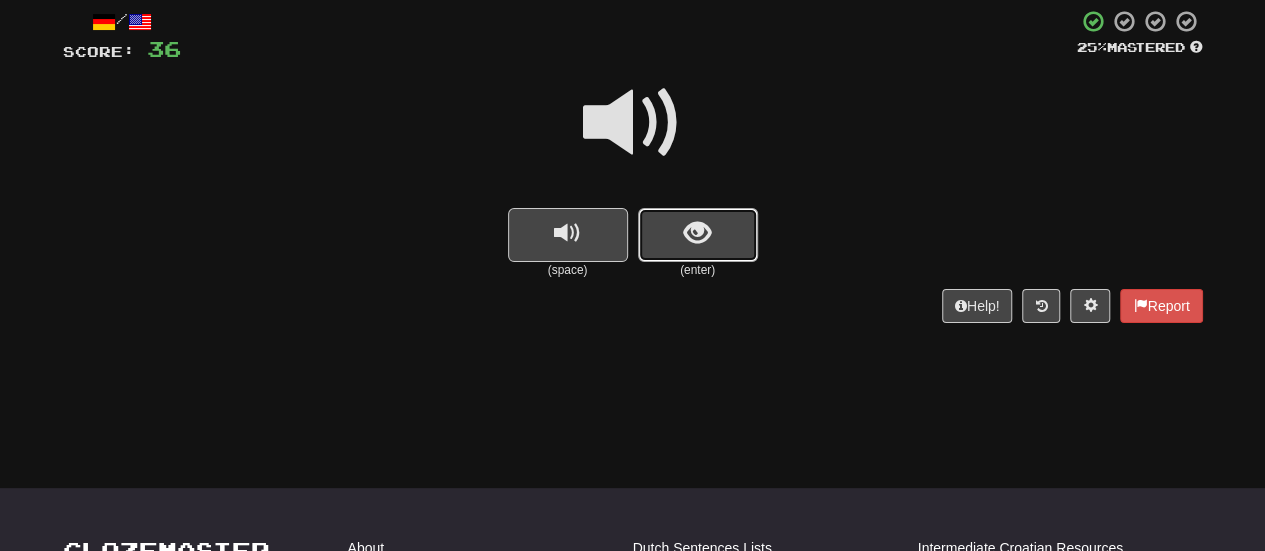click at bounding box center [697, 233] 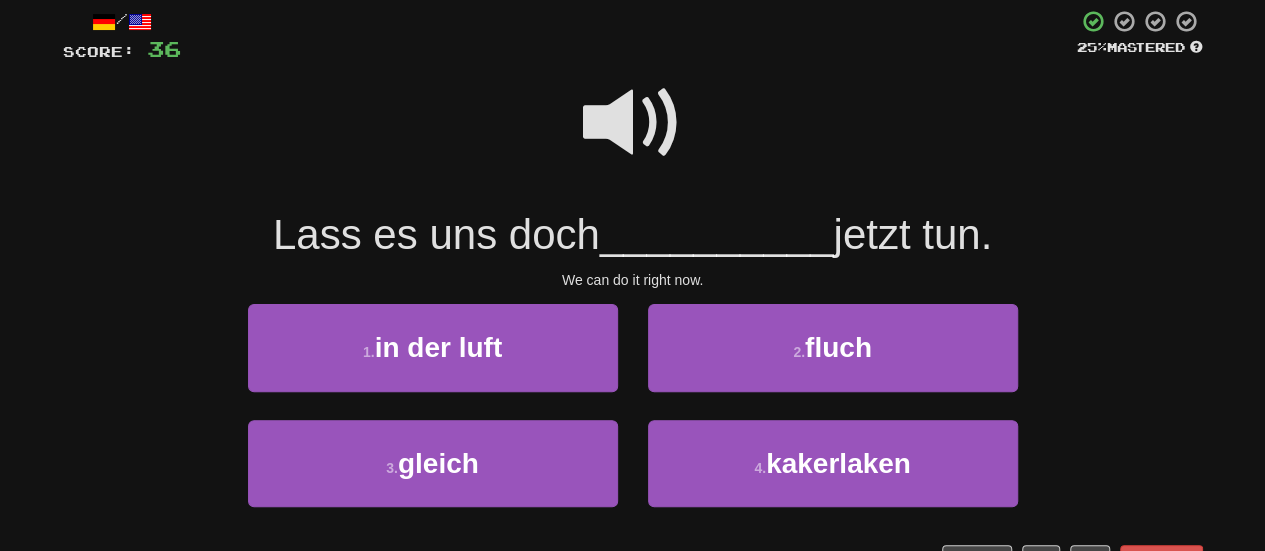 click at bounding box center (633, 123) 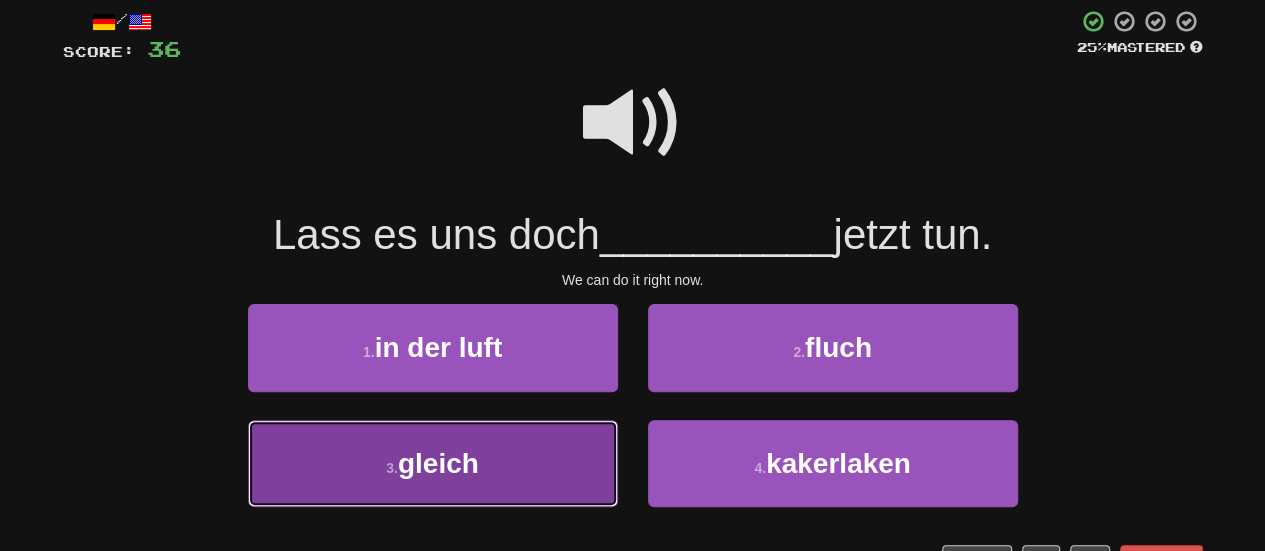 click on "3 .  gleich" at bounding box center [433, 463] 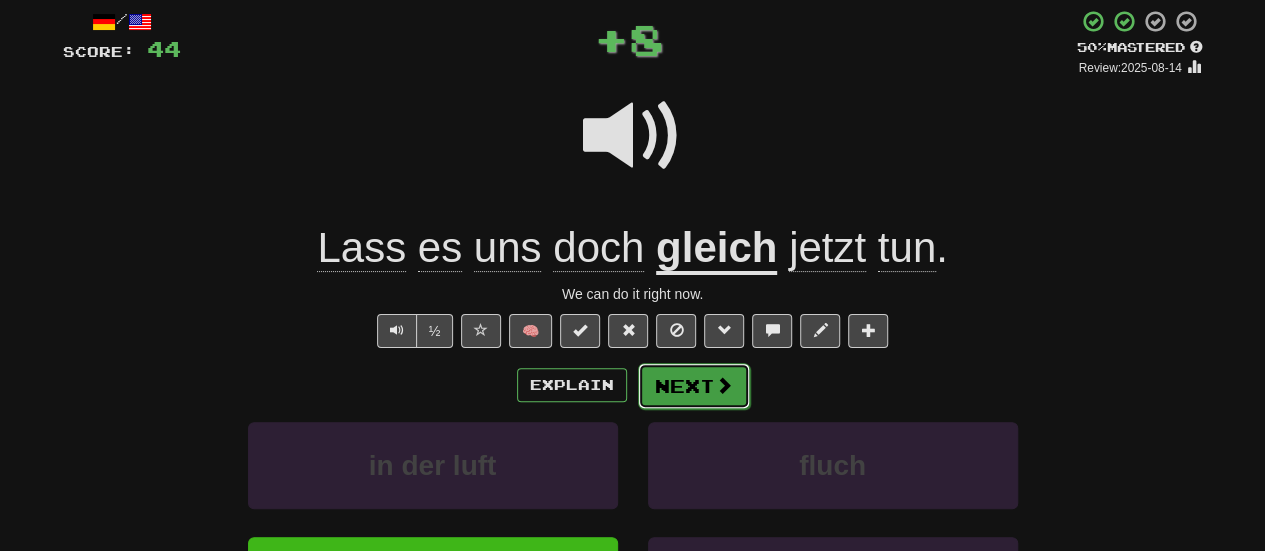 click on "Next" at bounding box center [694, 386] 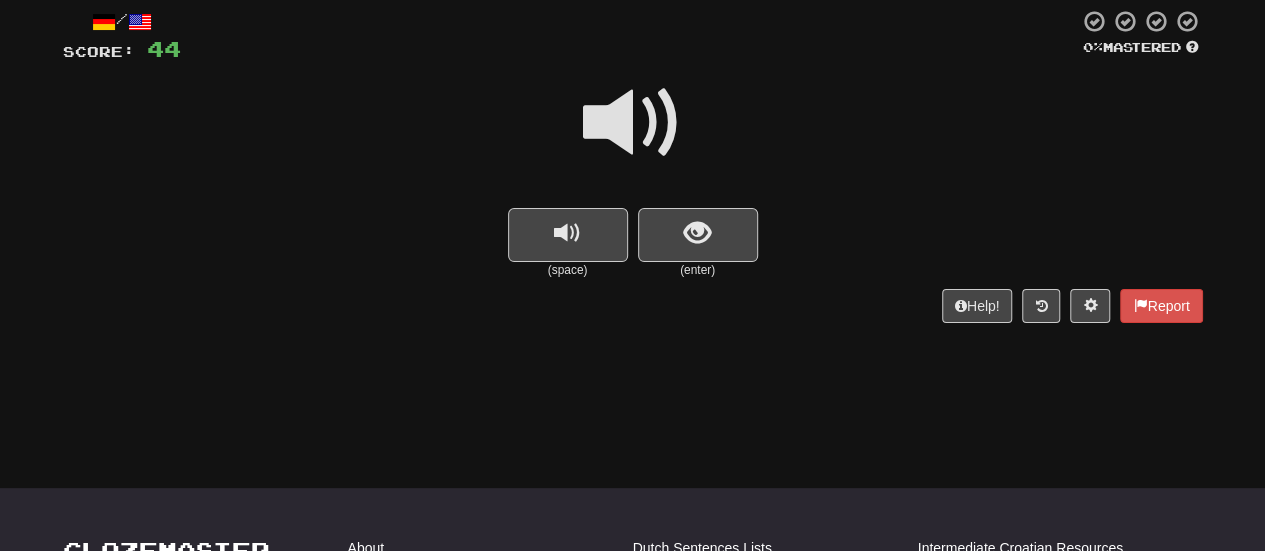 click at bounding box center (633, 123) 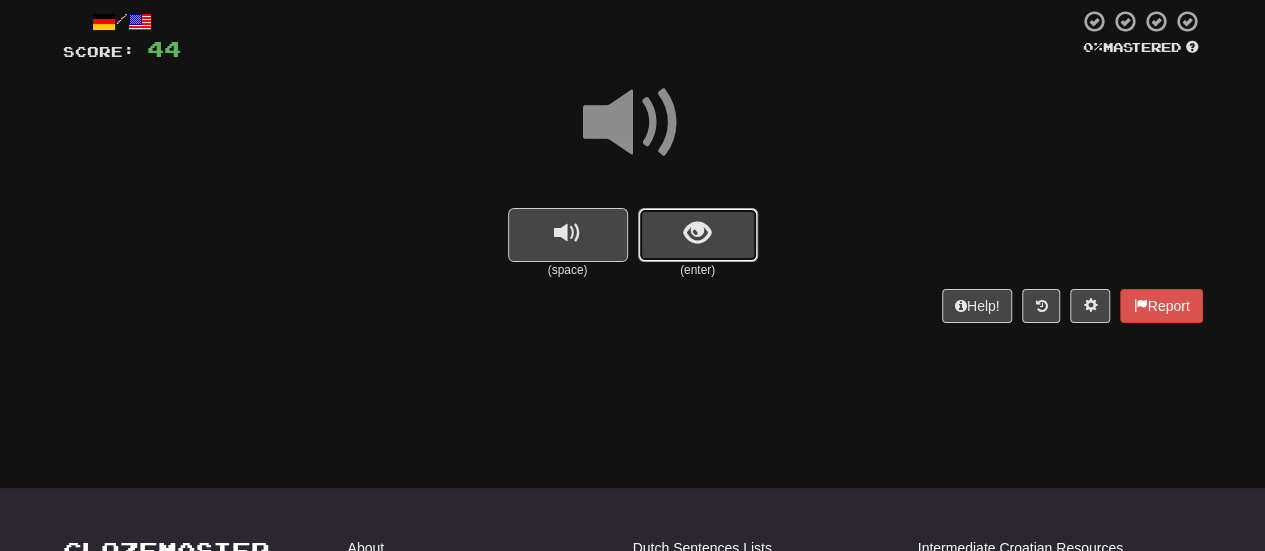 click at bounding box center [697, 233] 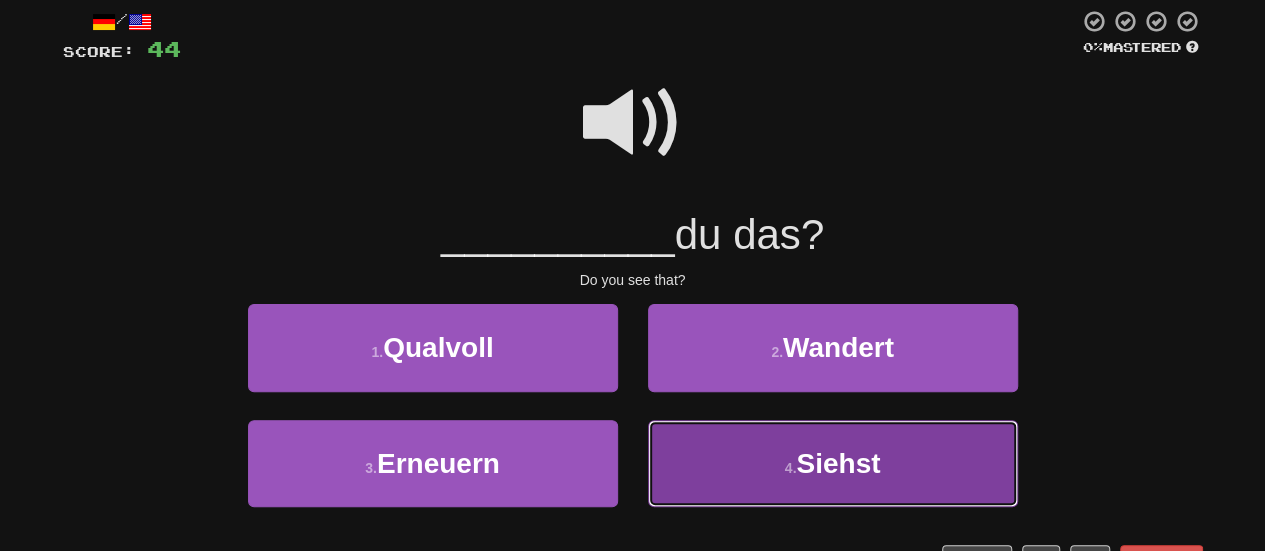 click on "4 .  Siehst" at bounding box center [833, 463] 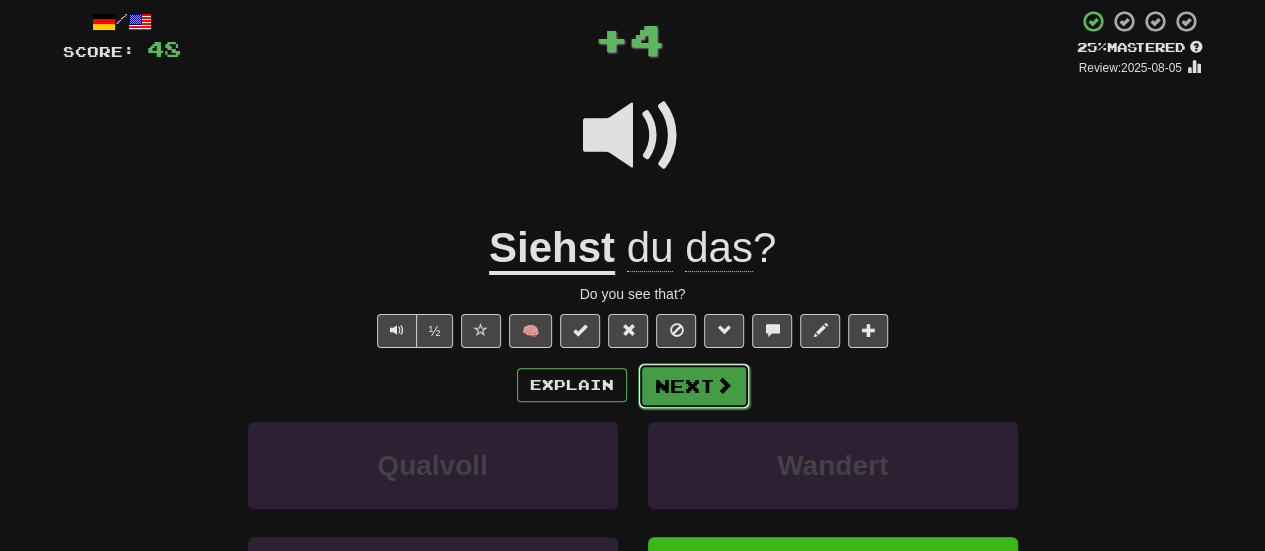 click on "Next" at bounding box center [694, 386] 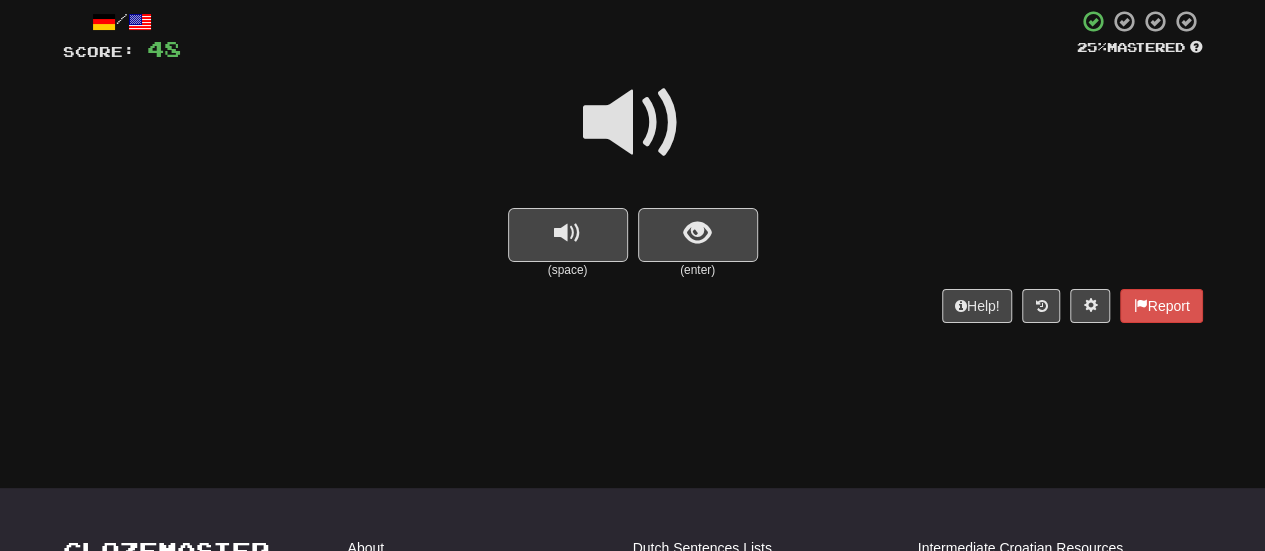click at bounding box center (633, 123) 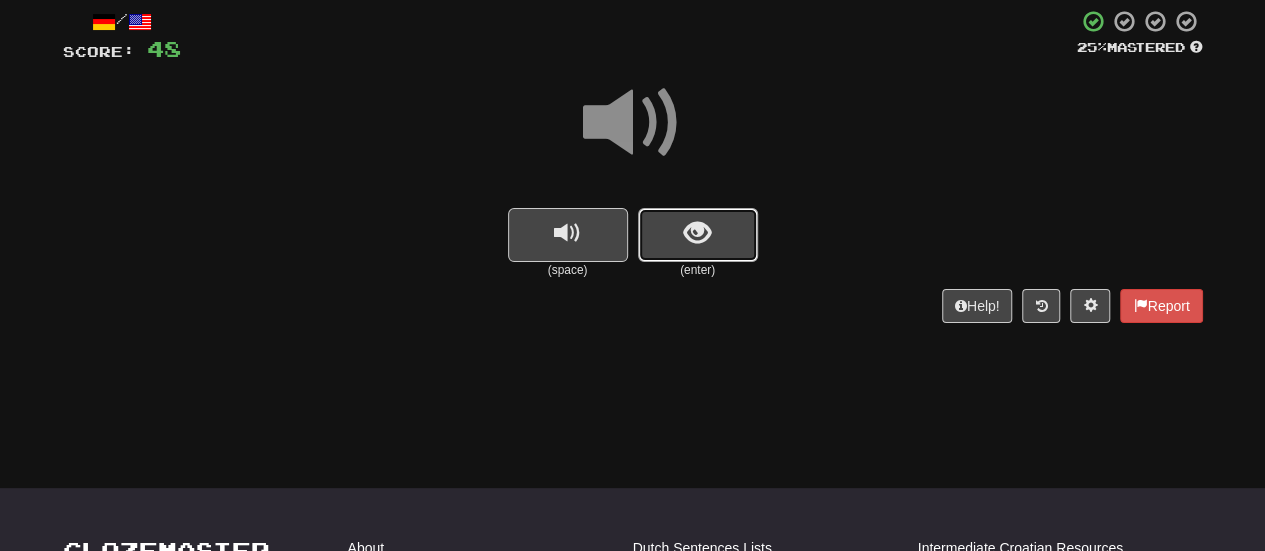 click at bounding box center (698, 235) 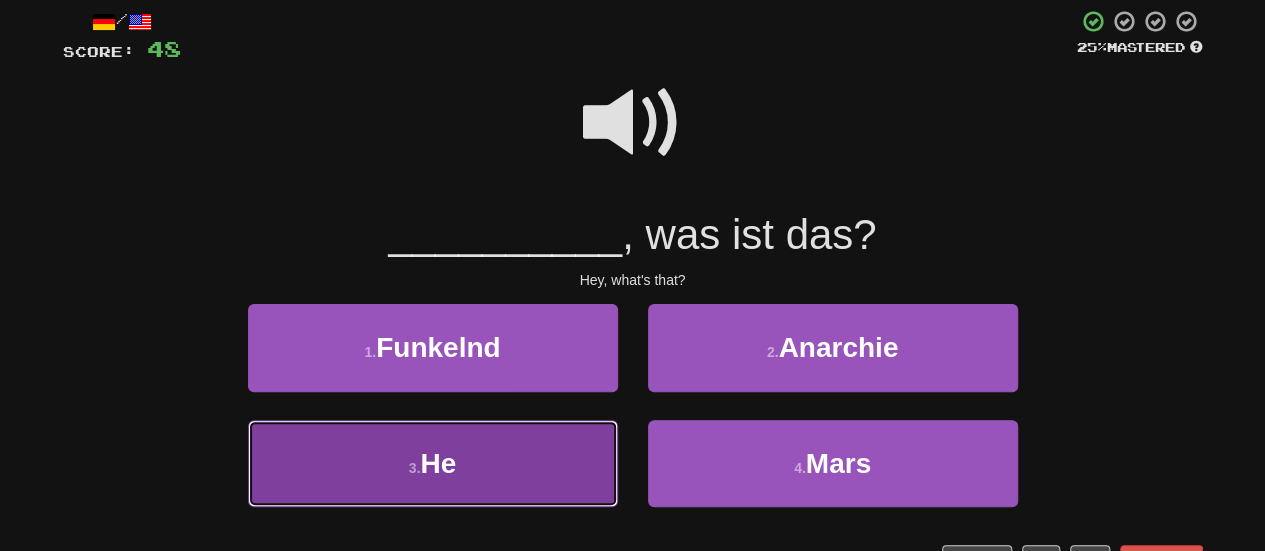 click on "3 .  He" at bounding box center (433, 463) 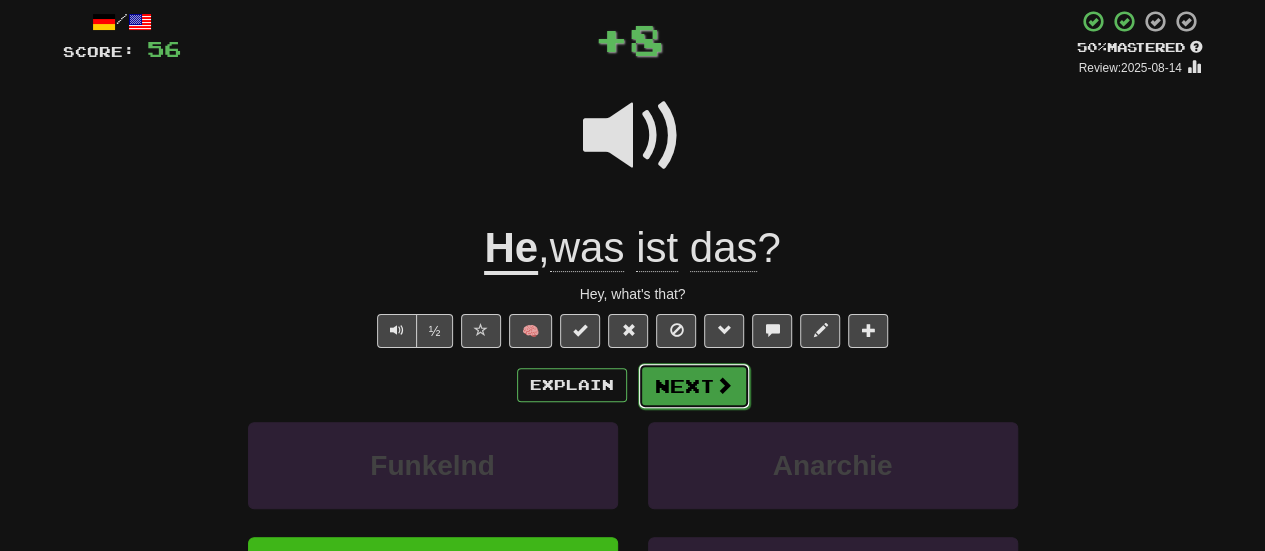 click at bounding box center (724, 385) 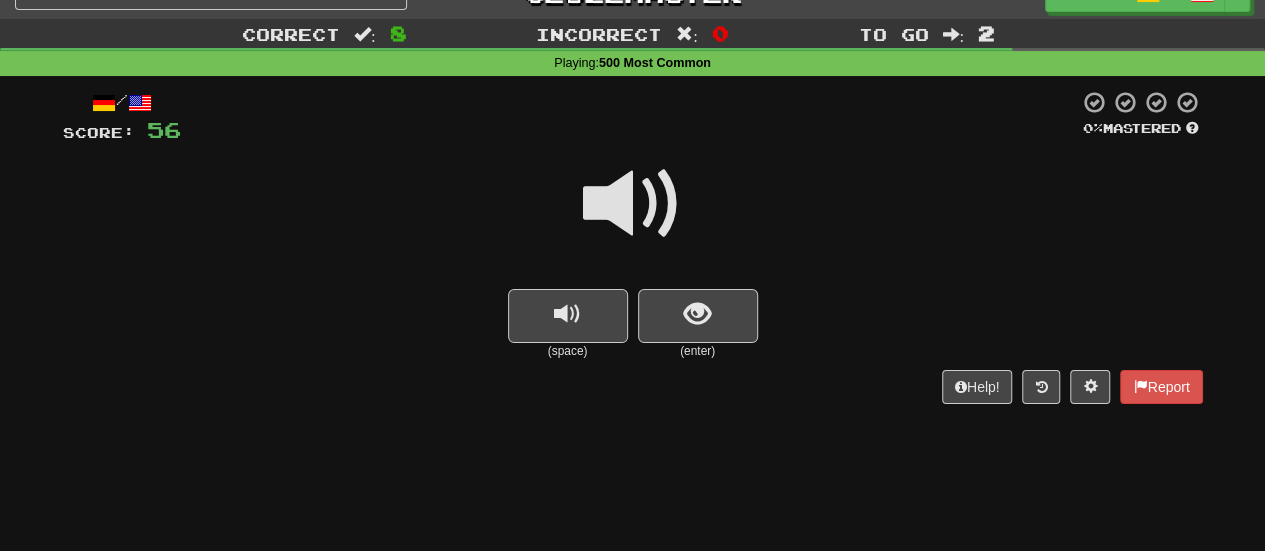 scroll, scrollTop: 13, scrollLeft: 0, axis: vertical 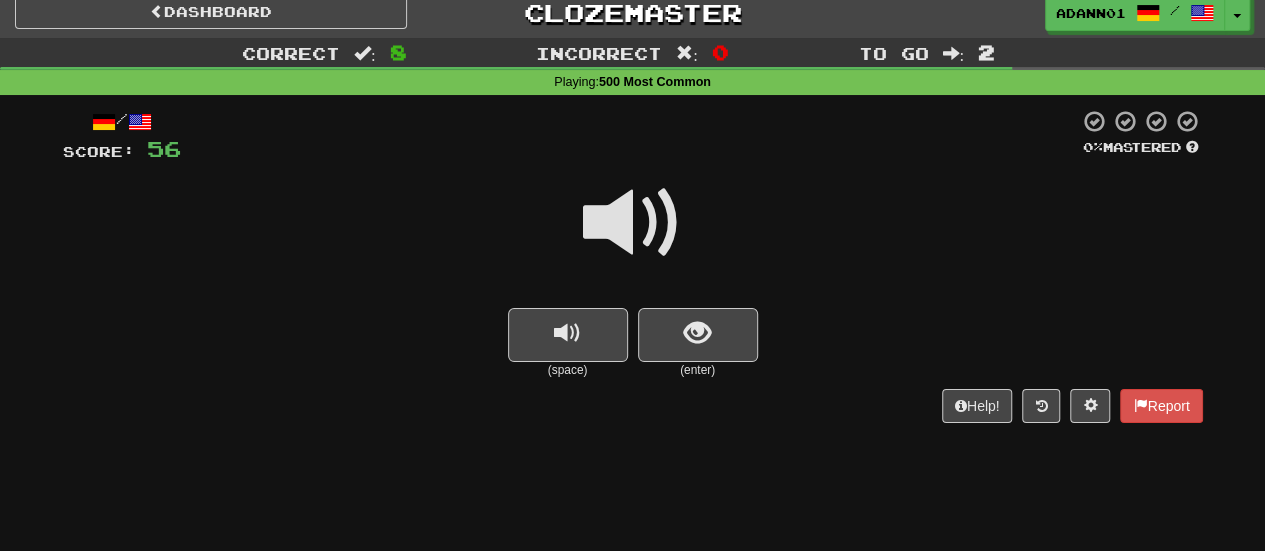 click at bounding box center (633, 223) 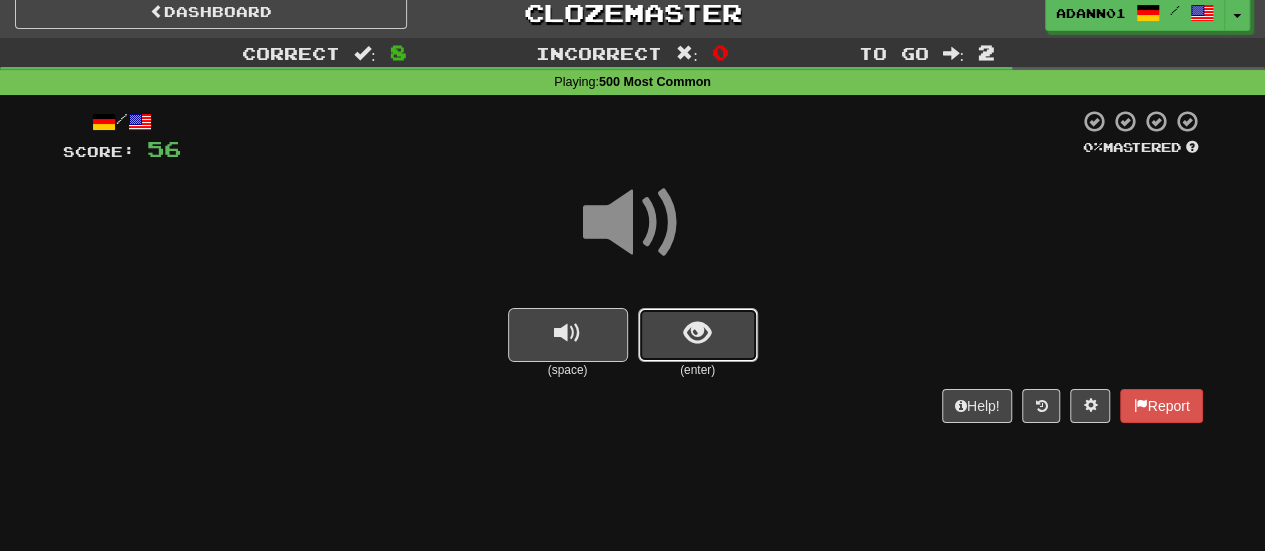 click at bounding box center (698, 335) 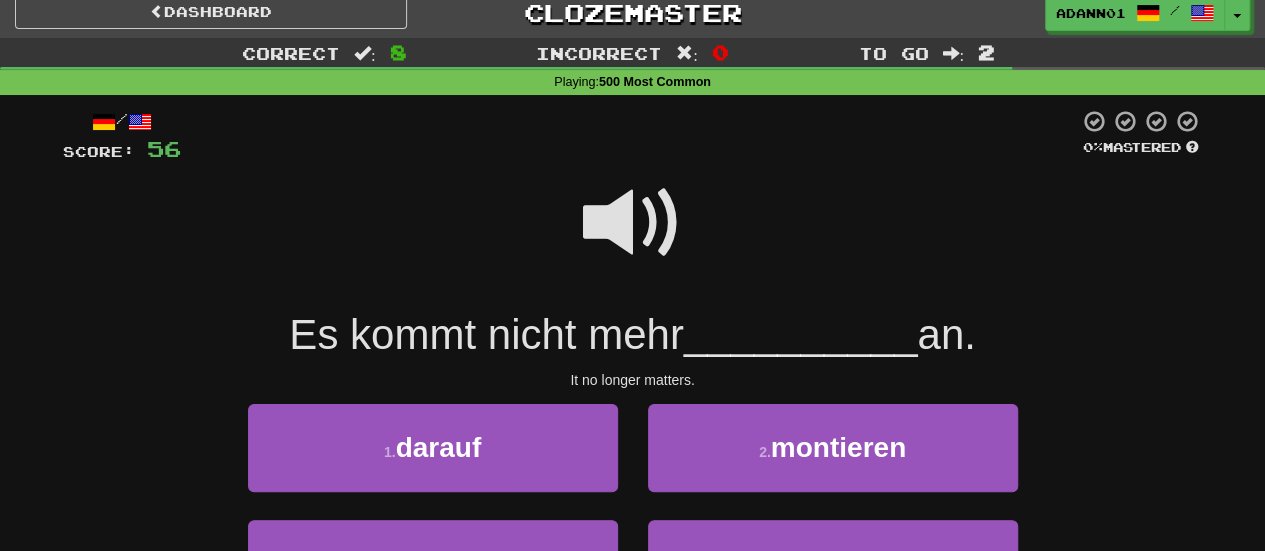 click at bounding box center (633, 223) 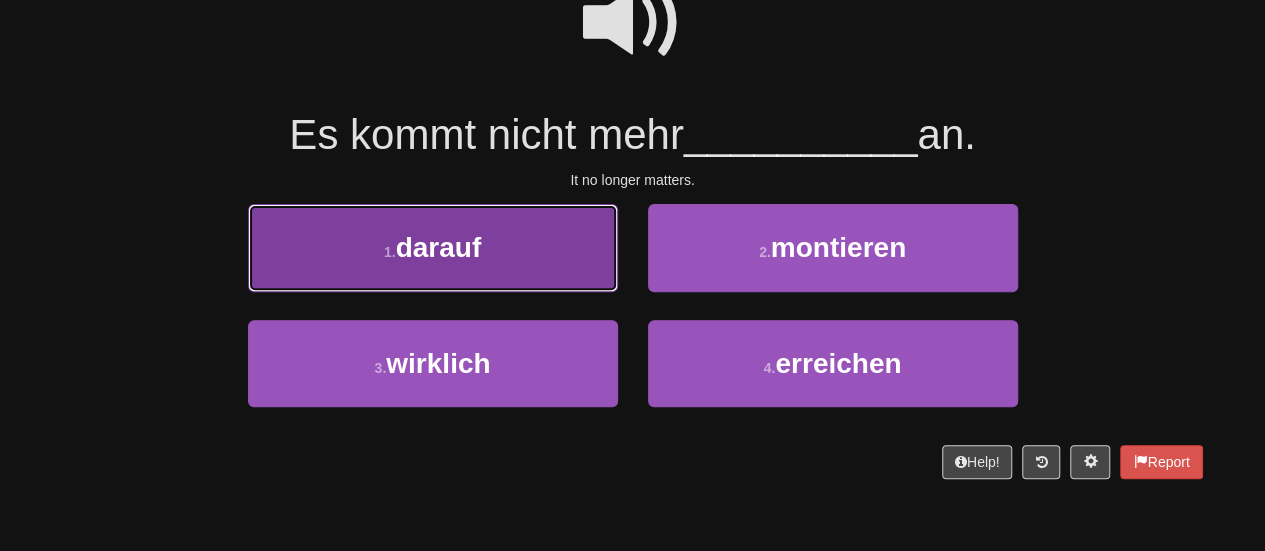 click on "1 .  darauf" at bounding box center [433, 247] 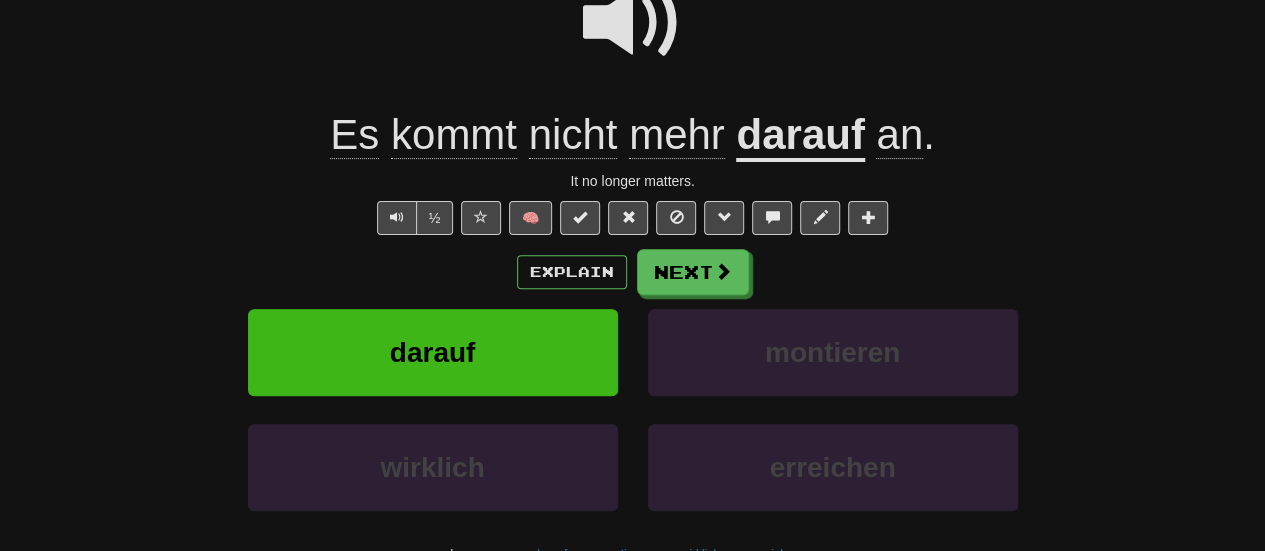click on "darauf" at bounding box center (800, 136) 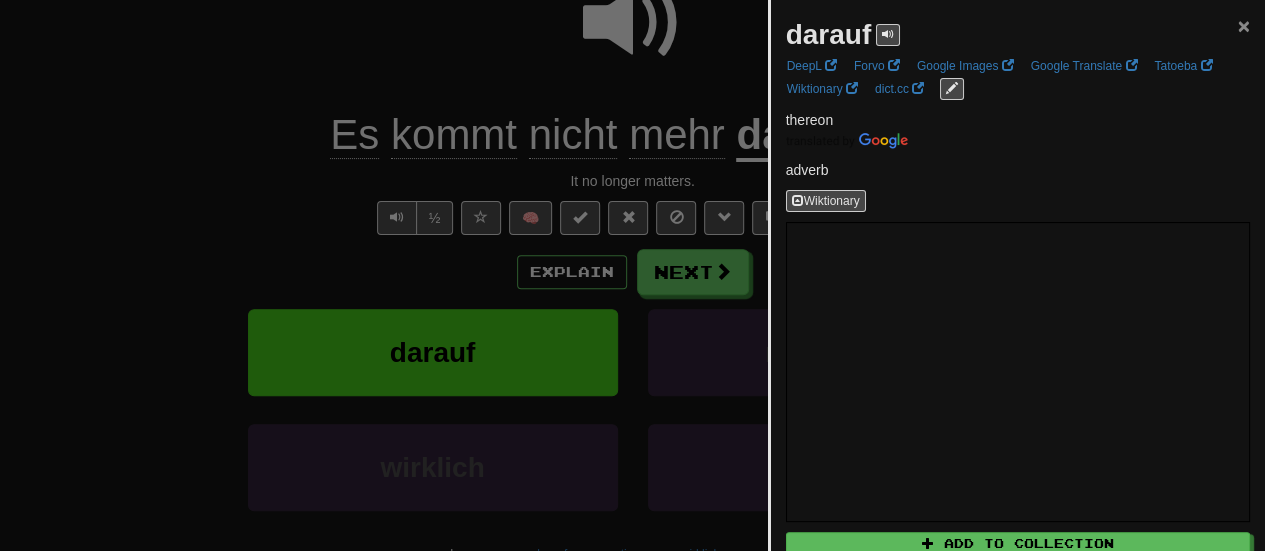 click on "×" at bounding box center [1244, 25] 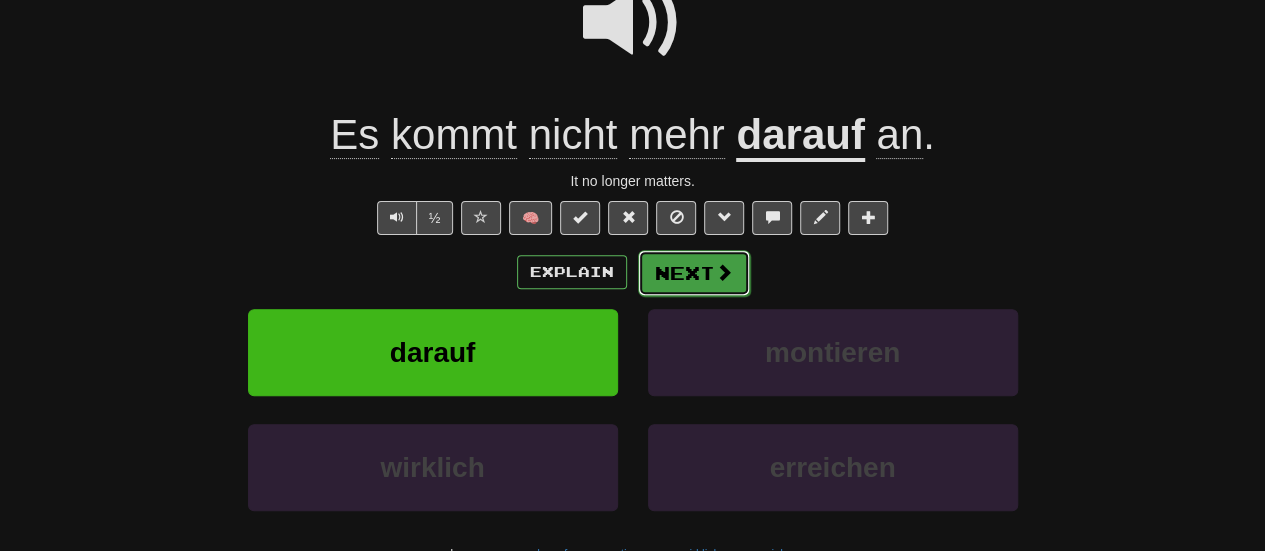 click on "Next" at bounding box center (694, 273) 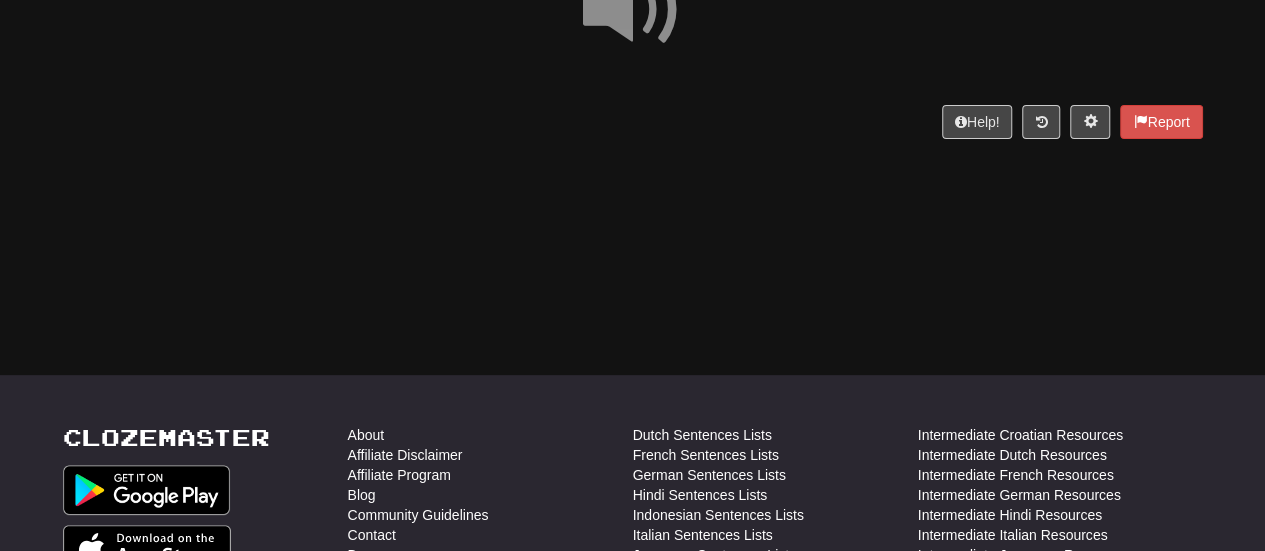 scroll, scrollTop: 26, scrollLeft: 0, axis: vertical 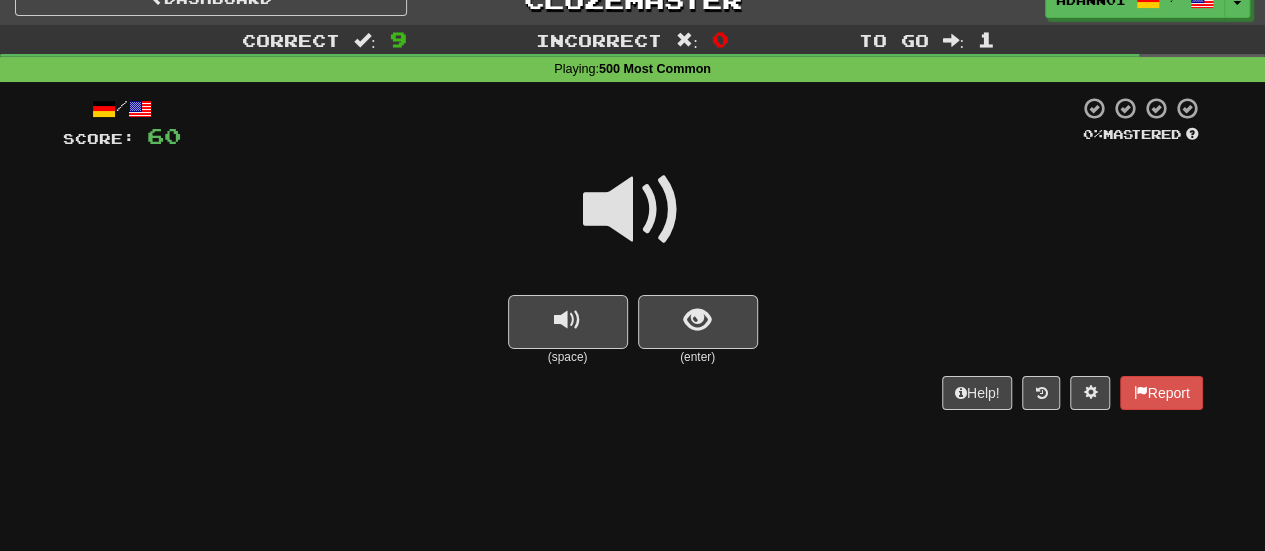 click at bounding box center (633, 210) 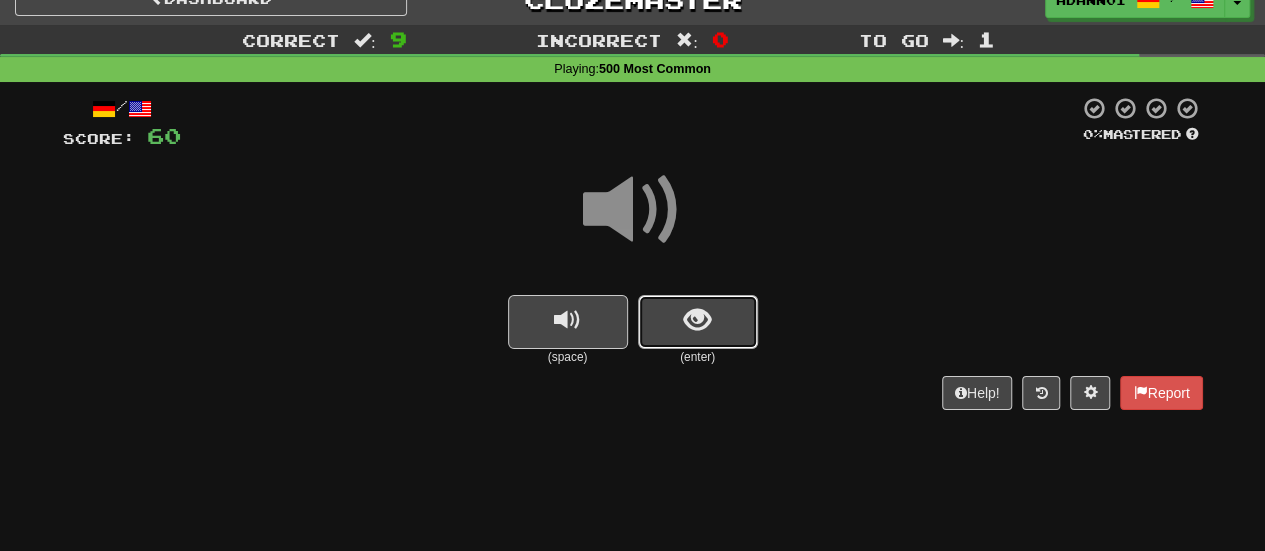 click at bounding box center [697, 320] 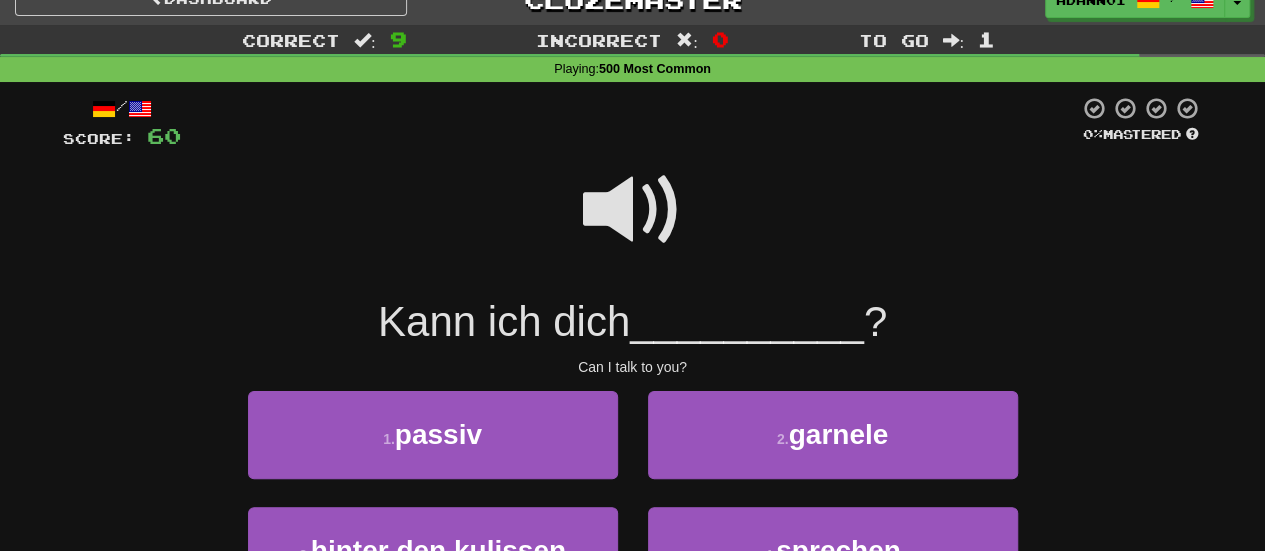 click at bounding box center (633, 210) 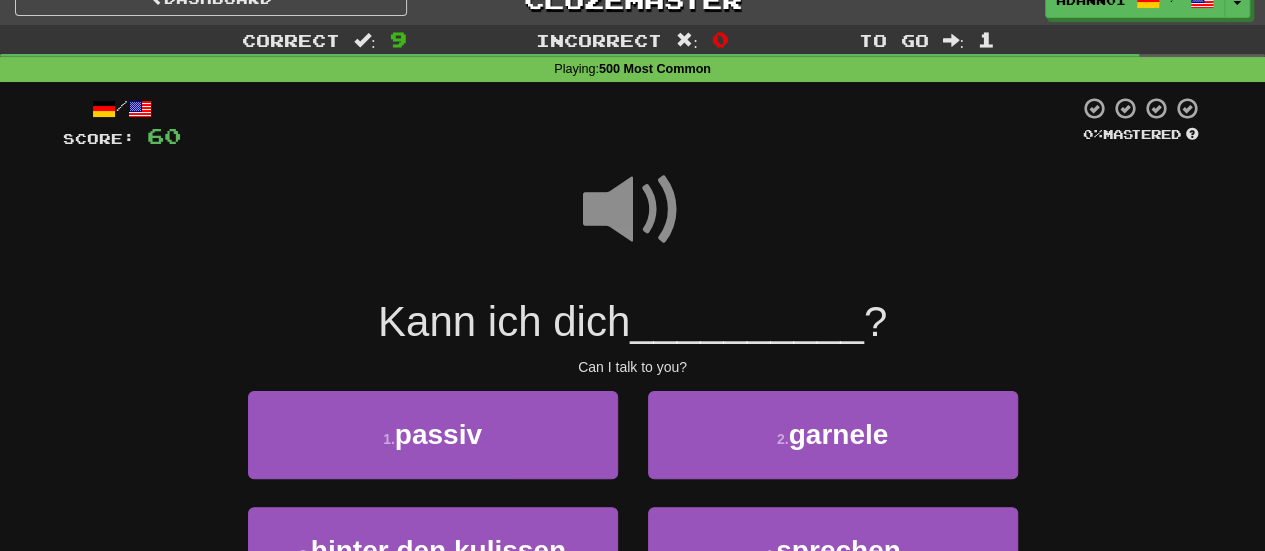 scroll, scrollTop: 126, scrollLeft: 0, axis: vertical 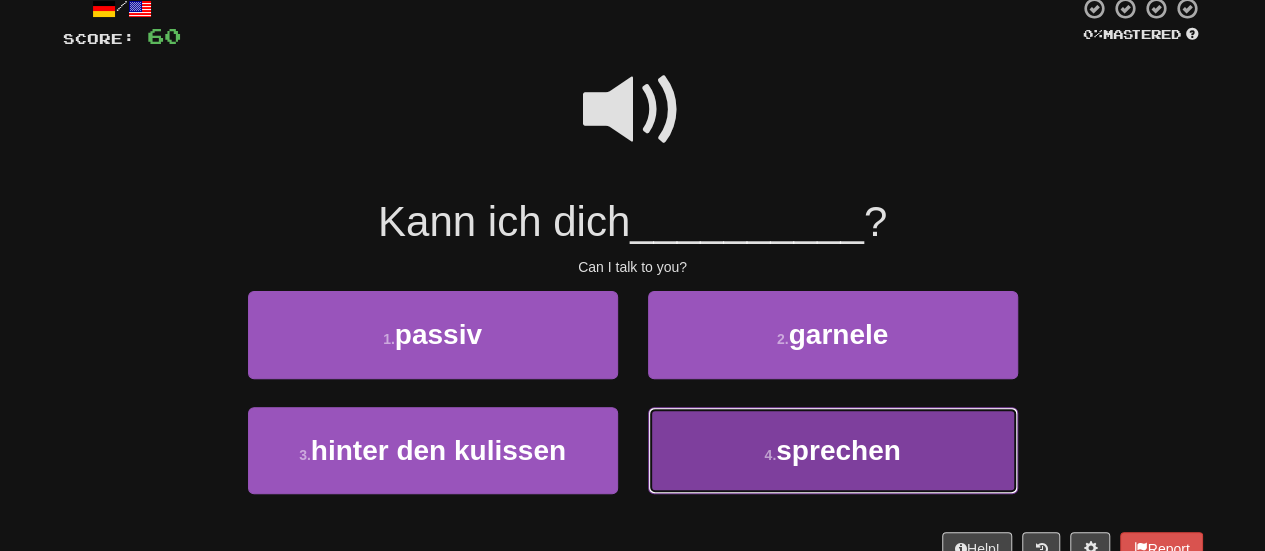 click on "4 .  sprechen" at bounding box center (833, 450) 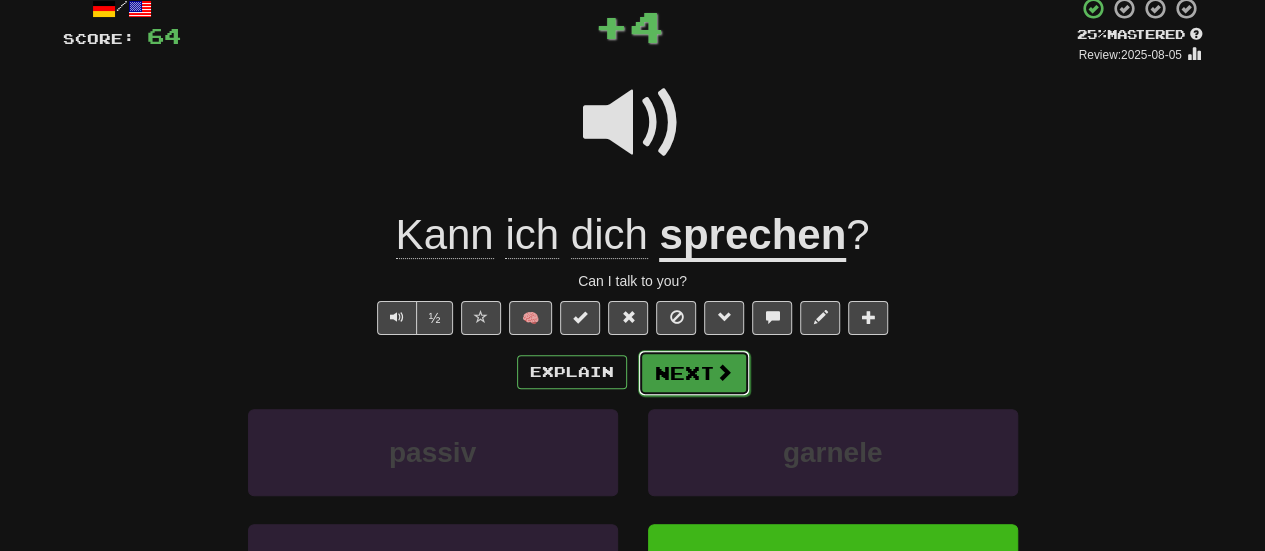 click on "Next" at bounding box center [694, 373] 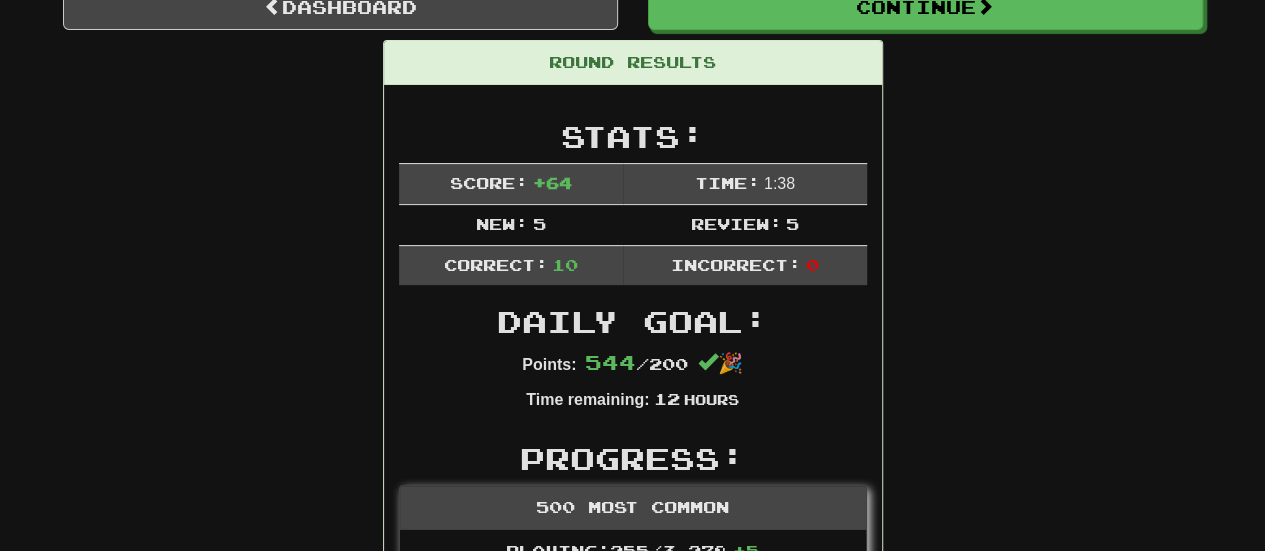scroll, scrollTop: 214, scrollLeft: 0, axis: vertical 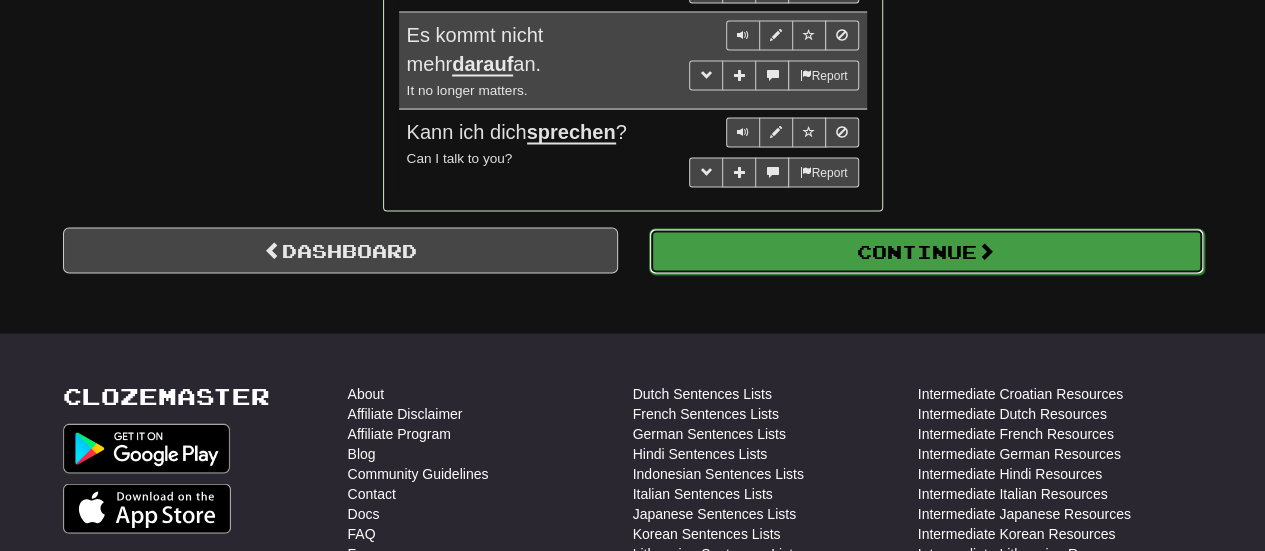 click on "Continue" at bounding box center [926, 252] 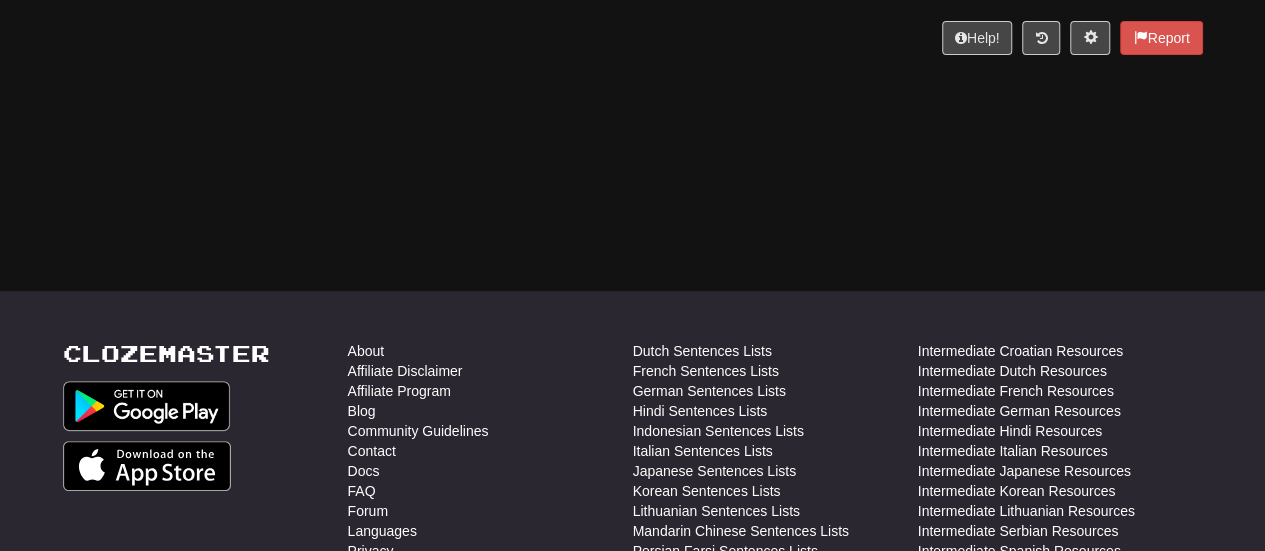 scroll, scrollTop: 0, scrollLeft: 0, axis: both 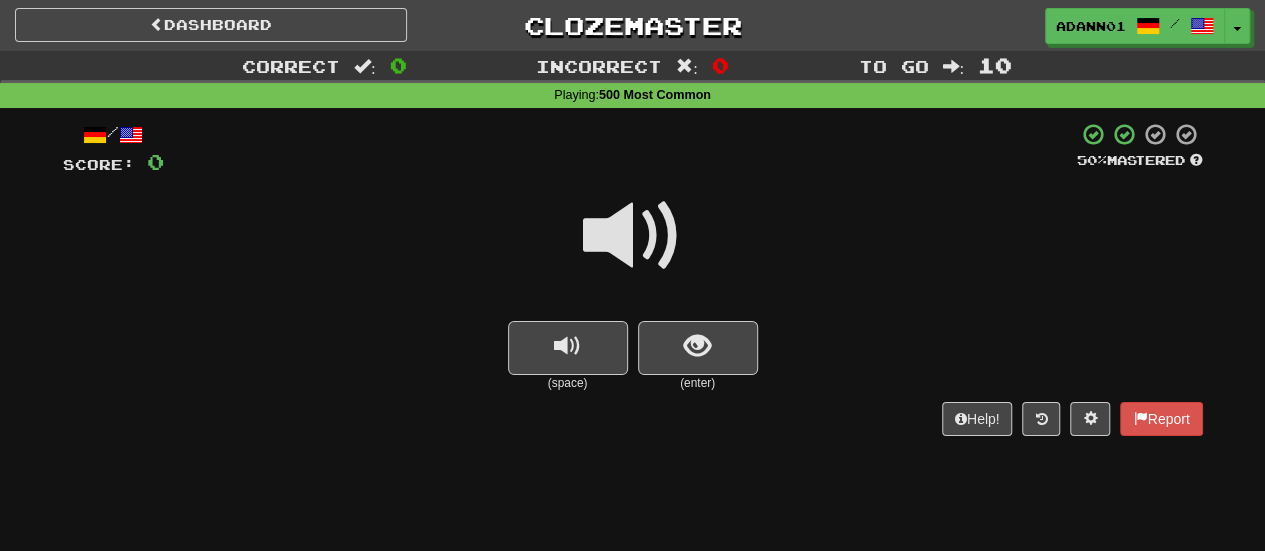 click at bounding box center [633, 236] 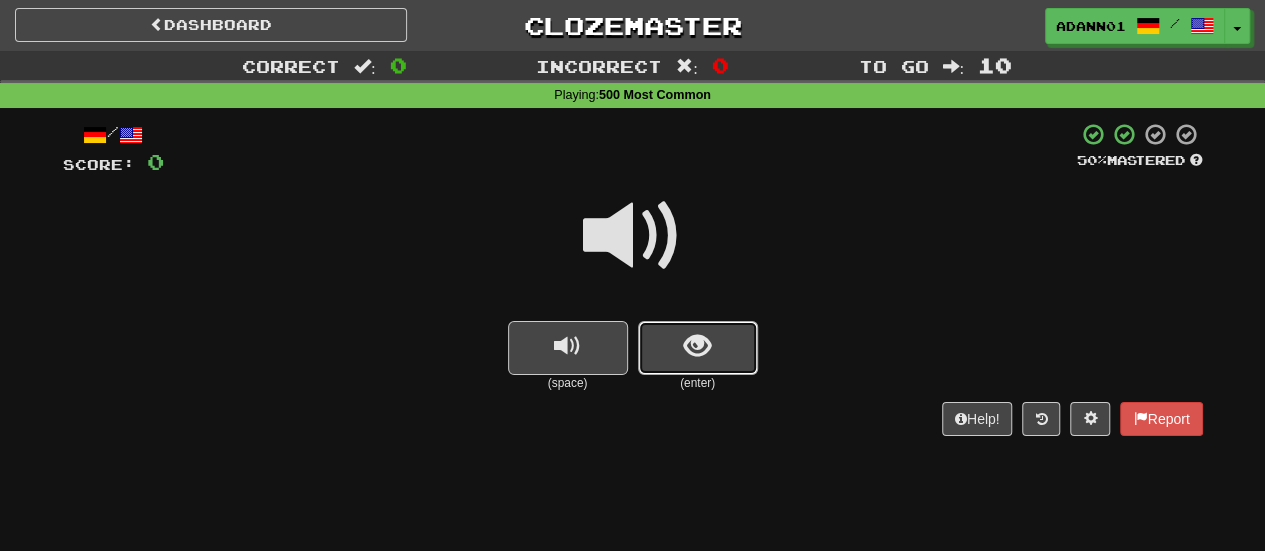 click at bounding box center (698, 348) 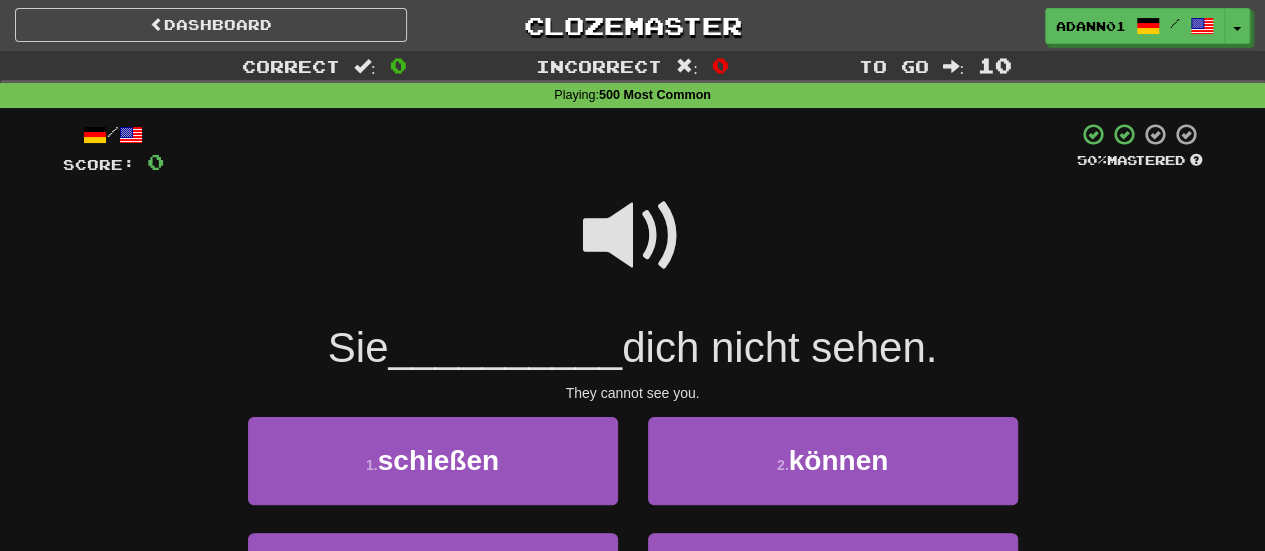 click at bounding box center (633, 236) 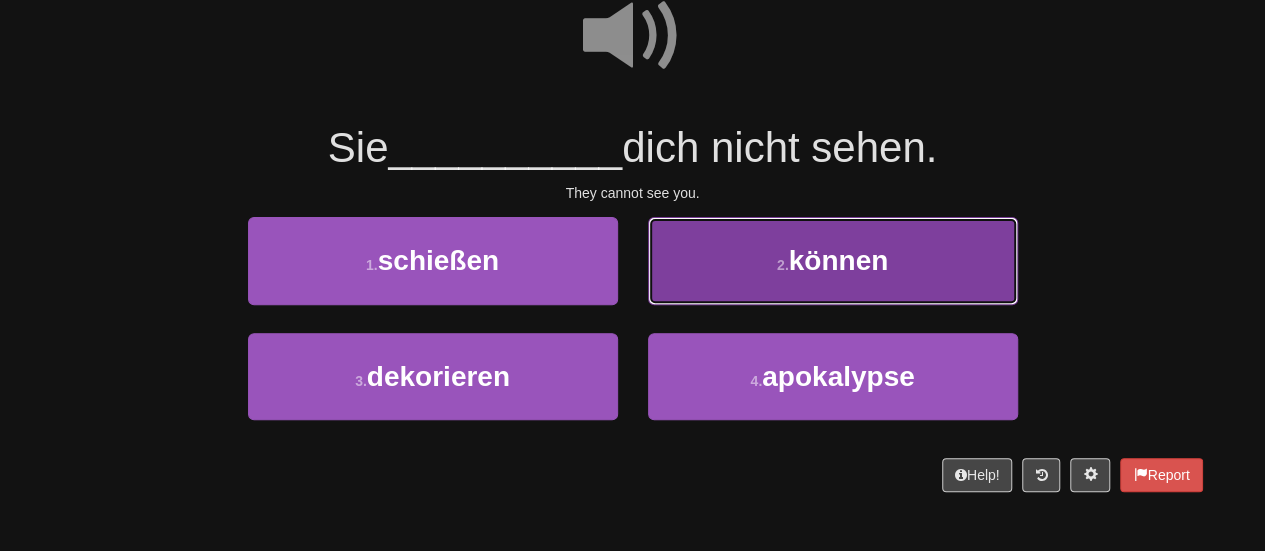 click on "2 .  können" at bounding box center (833, 260) 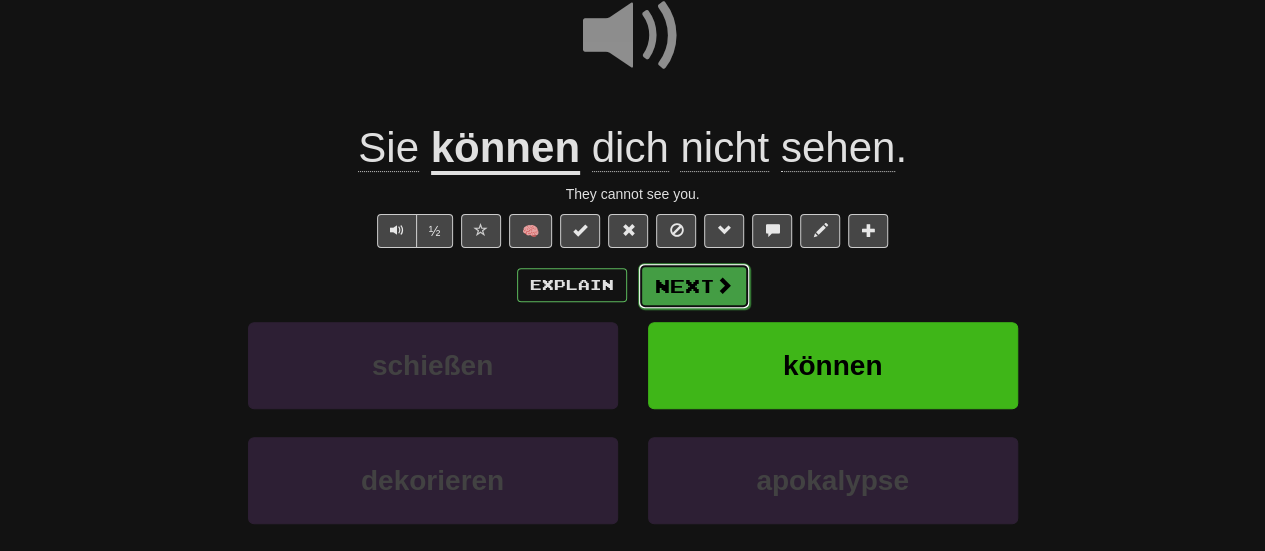 click on "Next" at bounding box center (694, 286) 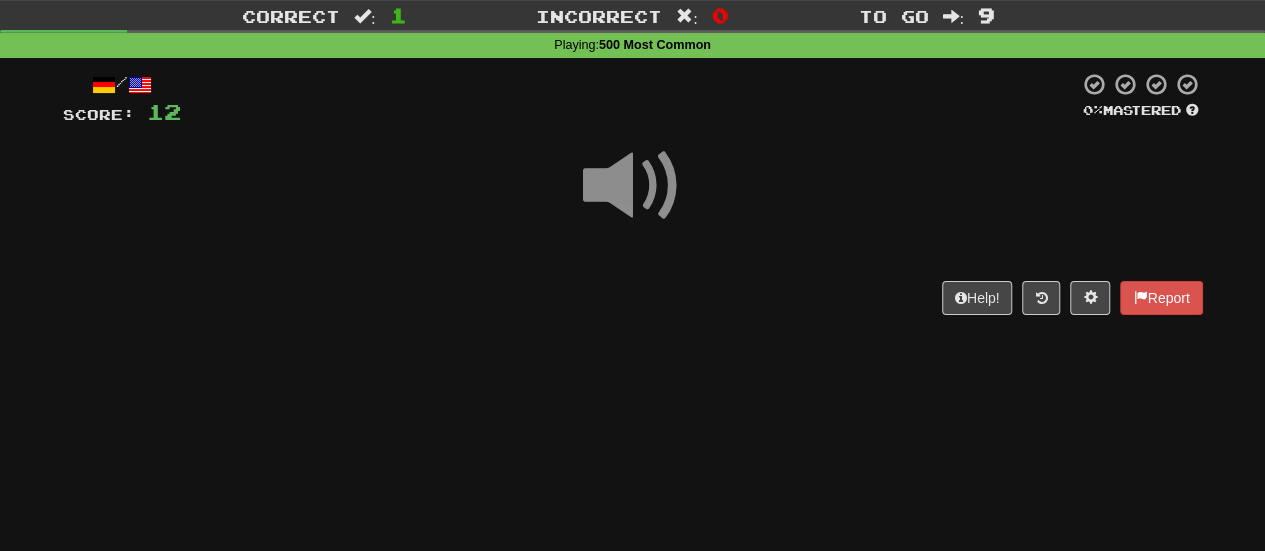 scroll, scrollTop: 13, scrollLeft: 0, axis: vertical 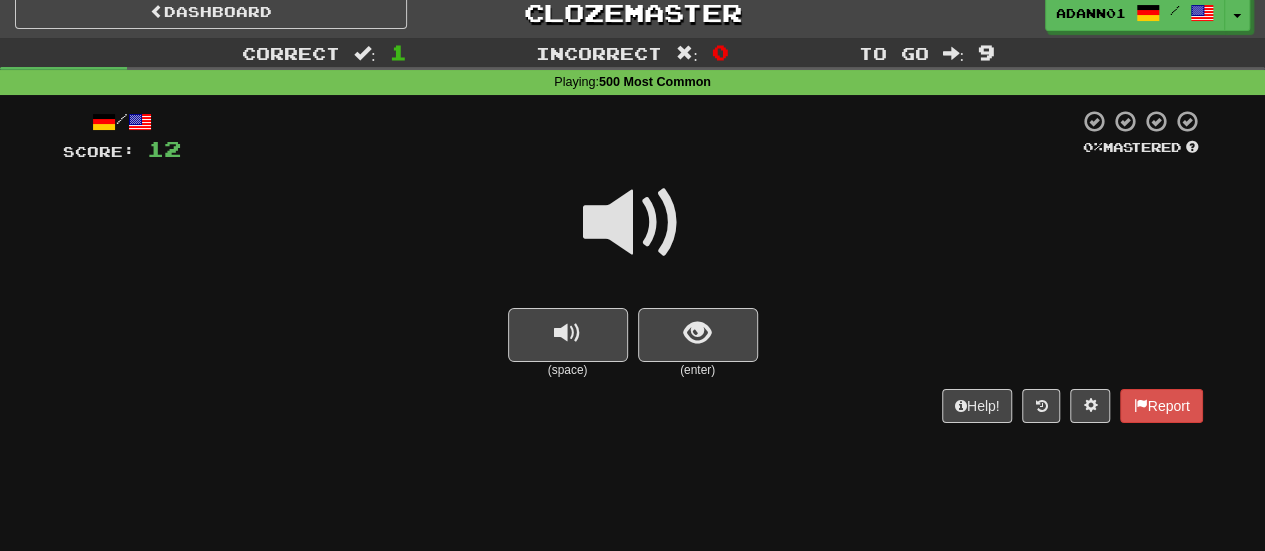 click at bounding box center [633, 223] 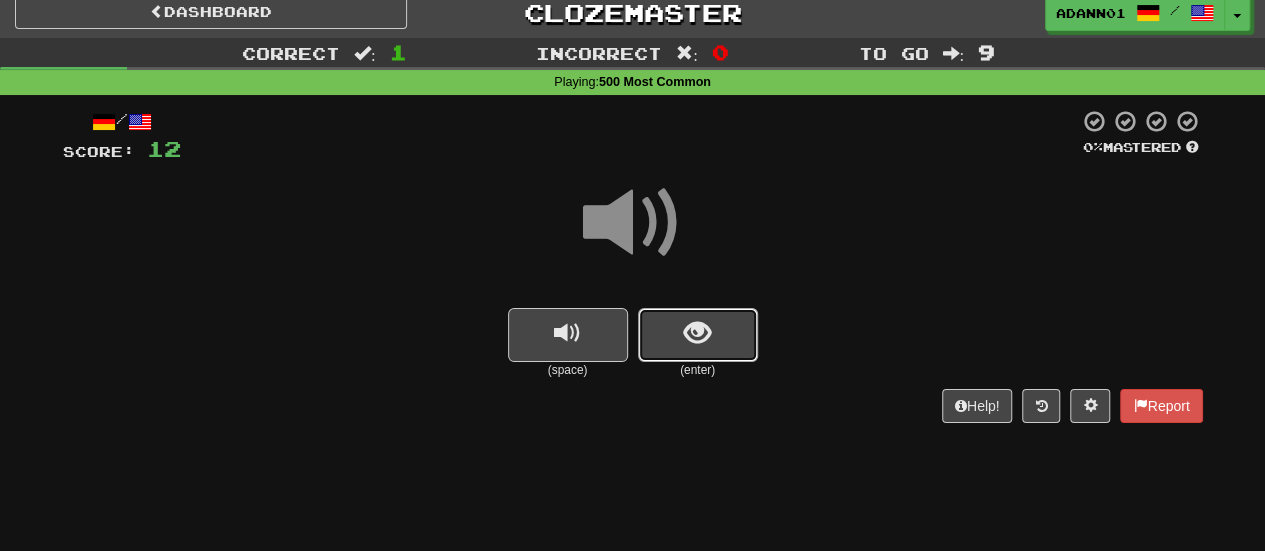 click at bounding box center (698, 335) 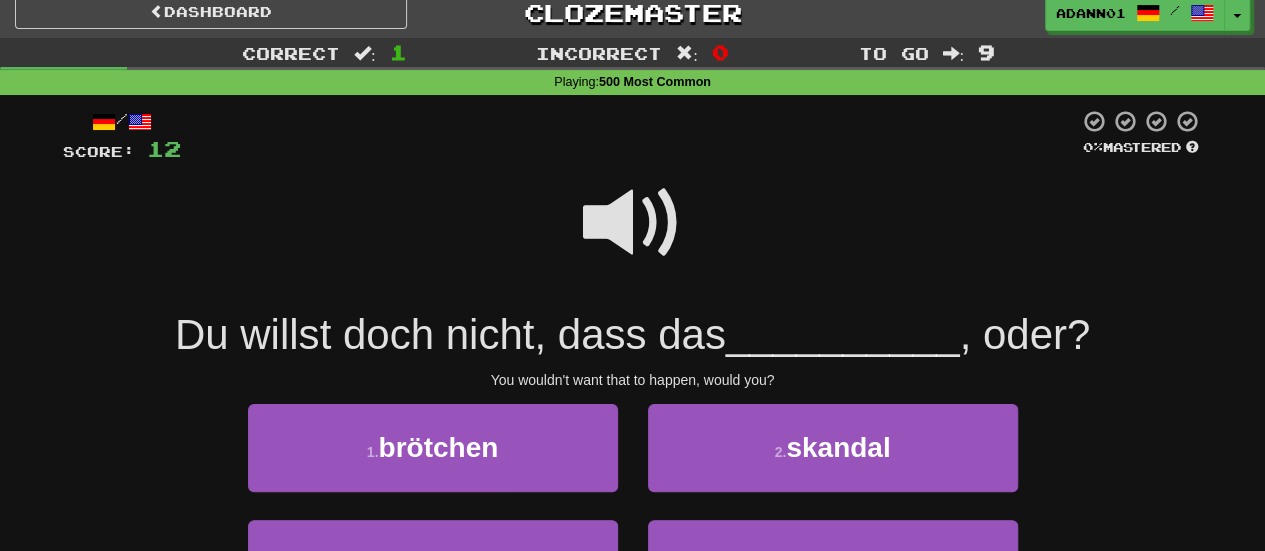 click at bounding box center [633, 223] 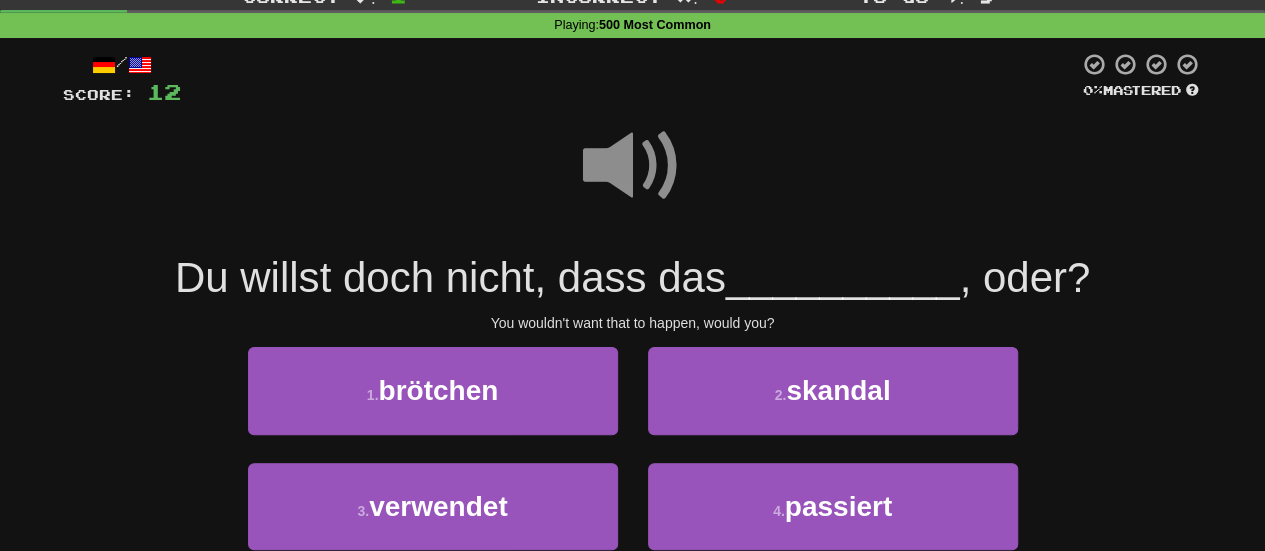 scroll, scrollTop: 113, scrollLeft: 0, axis: vertical 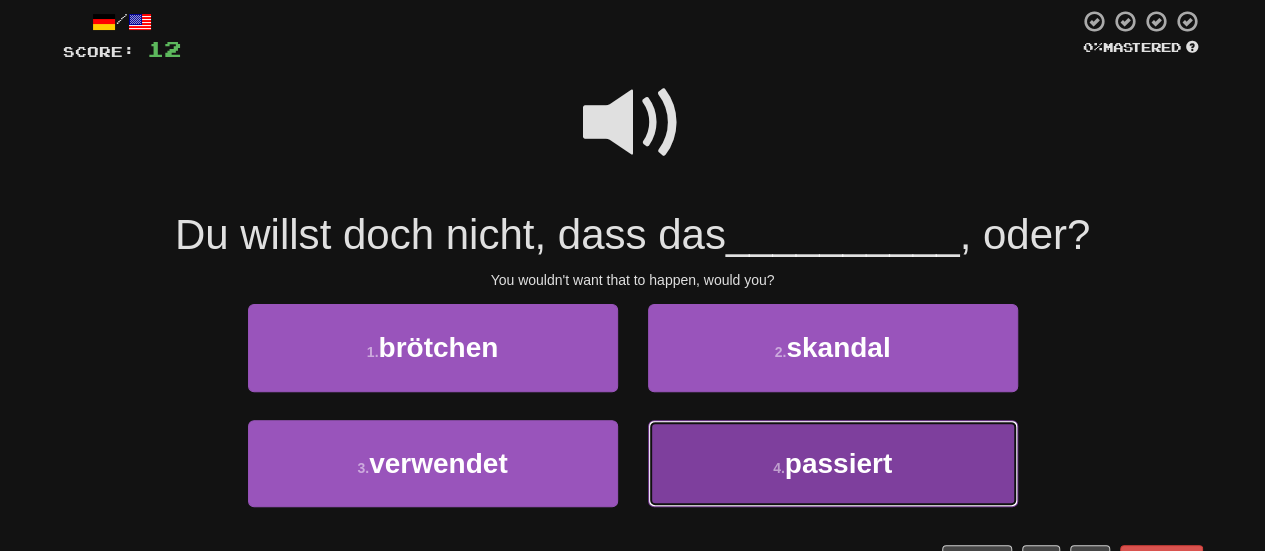 click on "4 .  passiert" at bounding box center (833, 463) 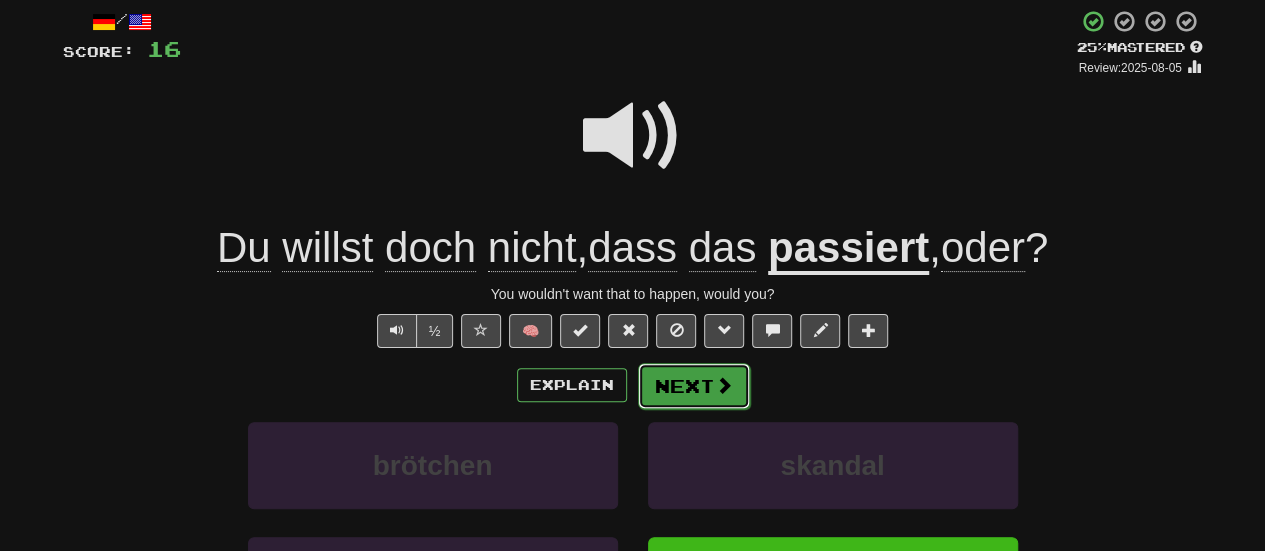 click on "Next" at bounding box center (694, 386) 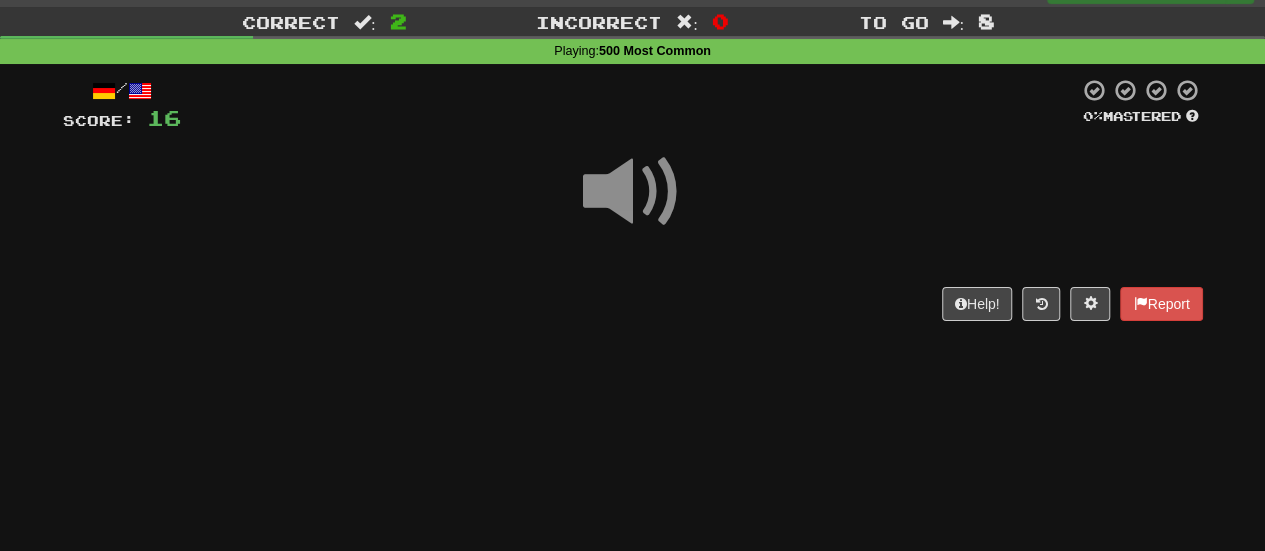 scroll, scrollTop: 13, scrollLeft: 0, axis: vertical 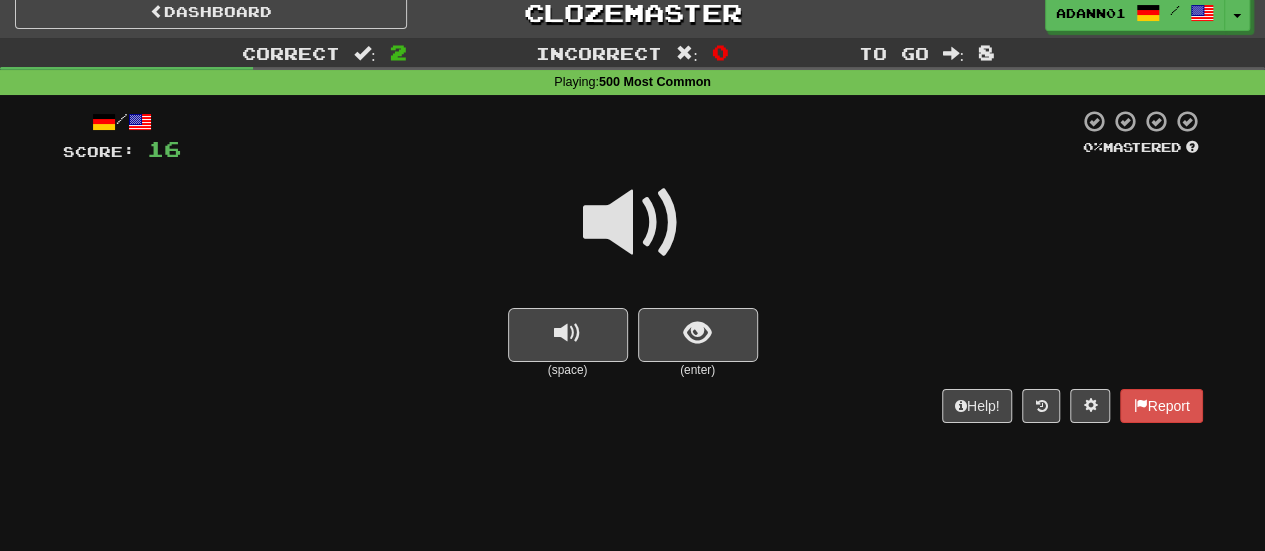 click at bounding box center (633, 223) 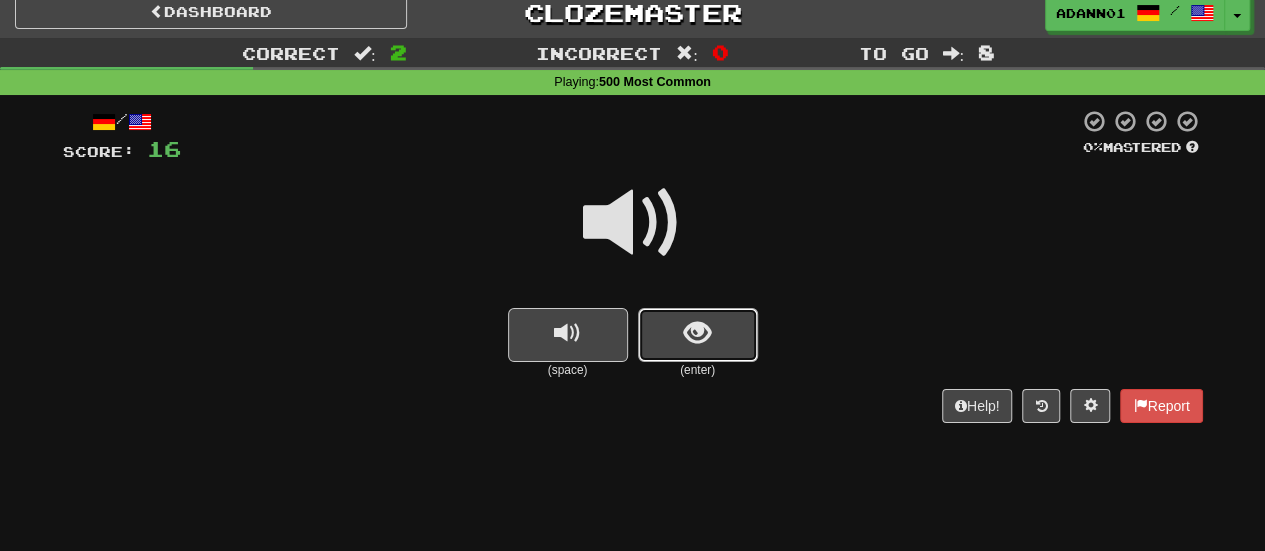 click at bounding box center [698, 335] 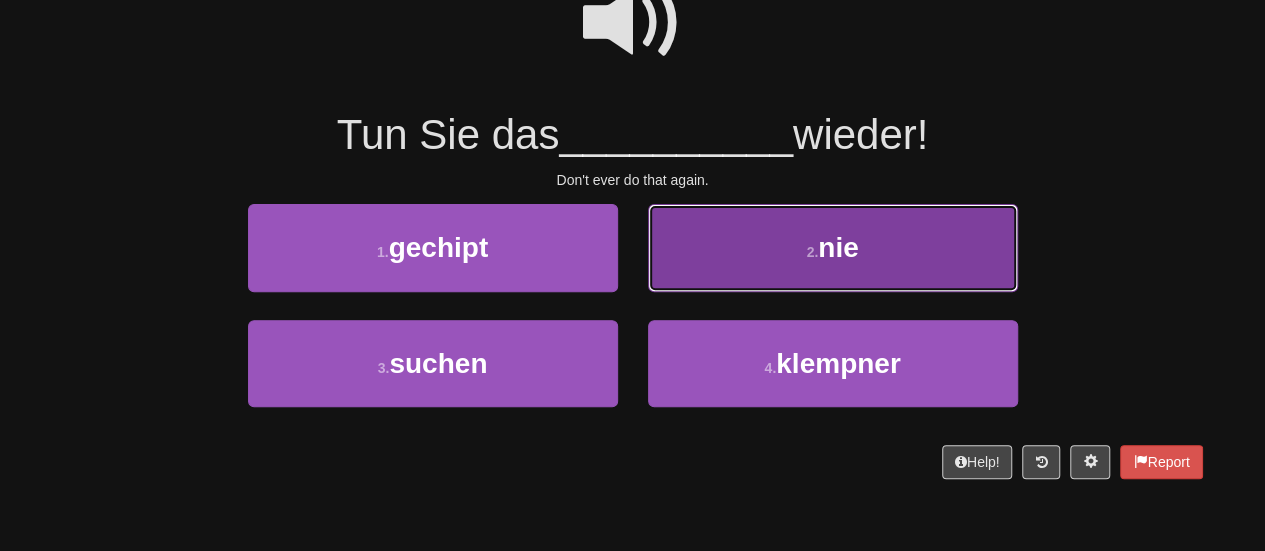 click on "2 .  nie" at bounding box center [833, 247] 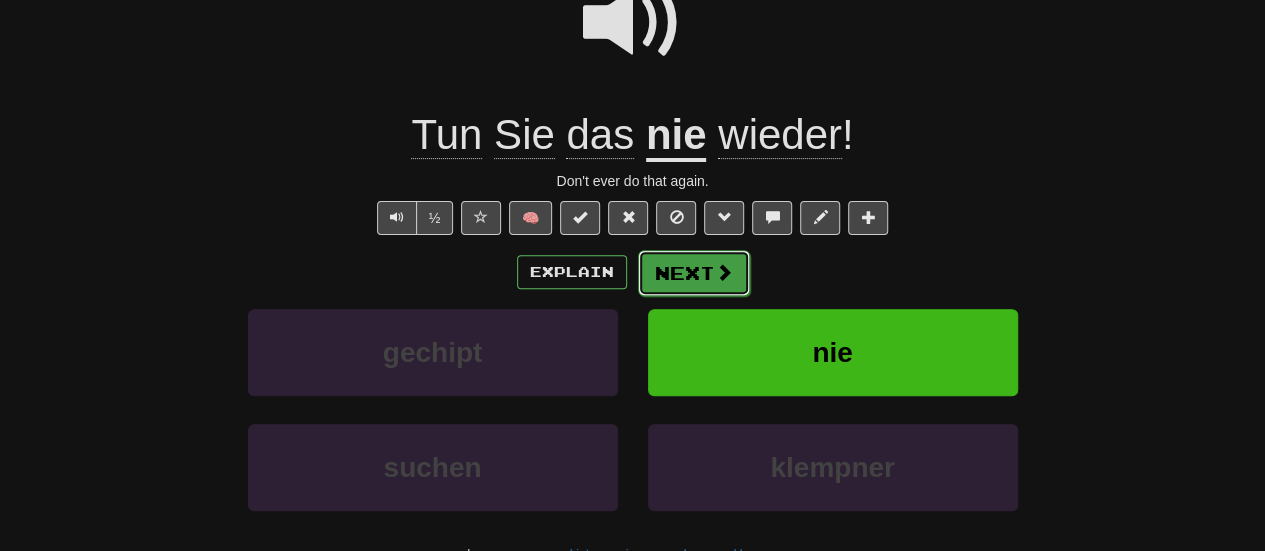 click on "Next" at bounding box center (694, 273) 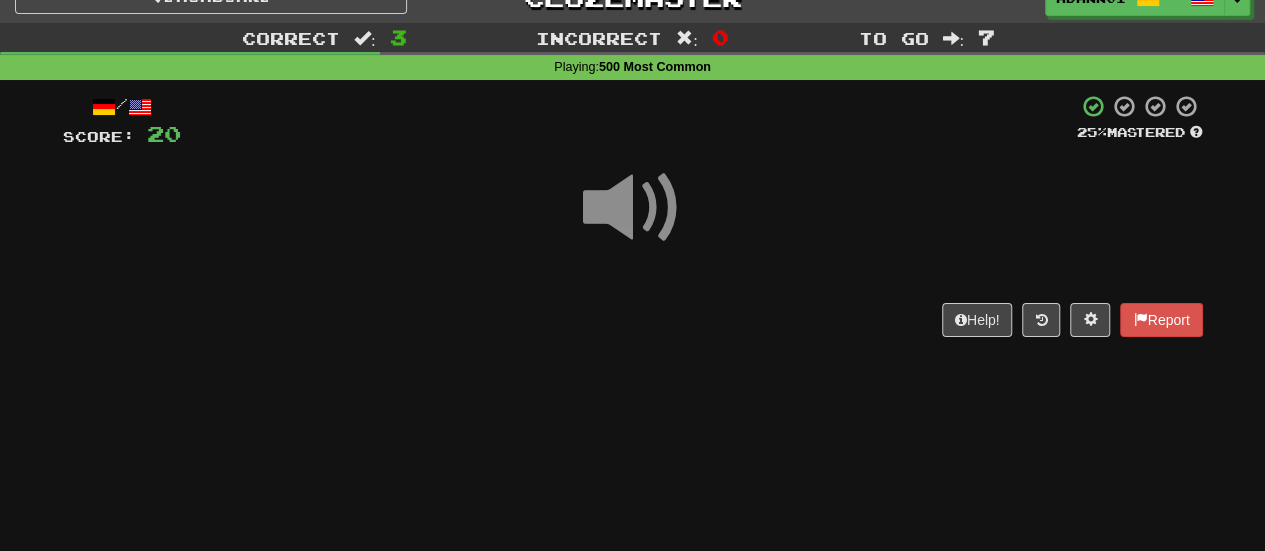 scroll, scrollTop: 26, scrollLeft: 0, axis: vertical 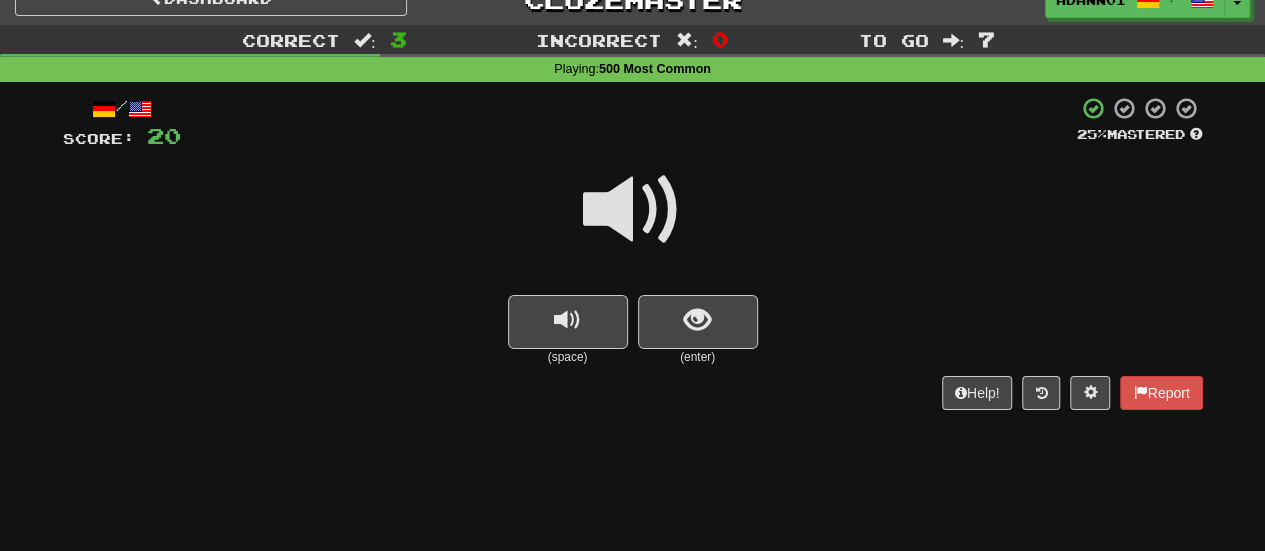 click at bounding box center [633, 210] 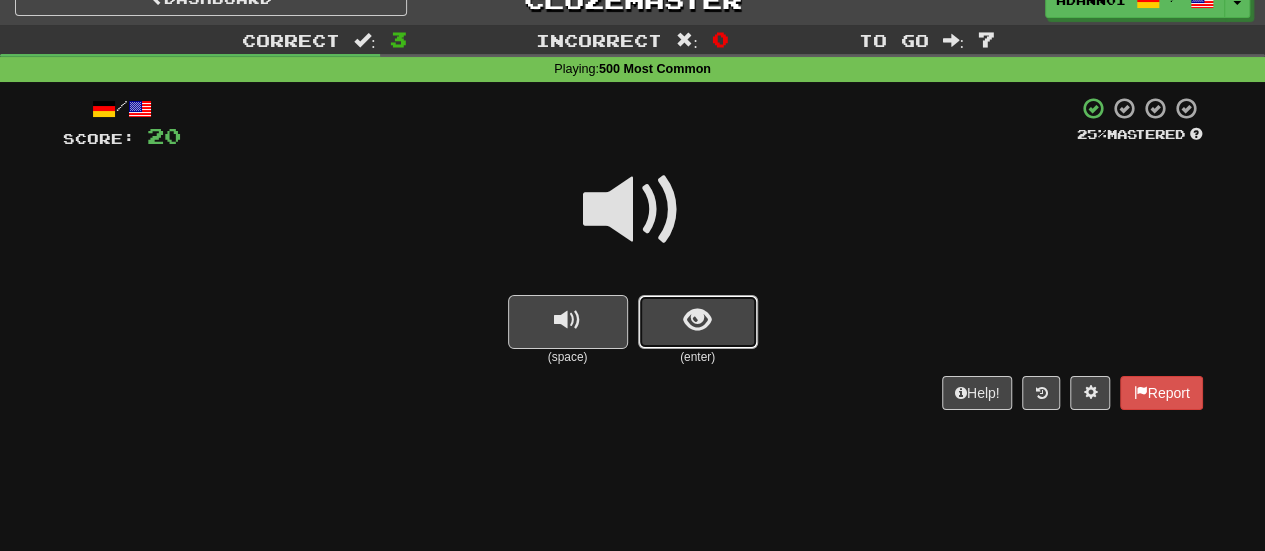 click at bounding box center [698, 322] 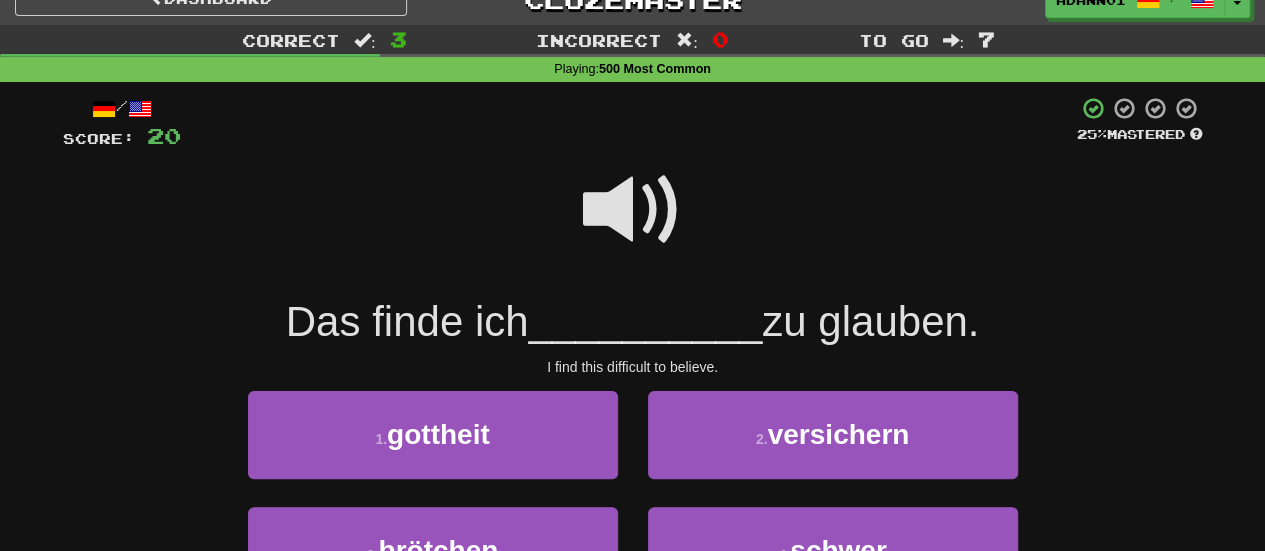 click at bounding box center (633, 210) 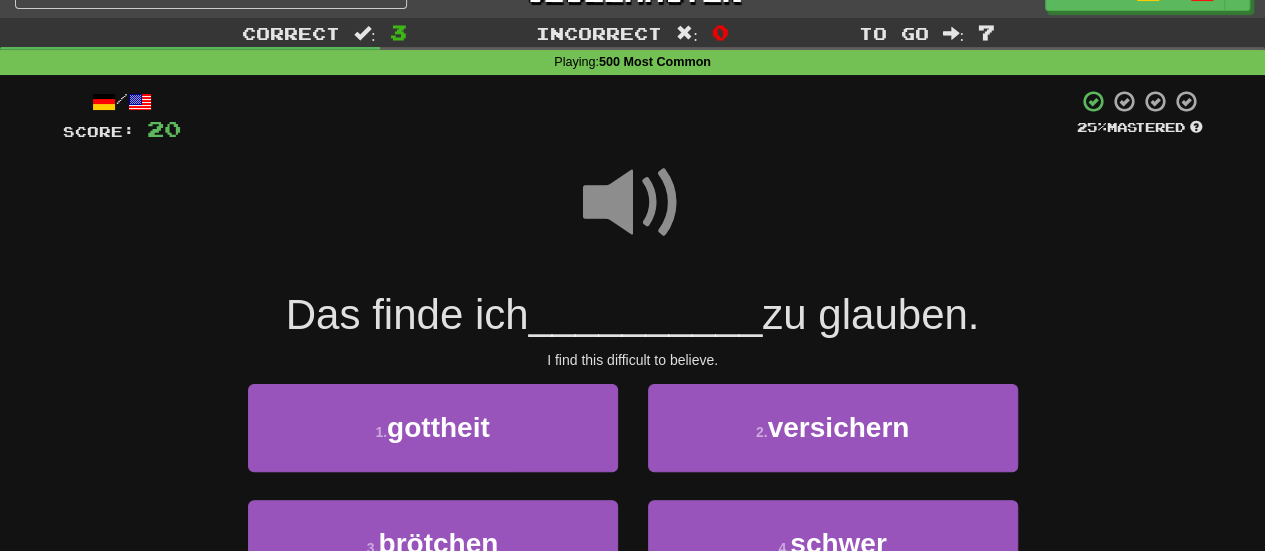 scroll, scrollTop: 126, scrollLeft: 0, axis: vertical 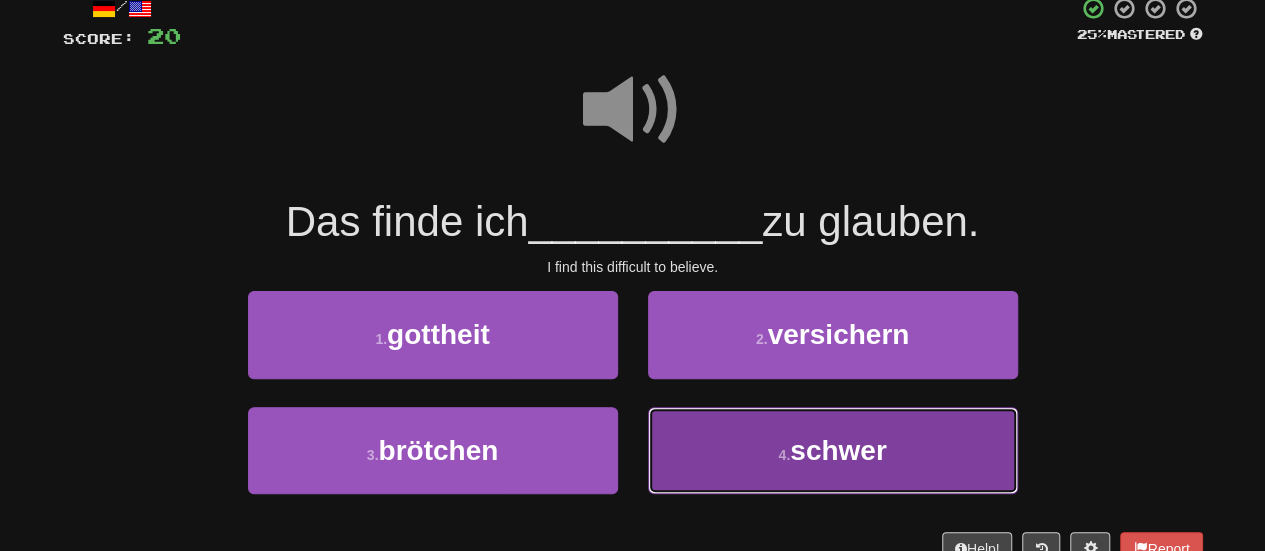 click on "4 .  schwer" at bounding box center (833, 450) 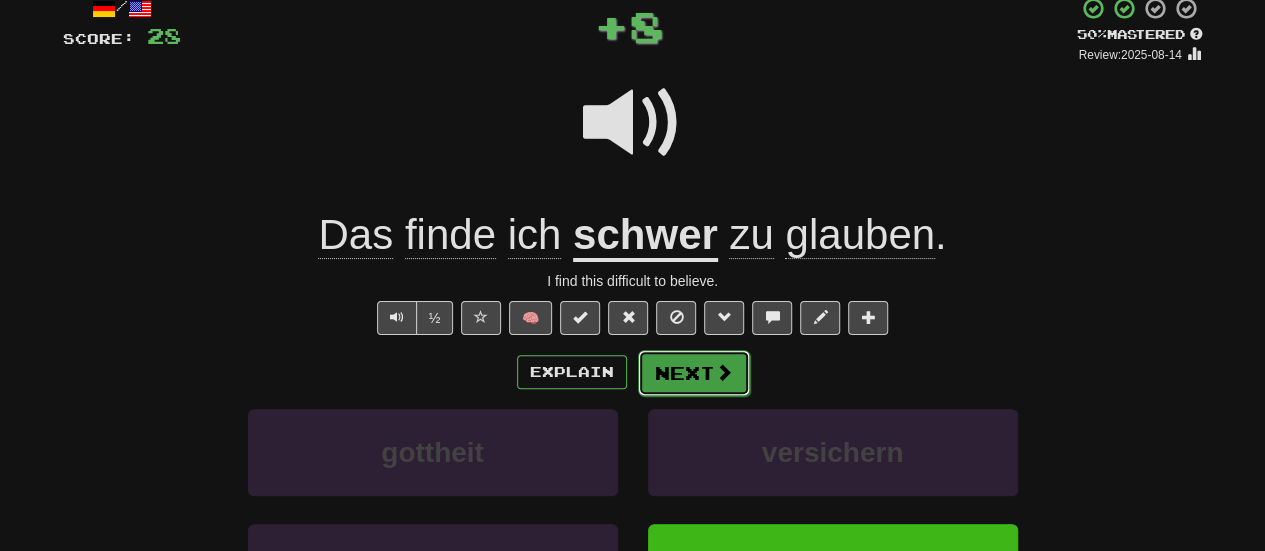 click on "Next" at bounding box center (694, 373) 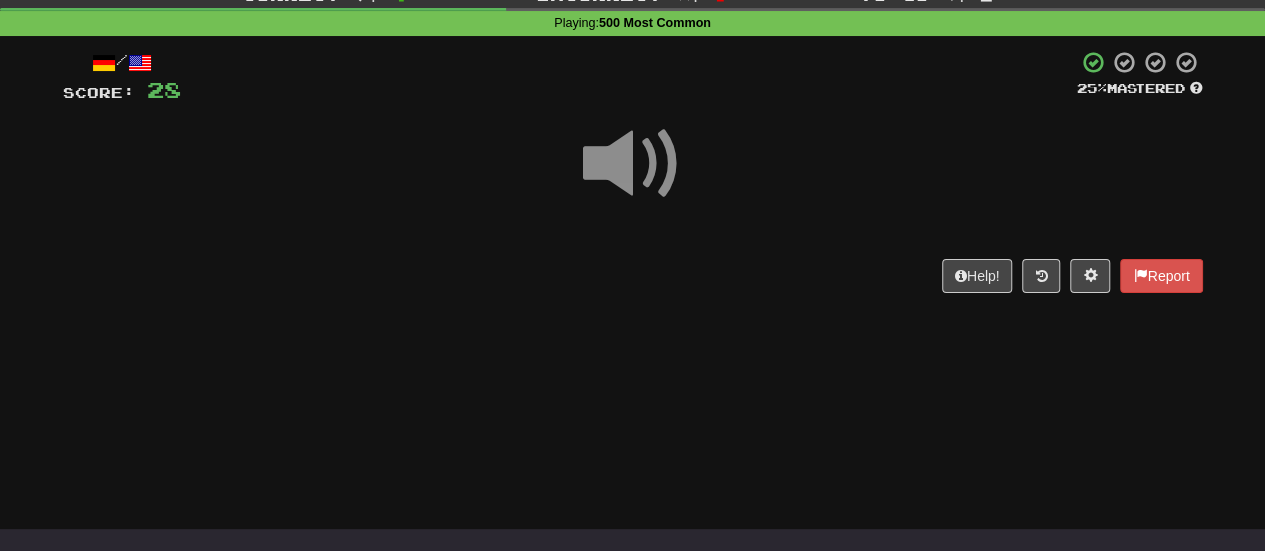 scroll, scrollTop: 26, scrollLeft: 0, axis: vertical 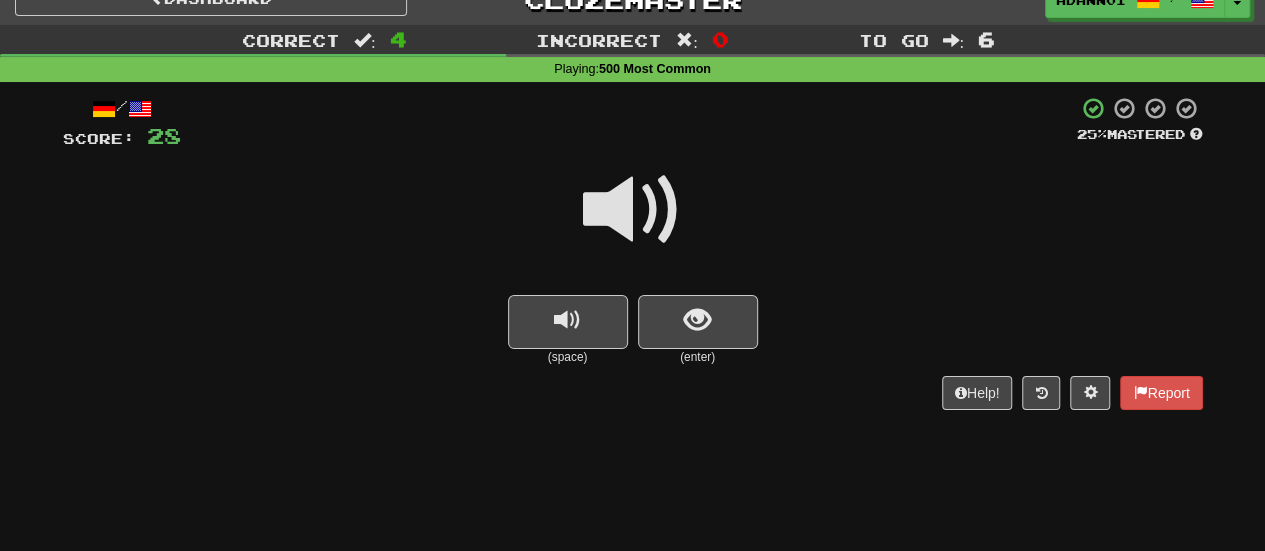 click at bounding box center (633, 210) 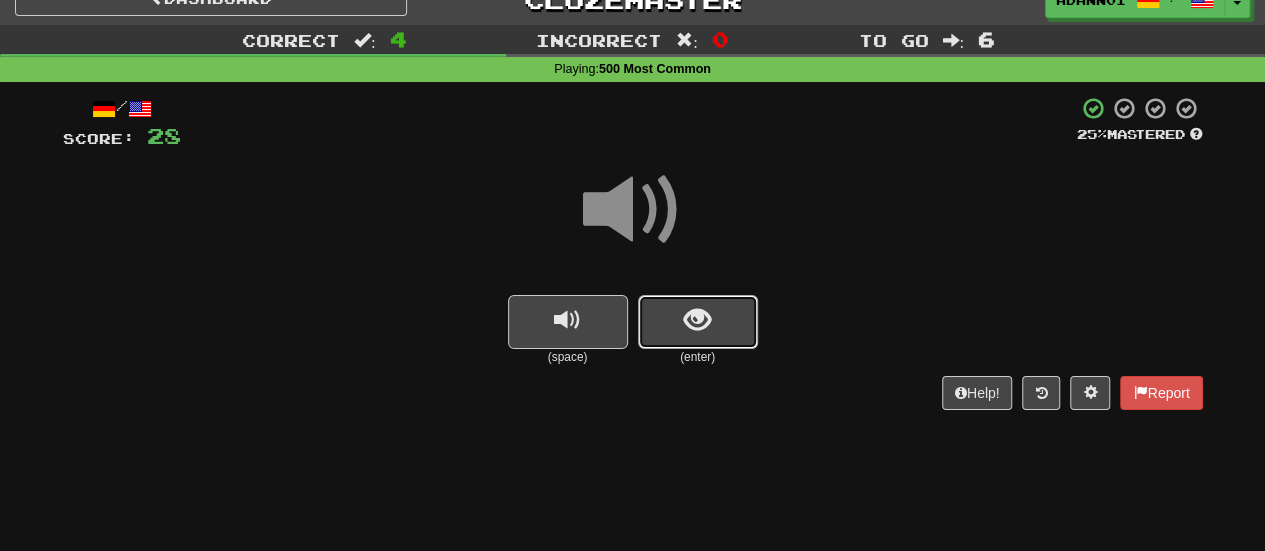 click at bounding box center [697, 320] 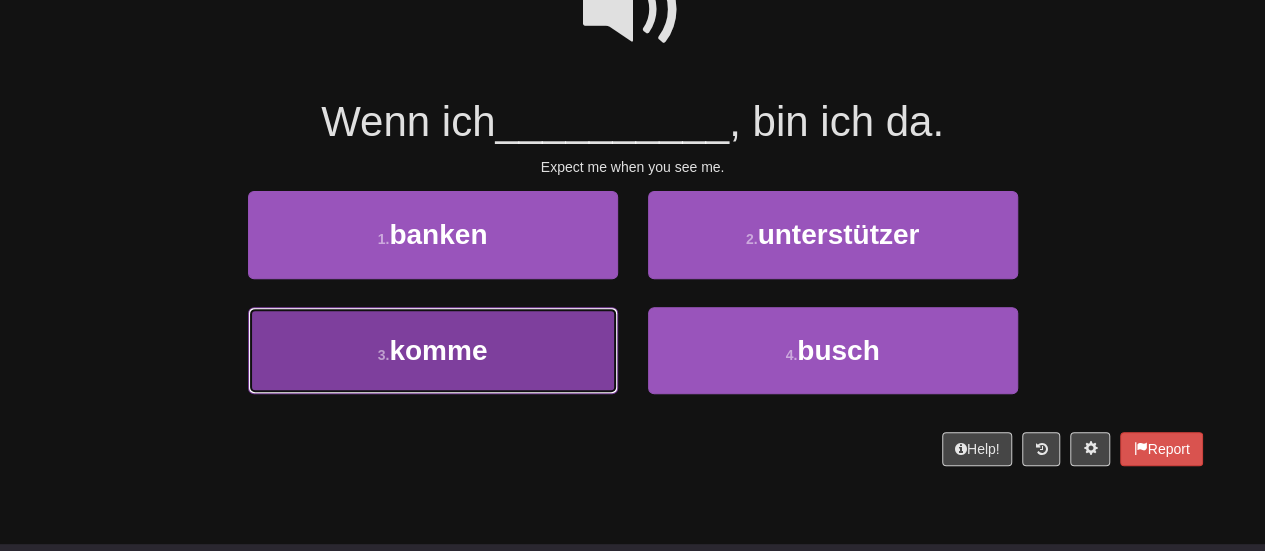 click on "3 .  komme" at bounding box center (433, 350) 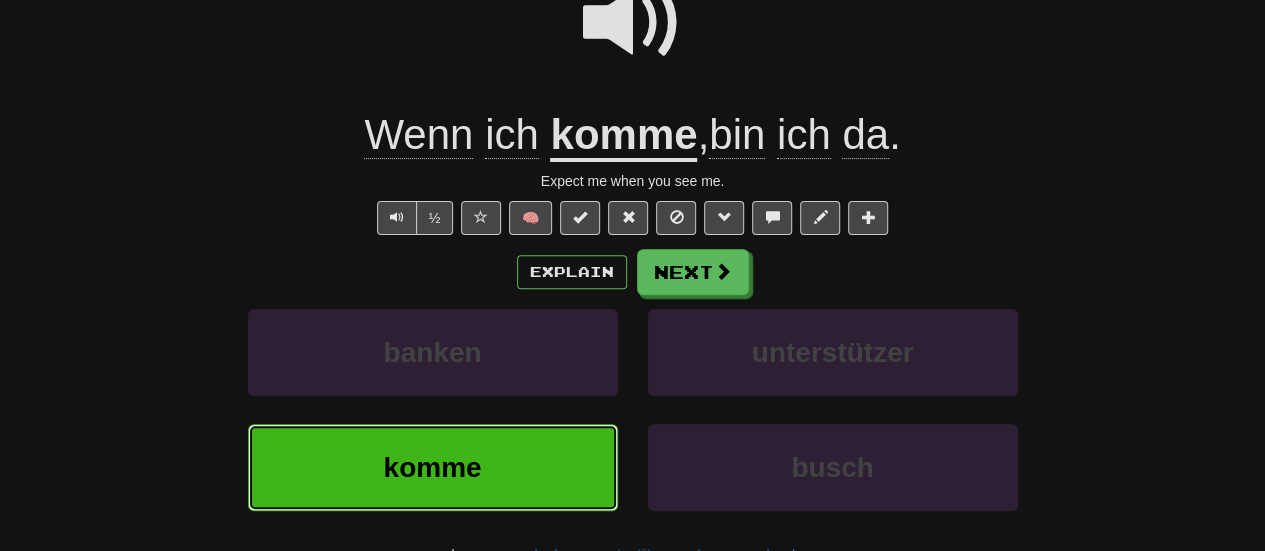 scroll, scrollTop: 240, scrollLeft: 0, axis: vertical 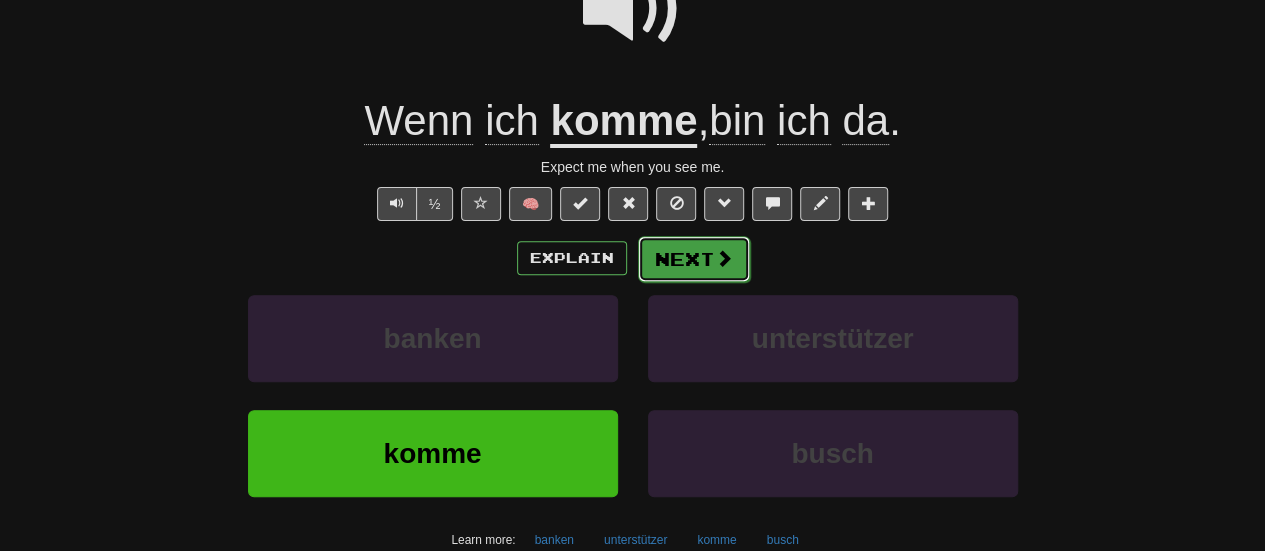 click on "Next" at bounding box center [694, 259] 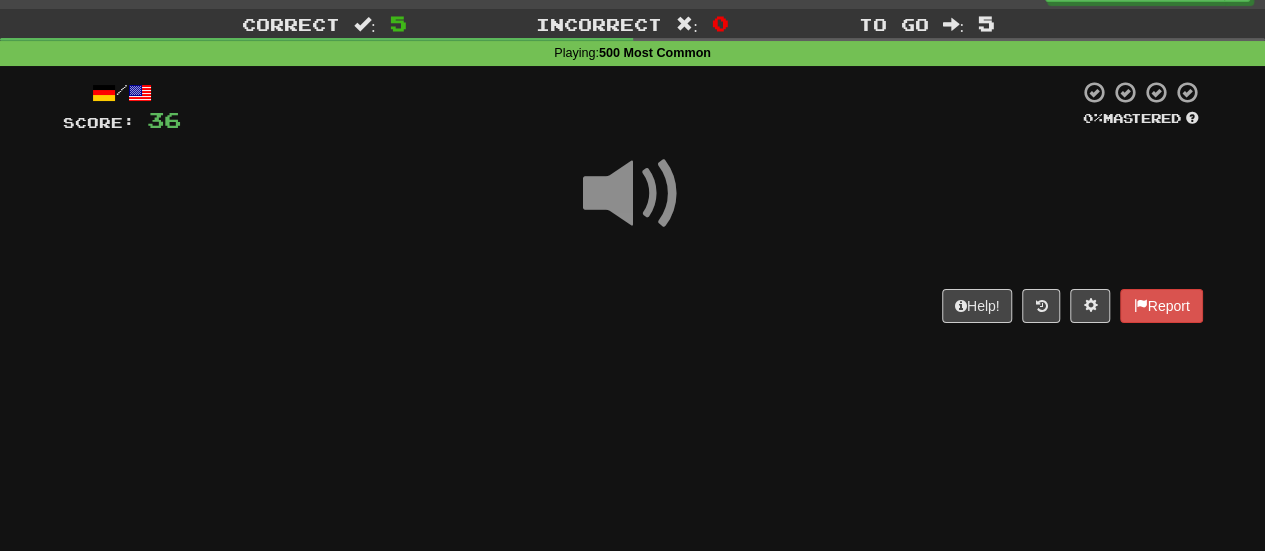scroll, scrollTop: 40, scrollLeft: 0, axis: vertical 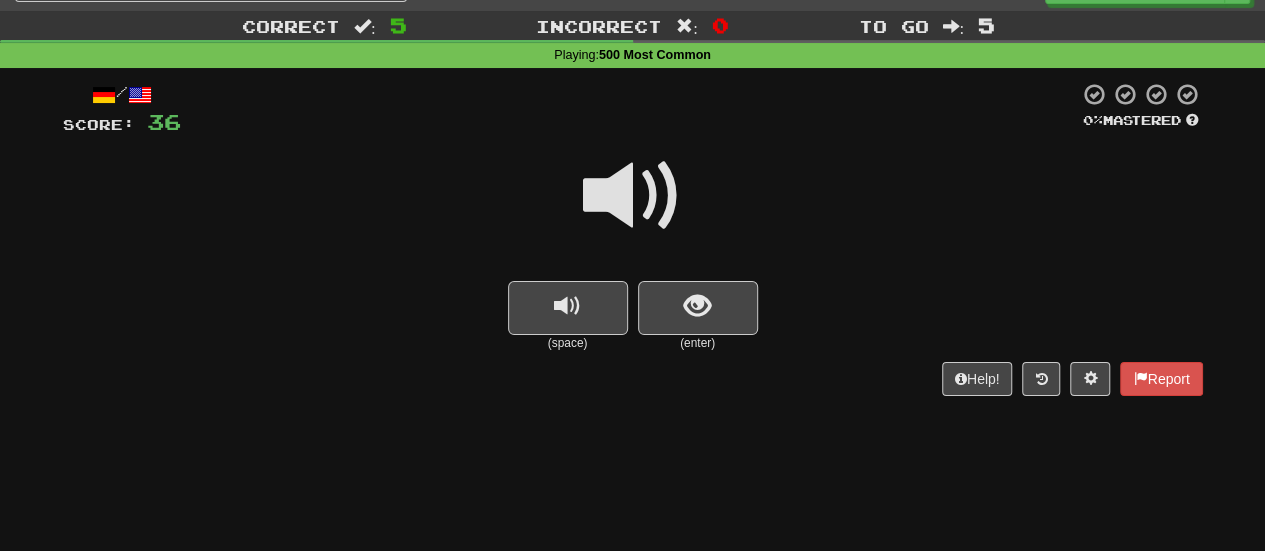 click at bounding box center (633, 196) 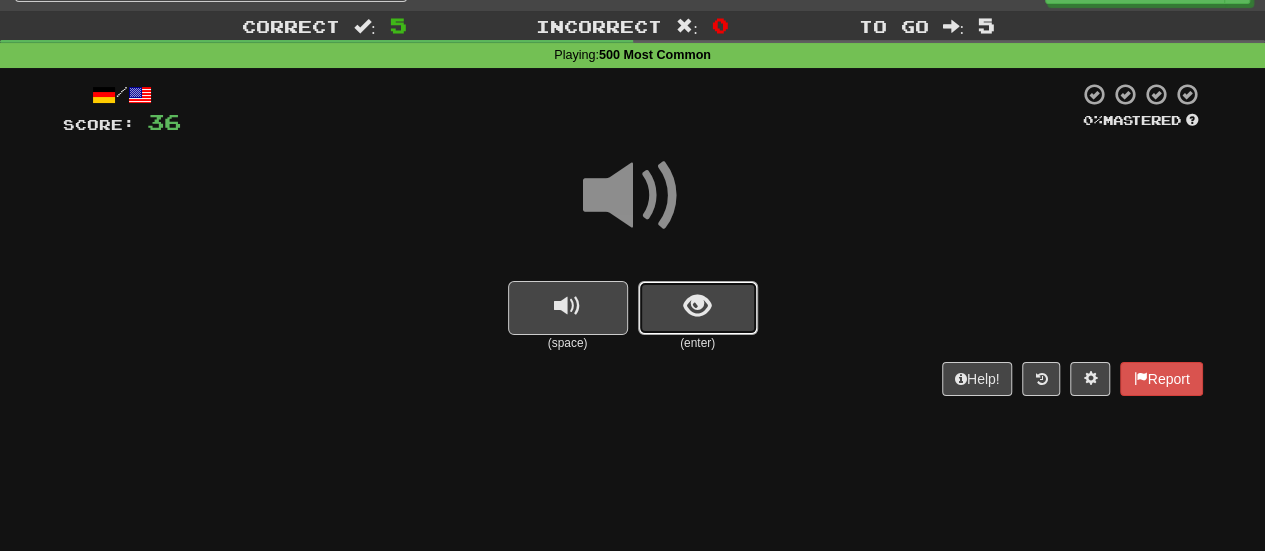 click at bounding box center [698, 308] 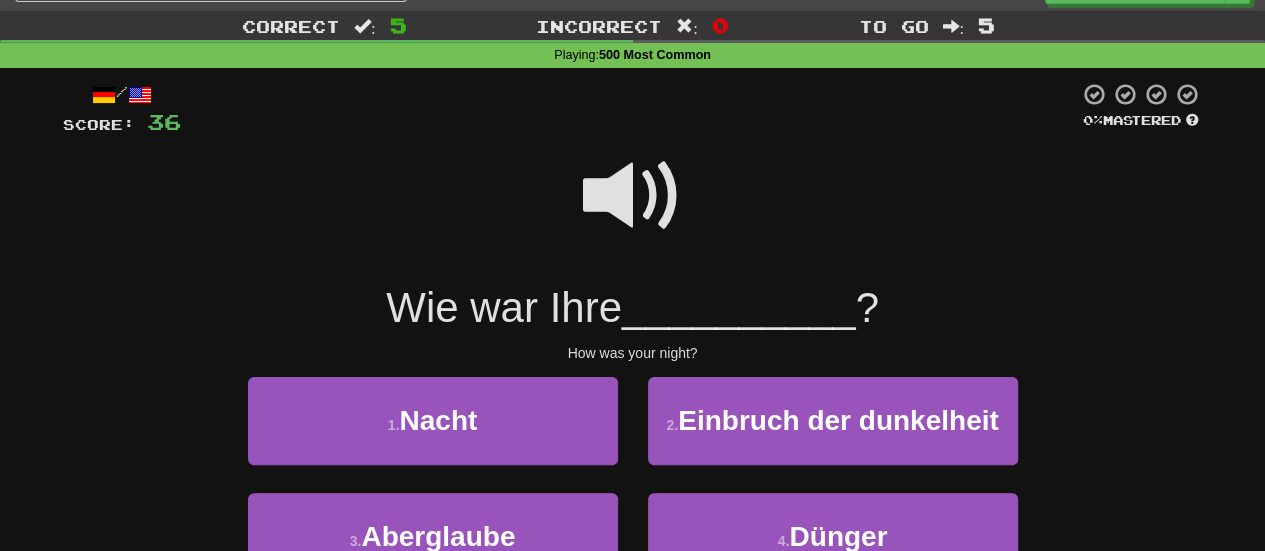scroll, scrollTop: 140, scrollLeft: 0, axis: vertical 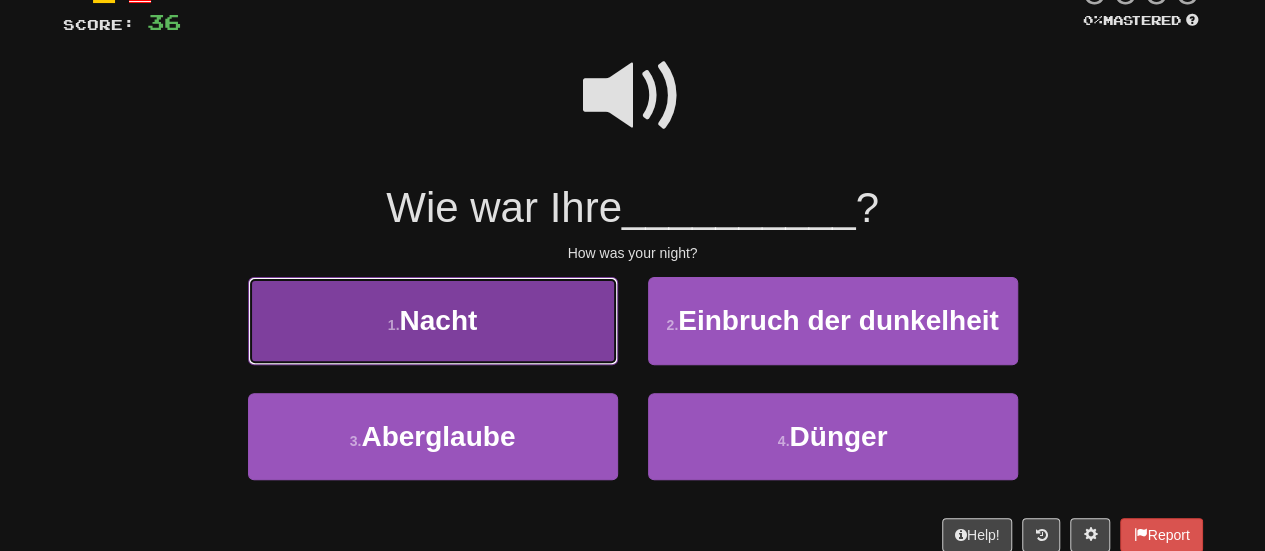 click on "1 .  Nacht" at bounding box center [433, 320] 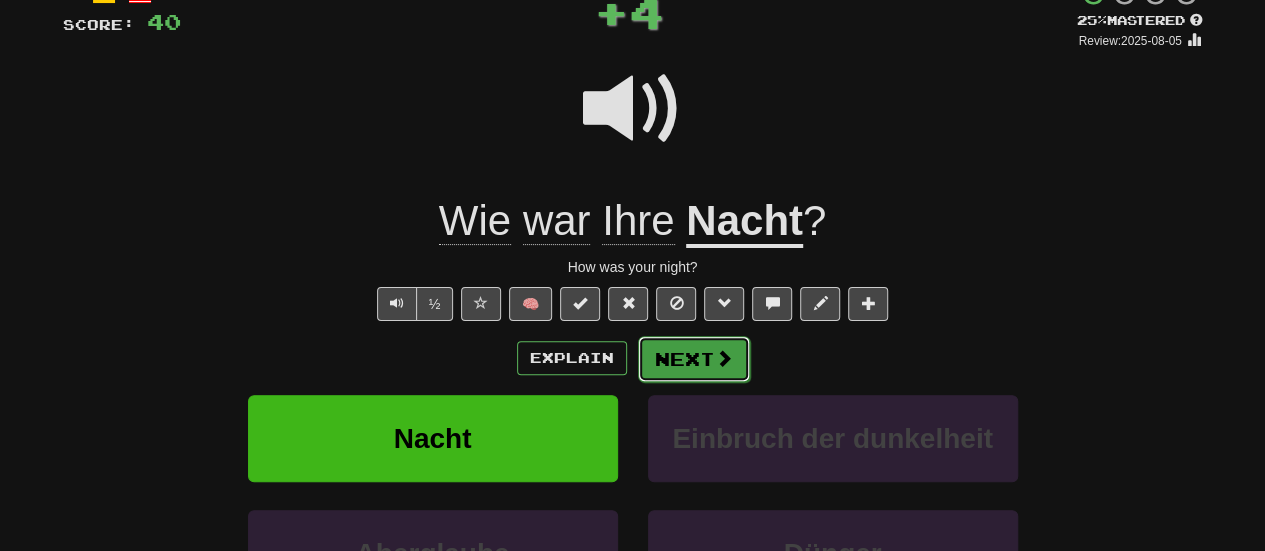click on "Next" at bounding box center (694, 359) 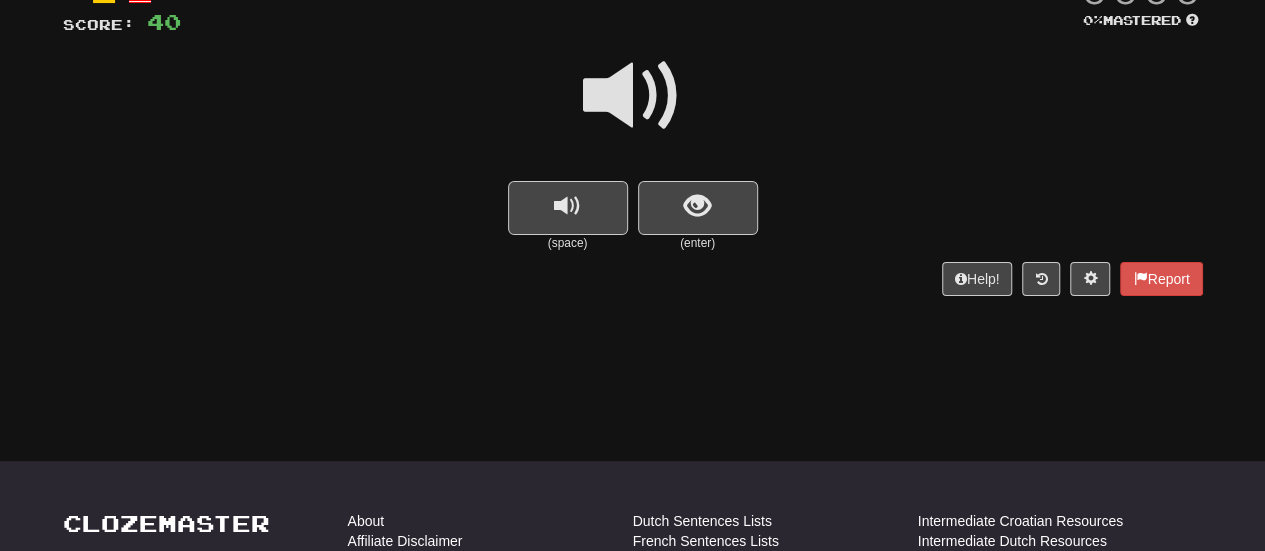 click at bounding box center [633, 96] 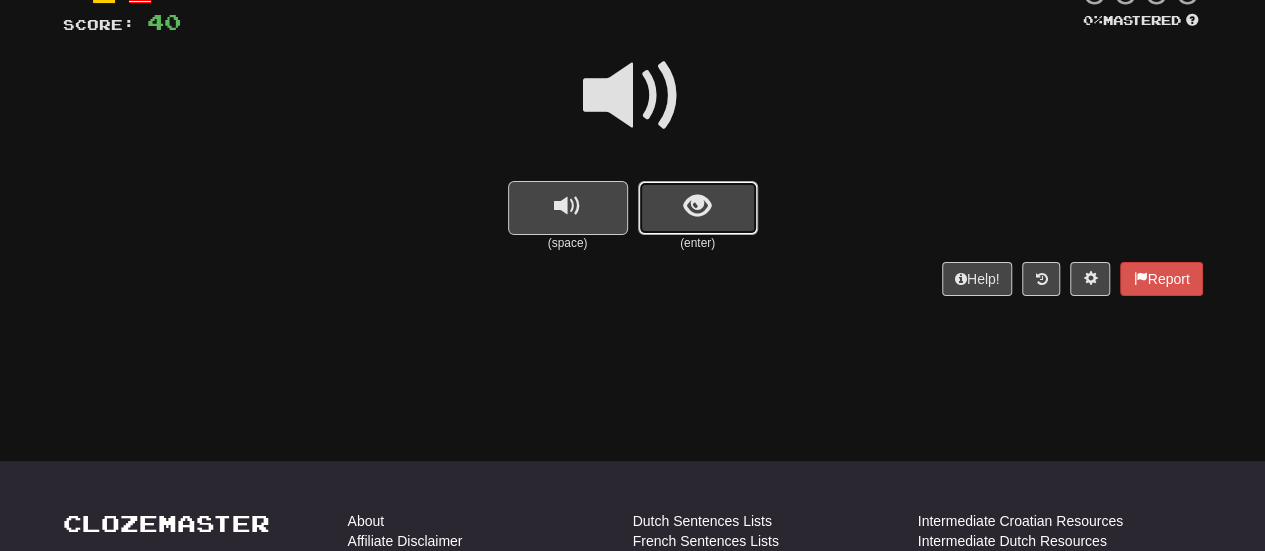 click at bounding box center (698, 208) 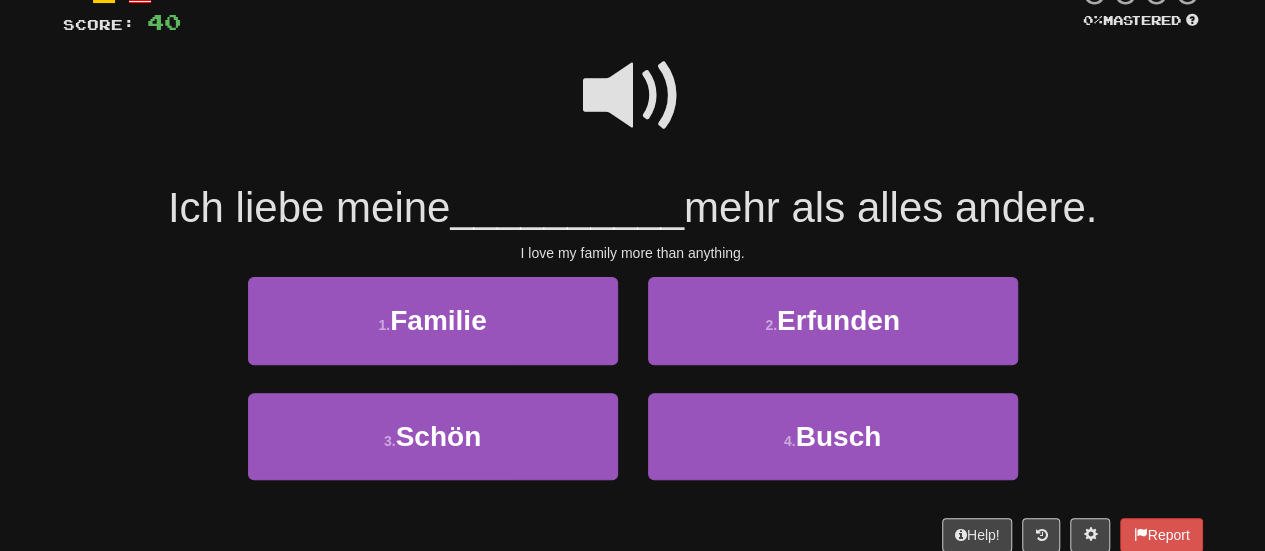 click at bounding box center (633, 96) 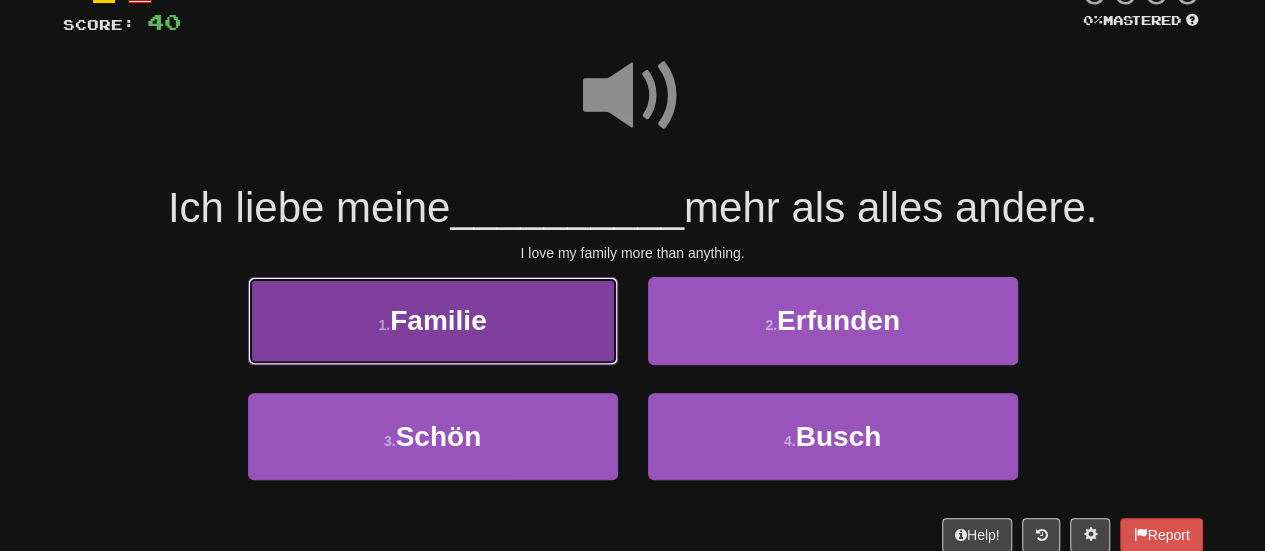 click on "1 .  Familie" at bounding box center (433, 320) 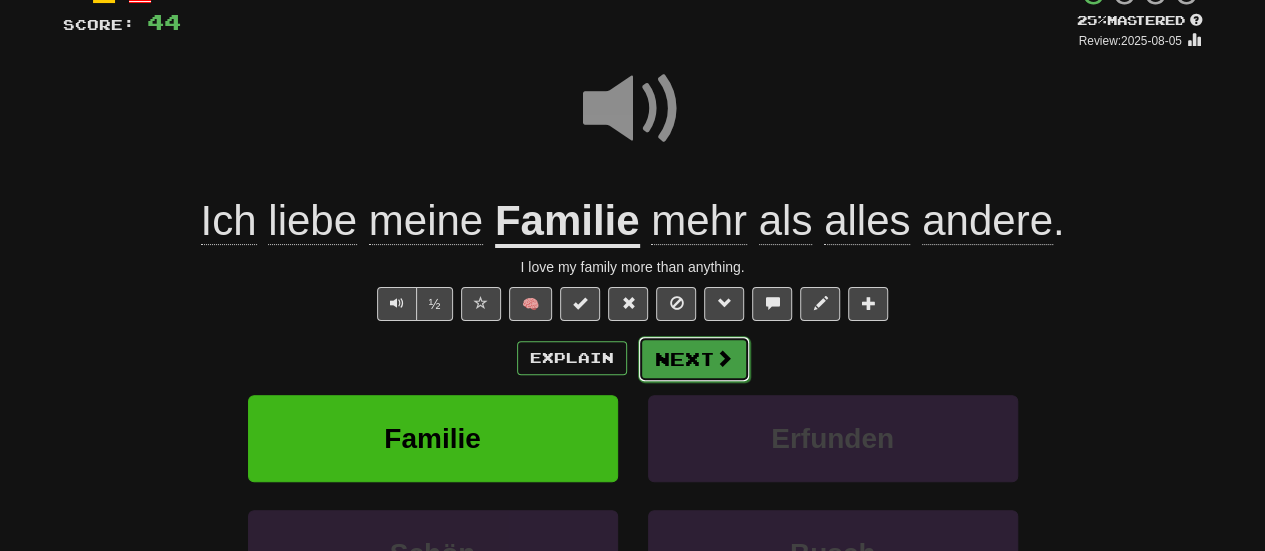 click at bounding box center [724, 358] 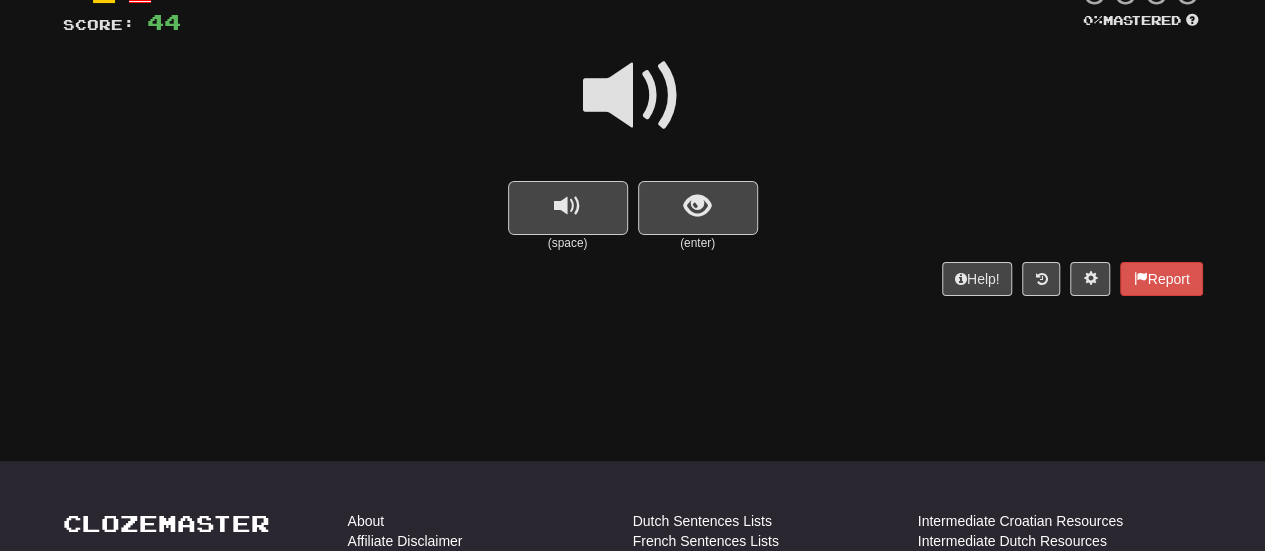 click at bounding box center (633, 96) 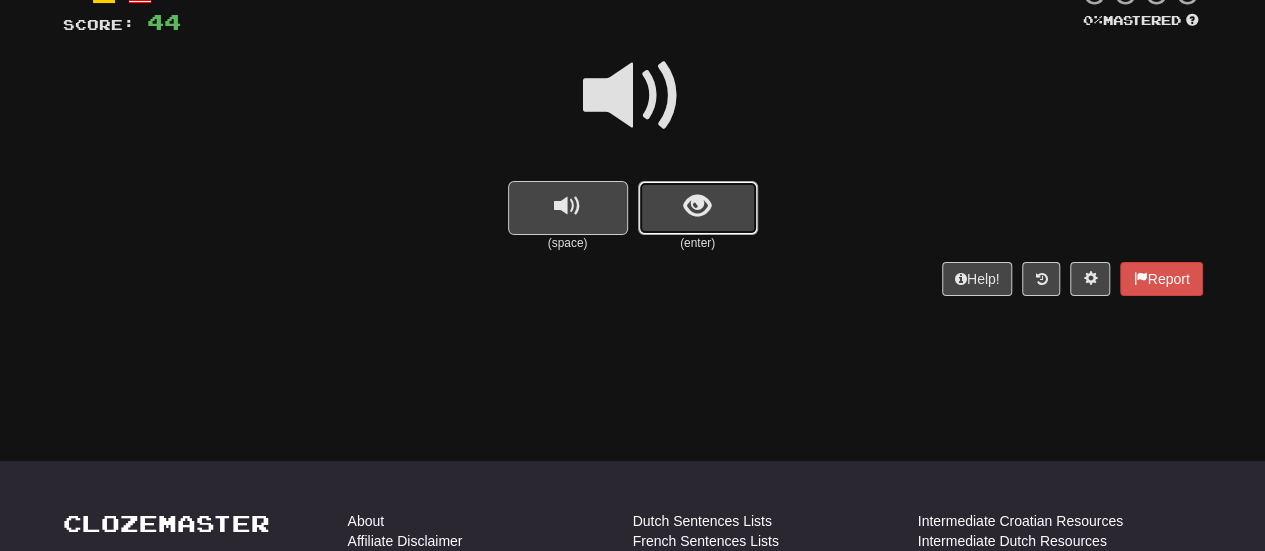 click at bounding box center (698, 208) 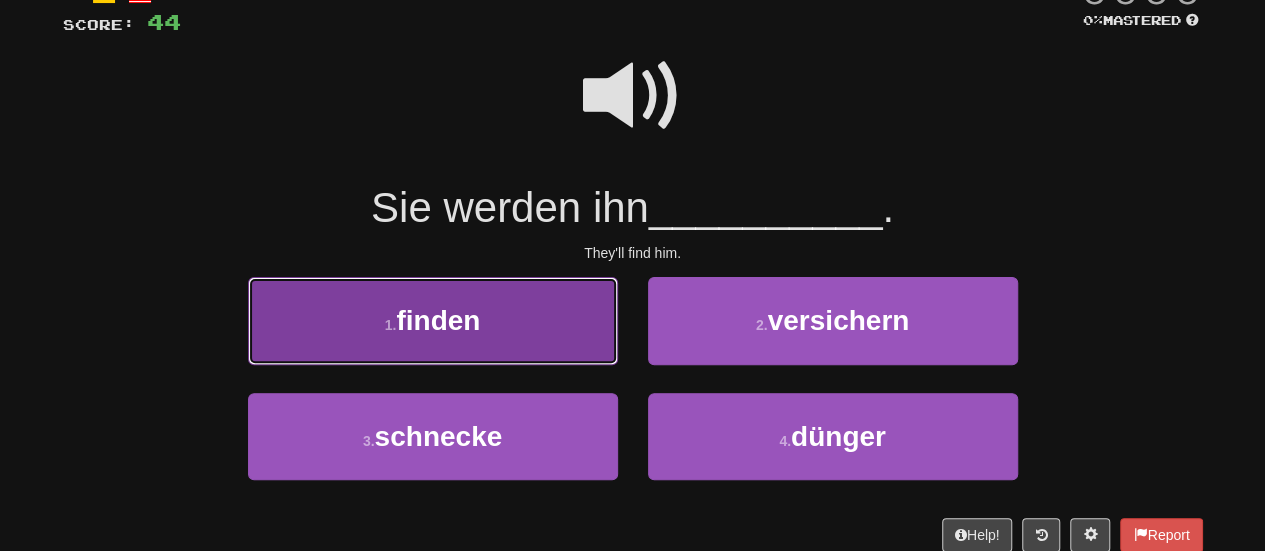 click on "finden" at bounding box center (438, 320) 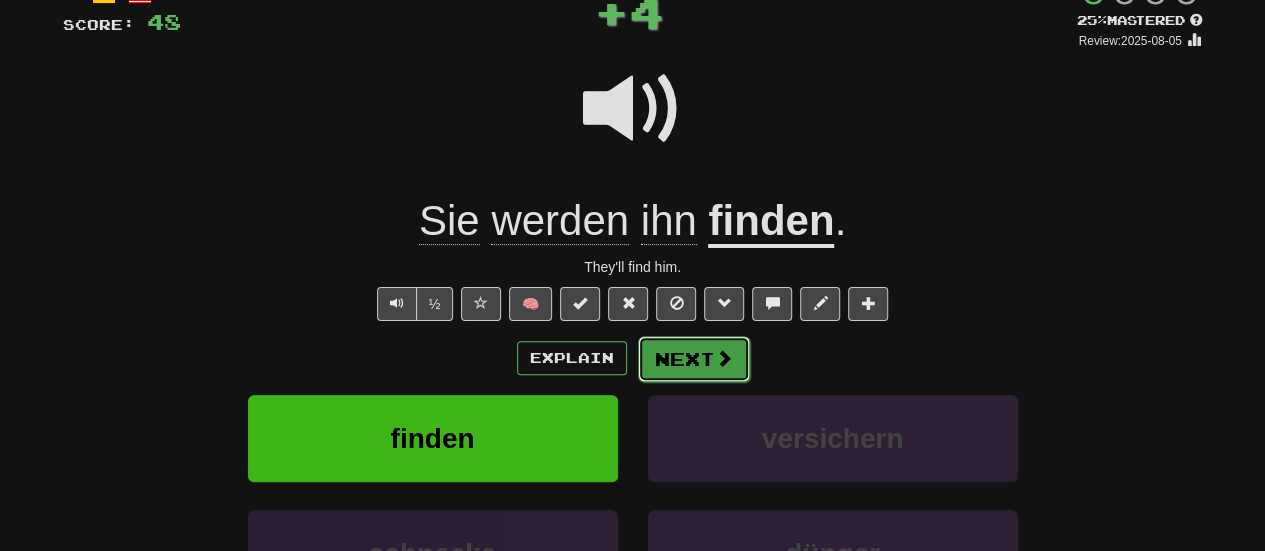 click on "Next" at bounding box center (694, 359) 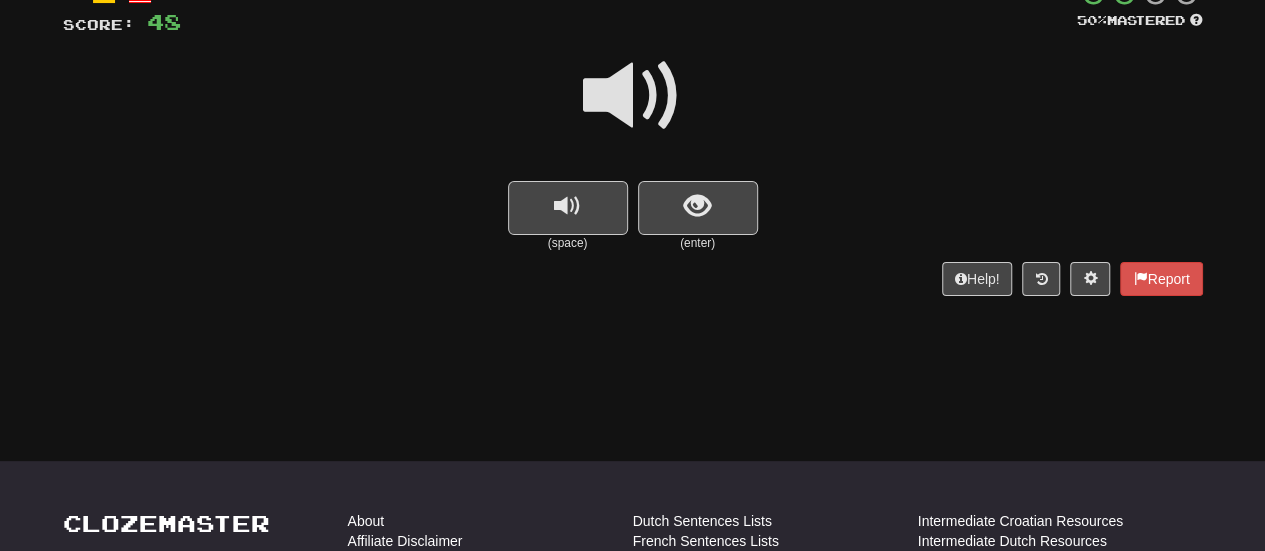 click at bounding box center [633, 96] 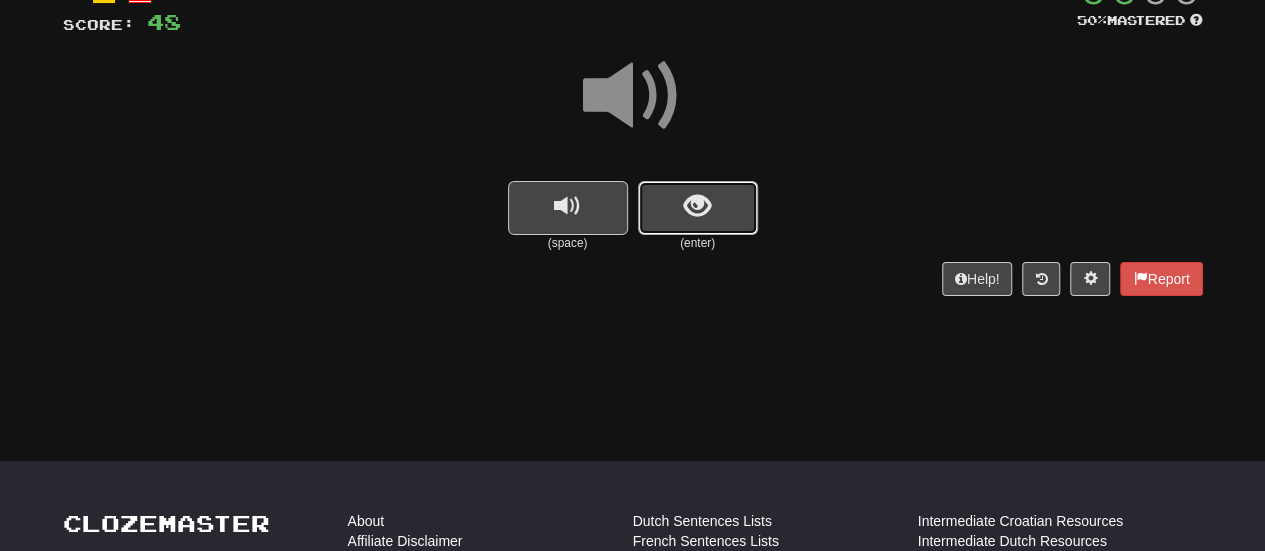 click at bounding box center (698, 208) 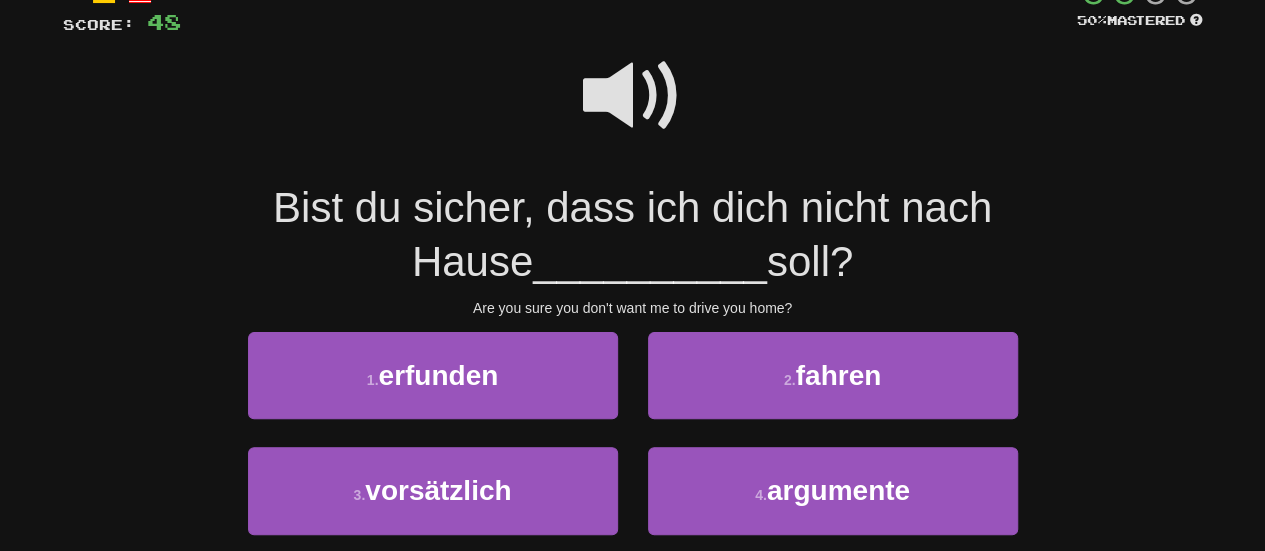 click at bounding box center [633, 96] 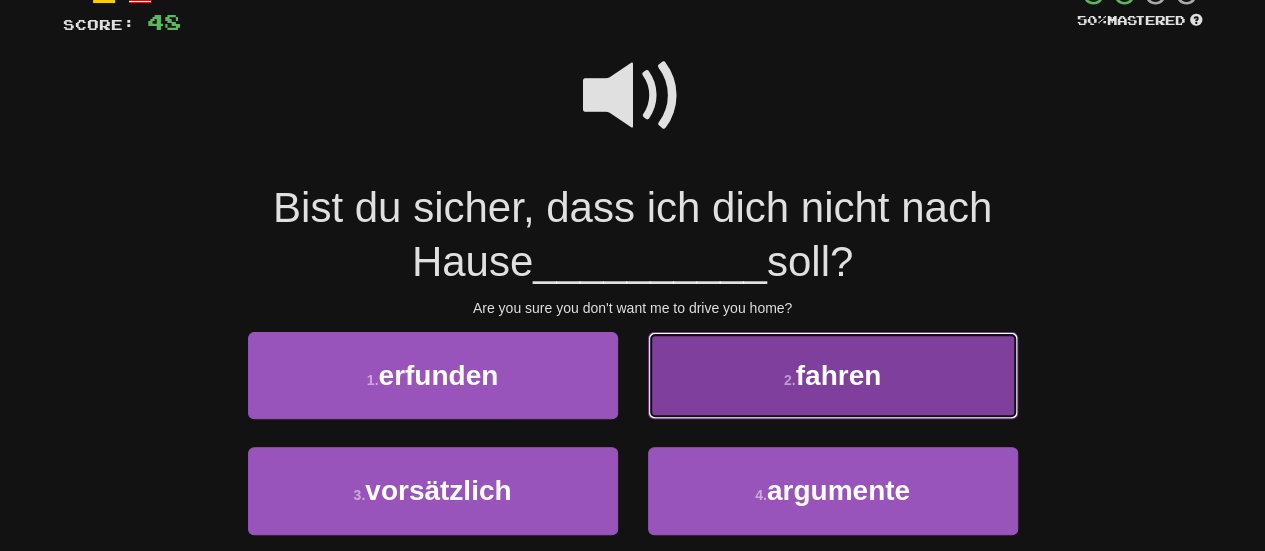 click on "fahren" at bounding box center (839, 375) 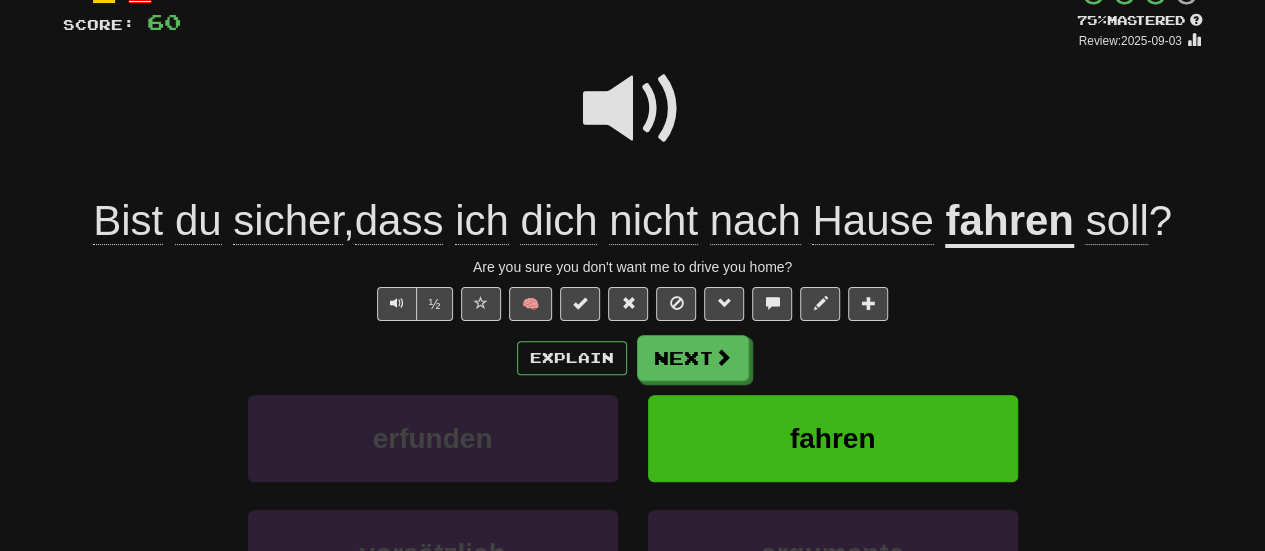click at bounding box center [633, 109] 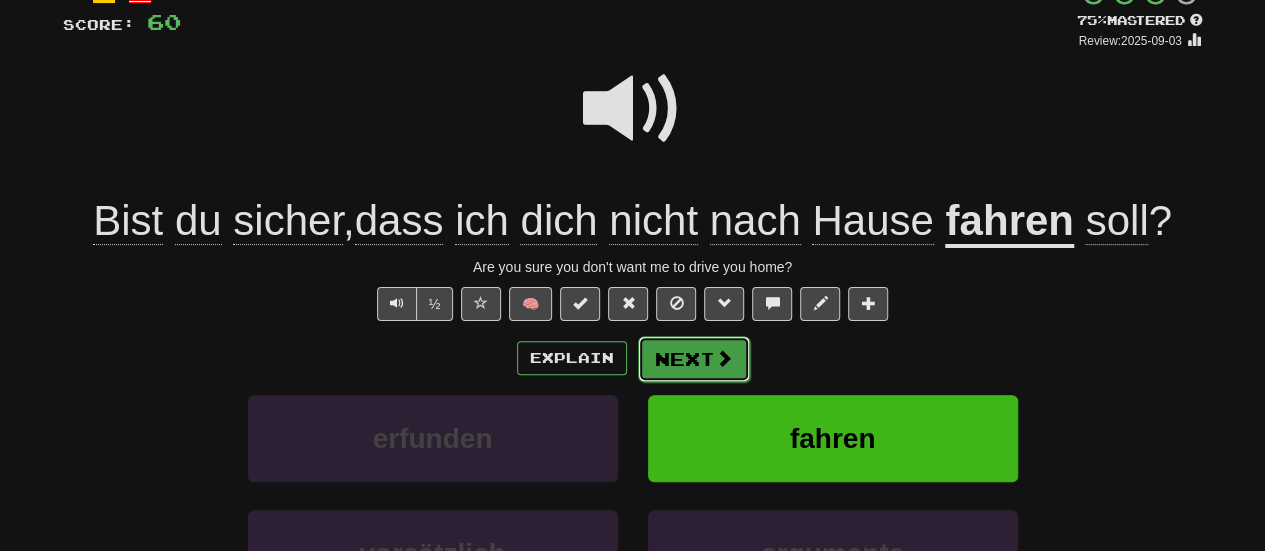 click on "Next" at bounding box center (694, 359) 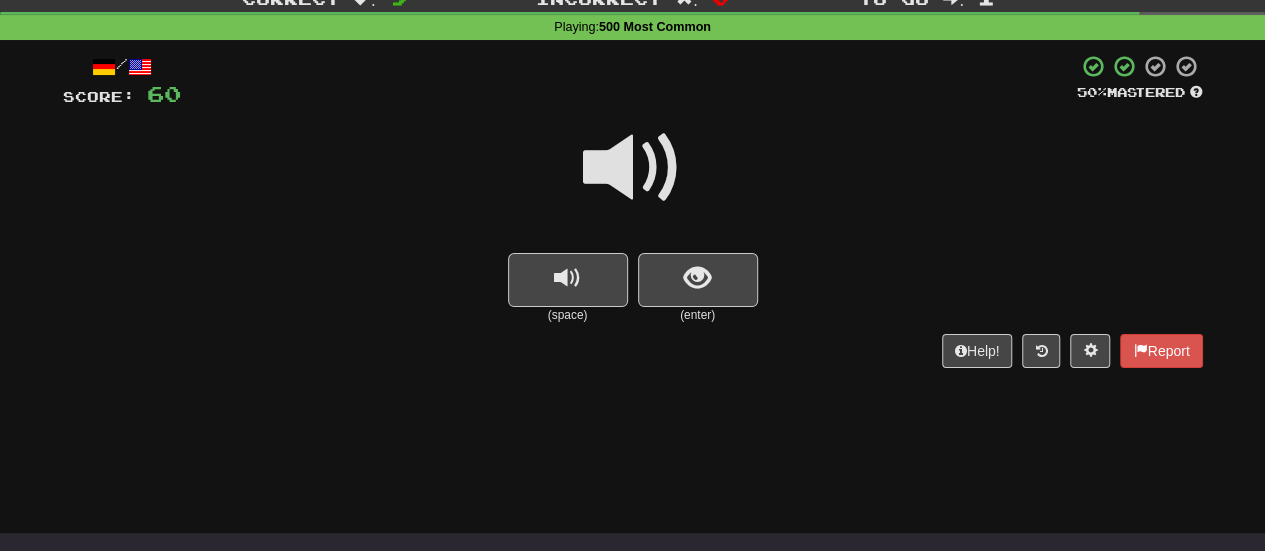 scroll, scrollTop: 100, scrollLeft: 0, axis: vertical 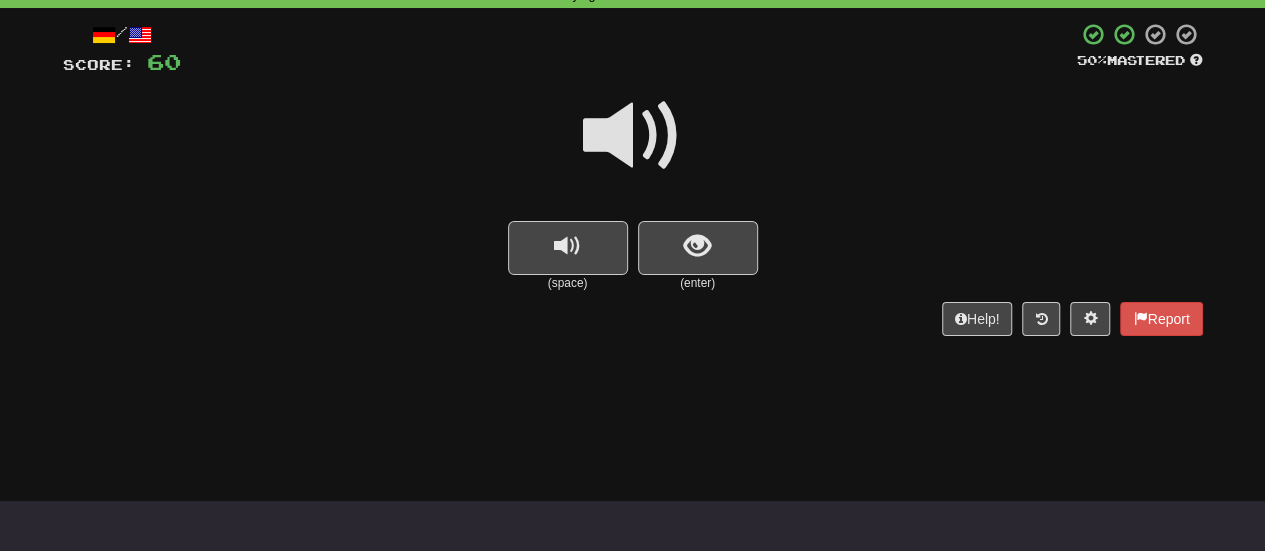 click at bounding box center [633, 136] 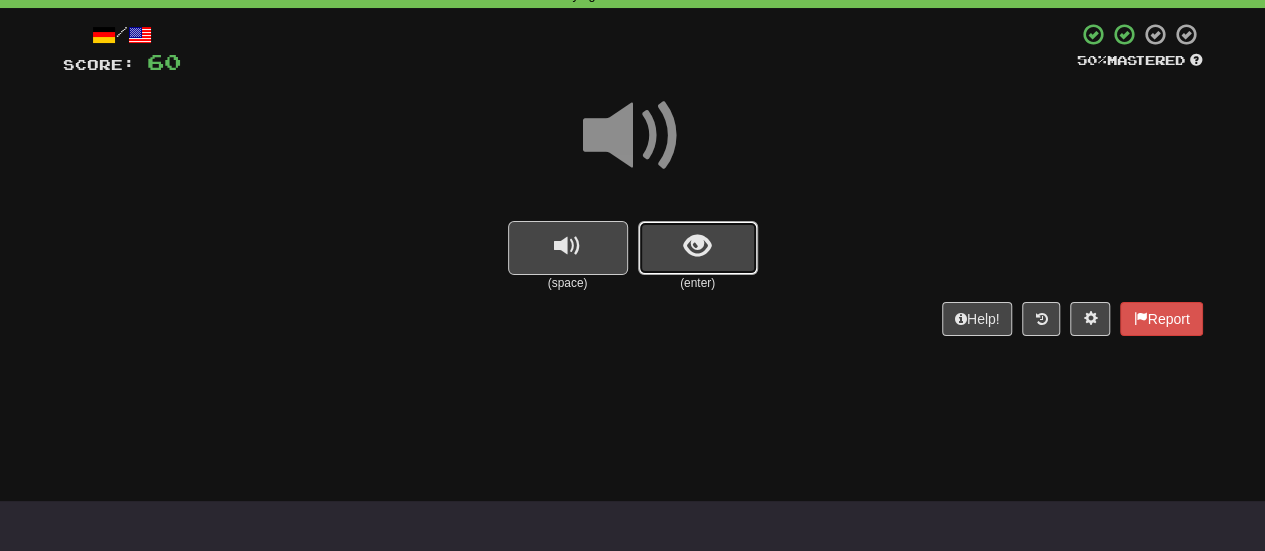 click at bounding box center (697, 246) 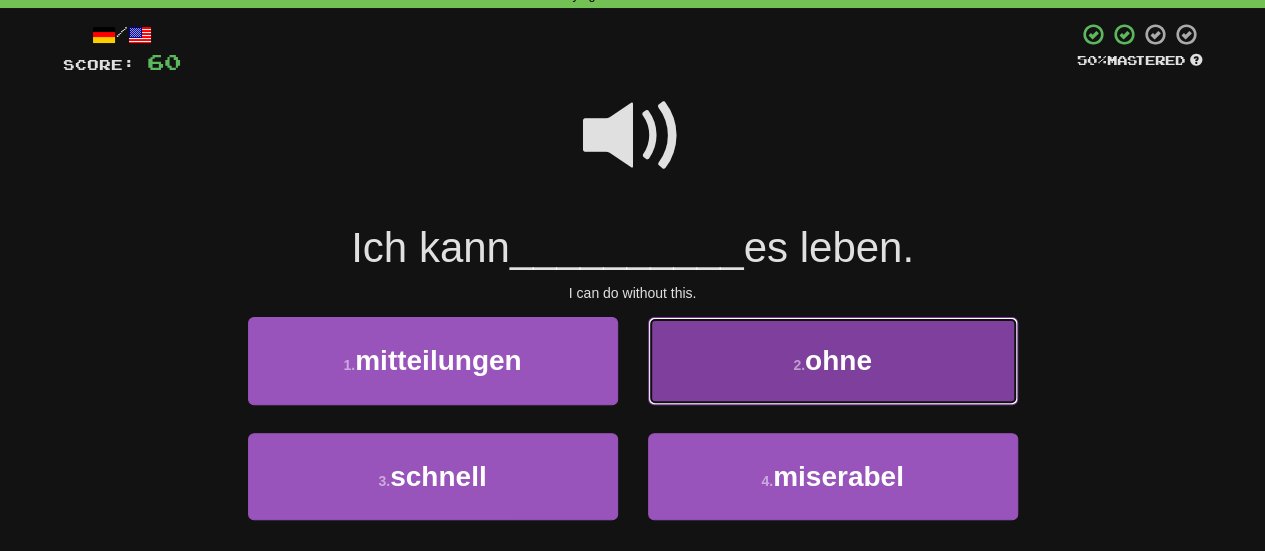 click on "2 .  ohne" at bounding box center (833, 360) 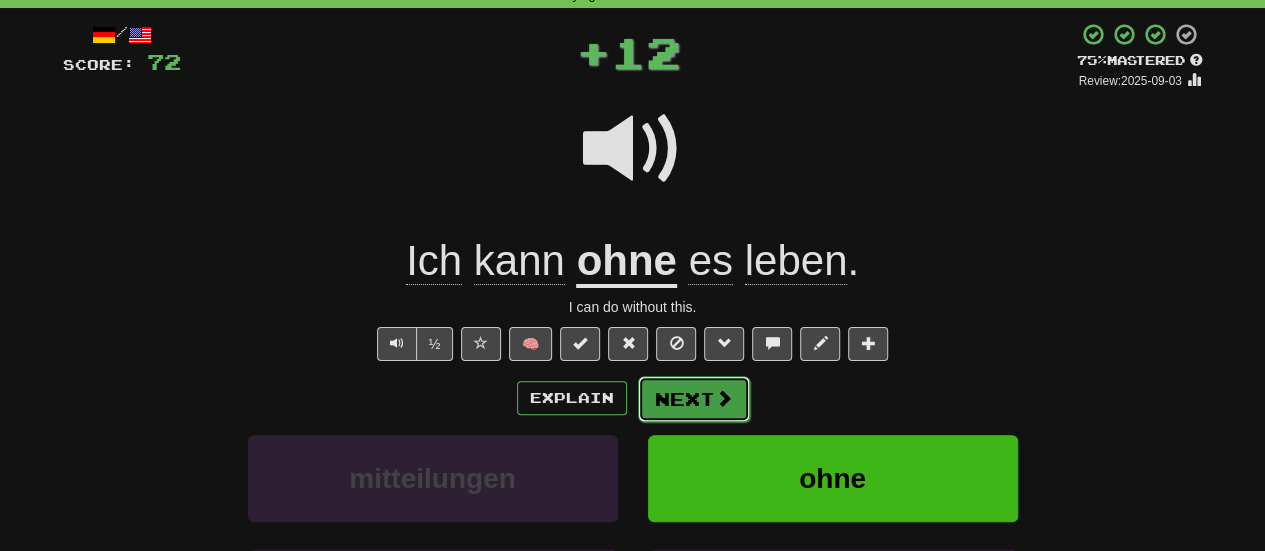 click on "Next" at bounding box center (694, 399) 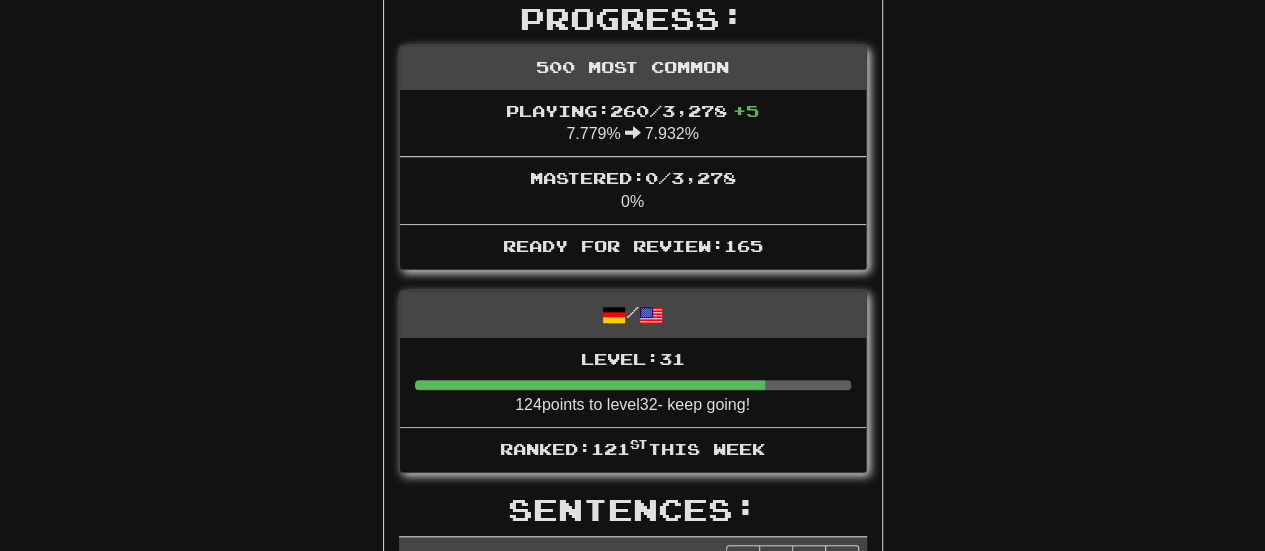 scroll, scrollTop: 700, scrollLeft: 0, axis: vertical 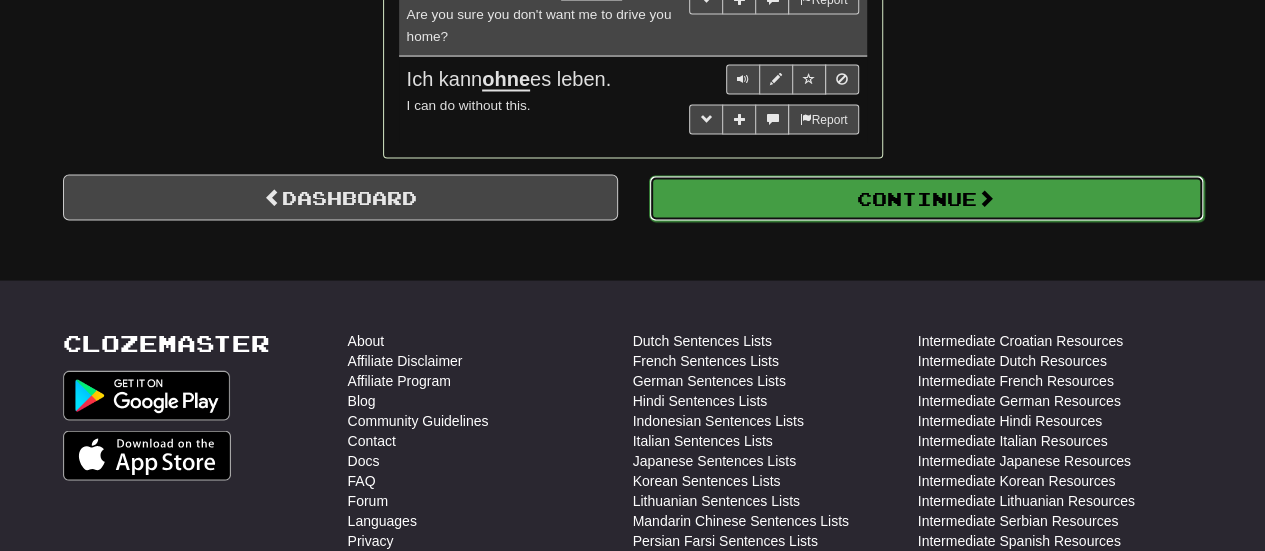 click on "Continue" at bounding box center [926, 199] 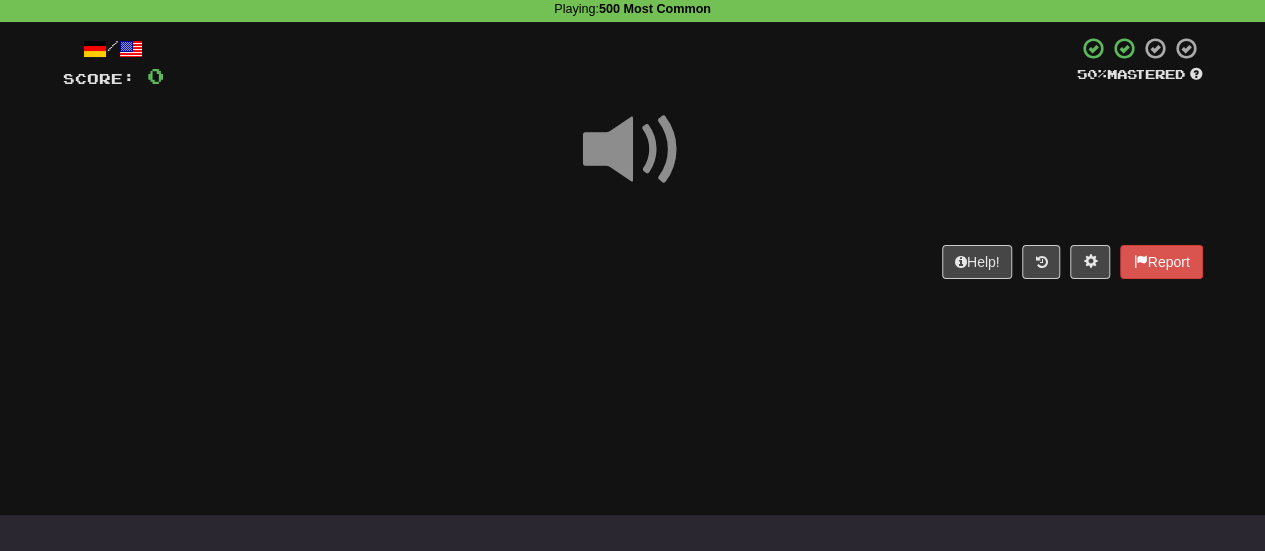 scroll, scrollTop: 0, scrollLeft: 0, axis: both 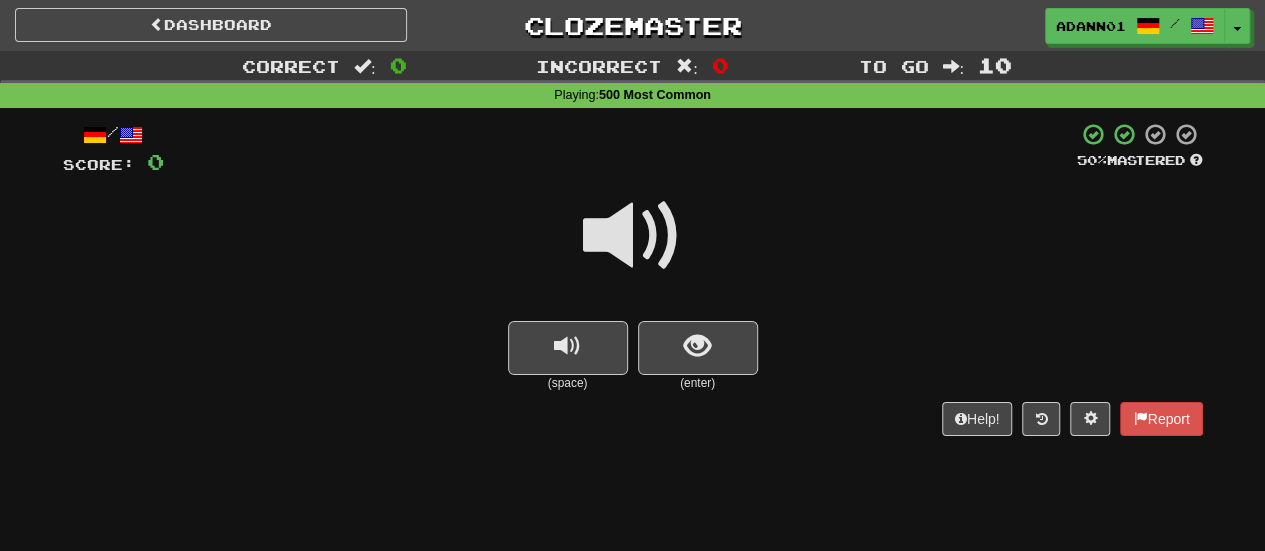 click at bounding box center (633, 236) 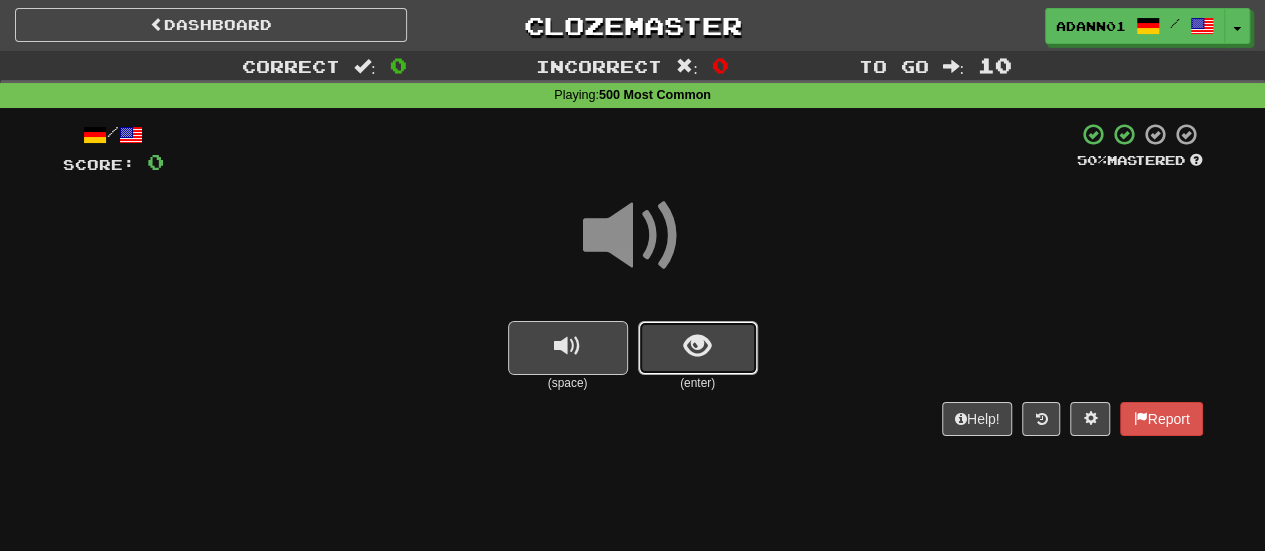 click at bounding box center (698, 348) 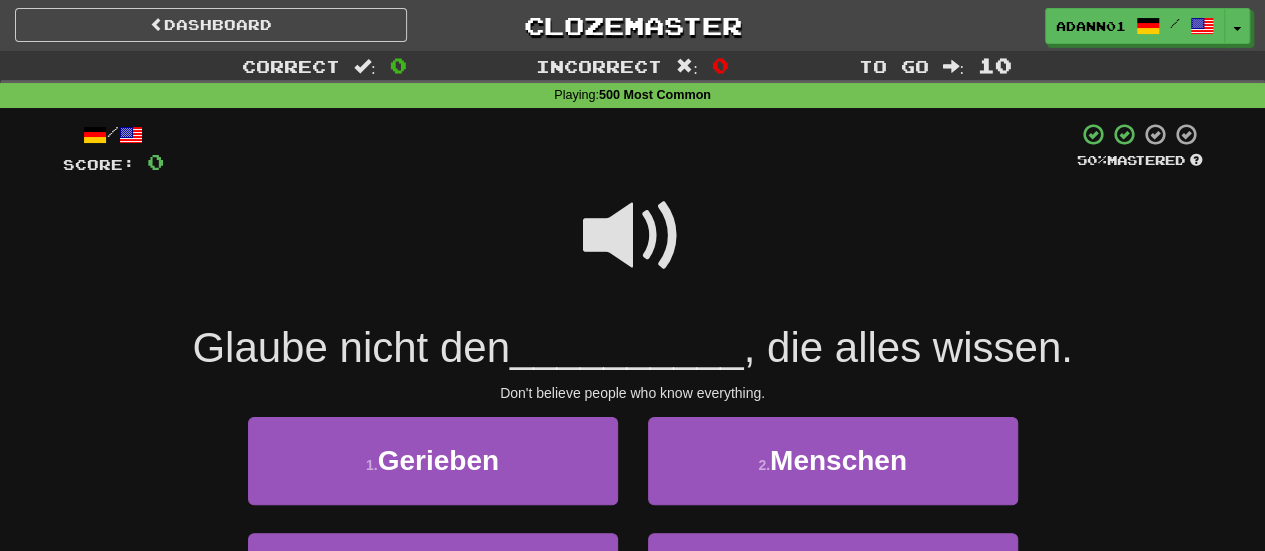 click at bounding box center (633, 236) 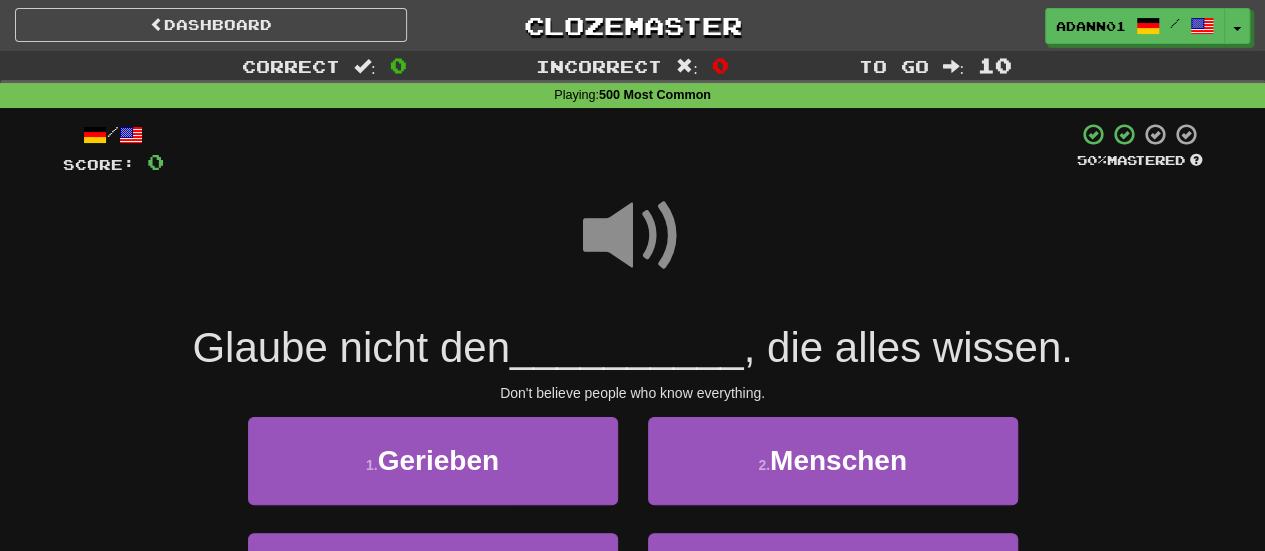 scroll, scrollTop: 100, scrollLeft: 0, axis: vertical 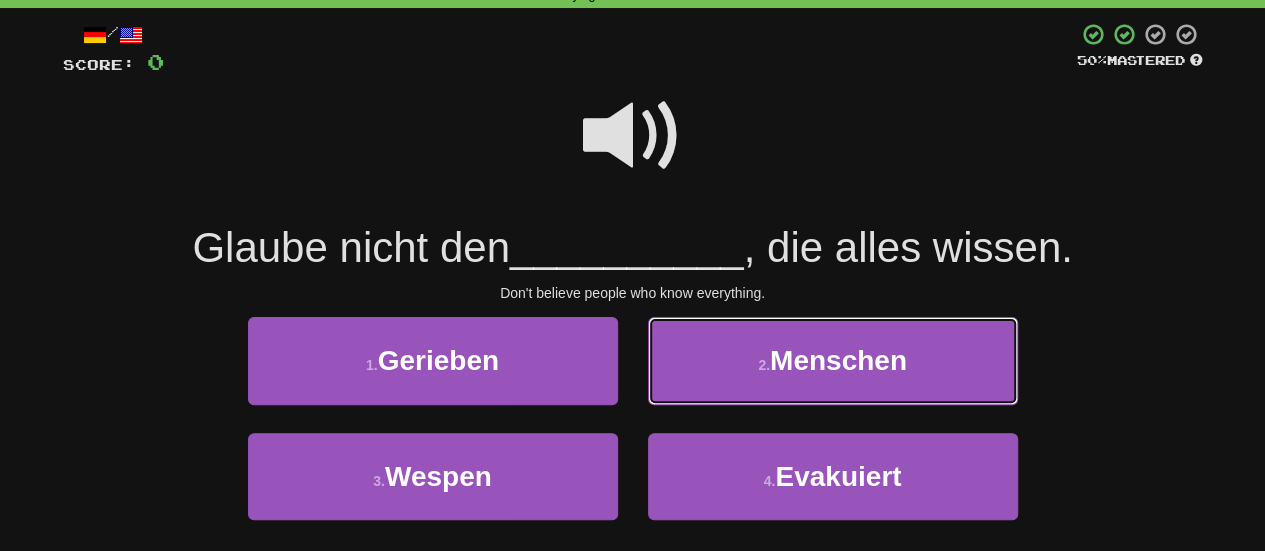 click on "Menschen" at bounding box center (838, 360) 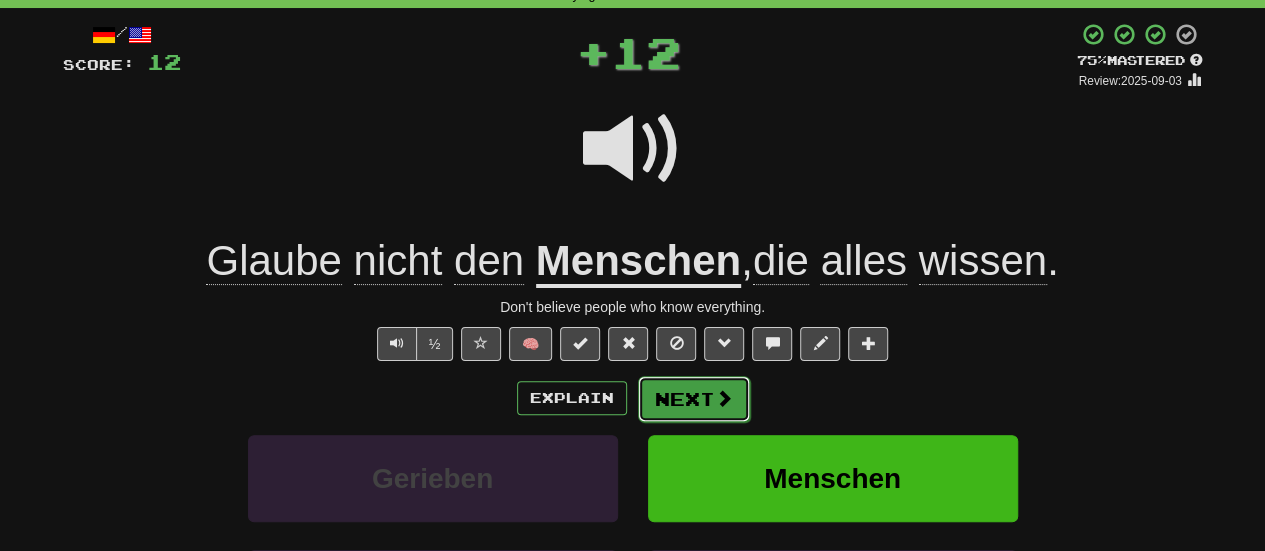 click on "Next" at bounding box center (694, 399) 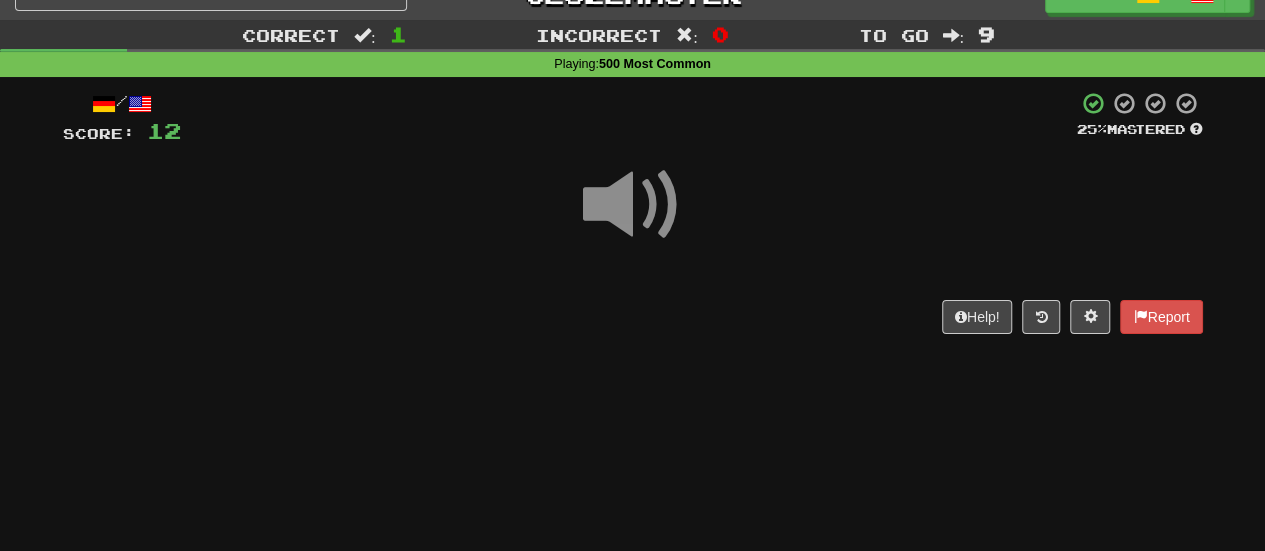 scroll, scrollTop: 0, scrollLeft: 0, axis: both 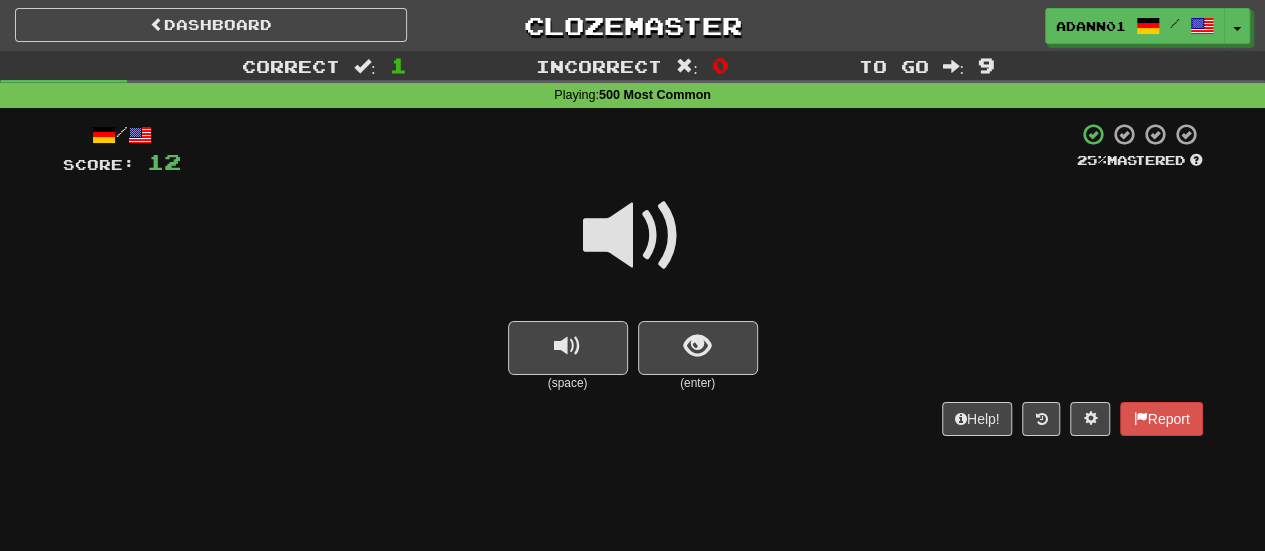 click at bounding box center (633, 236) 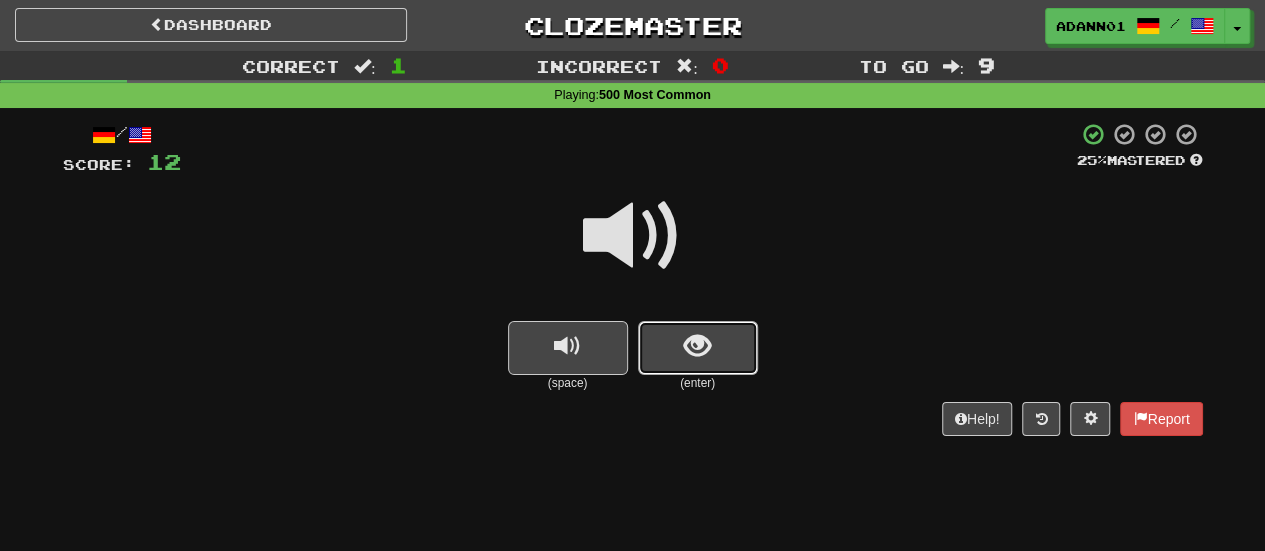 click at bounding box center (697, 346) 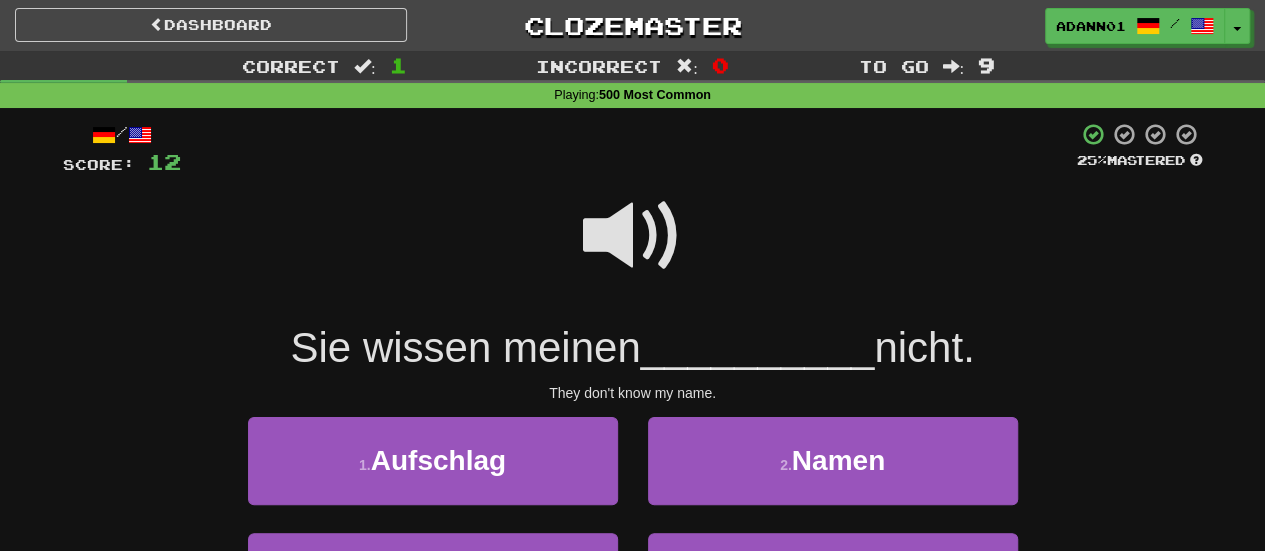 click at bounding box center [633, 236] 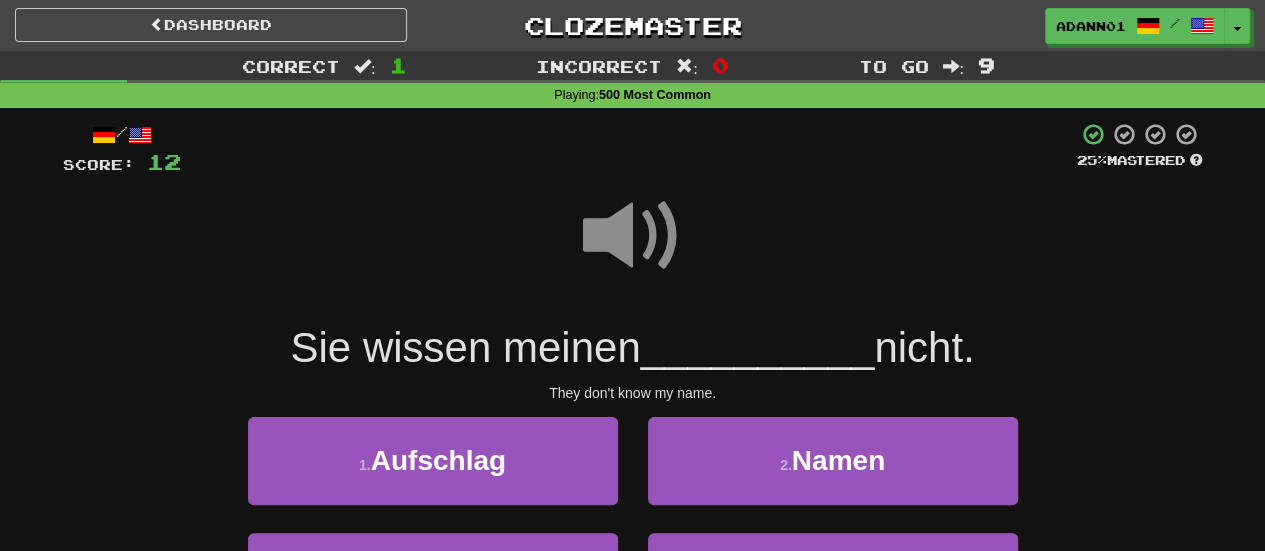 scroll, scrollTop: 100, scrollLeft: 0, axis: vertical 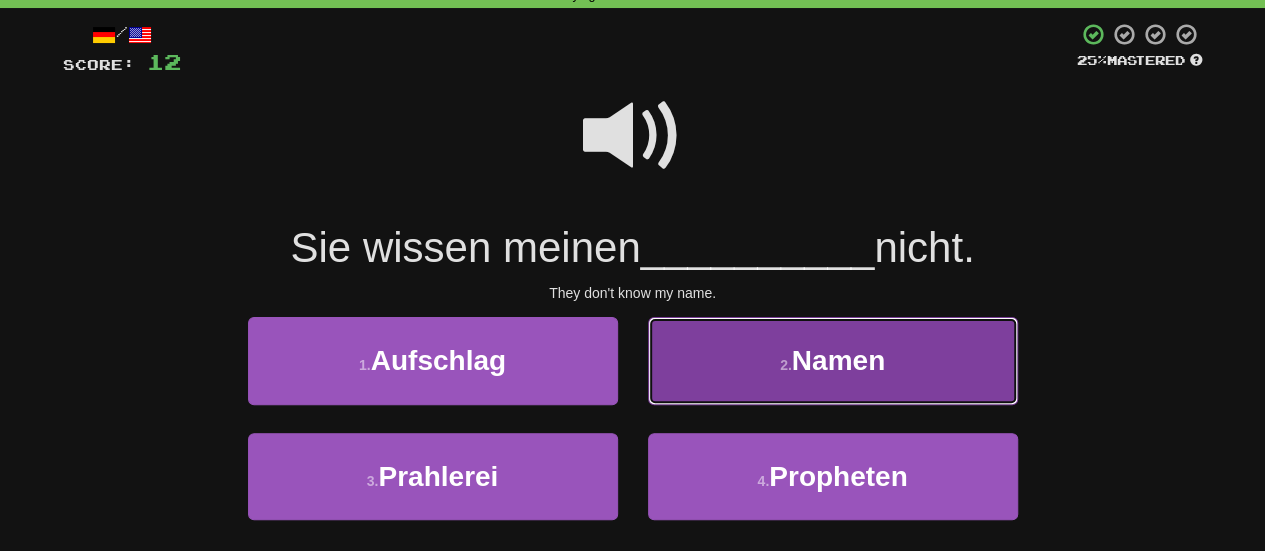 click on "2 .  Namen" at bounding box center [833, 360] 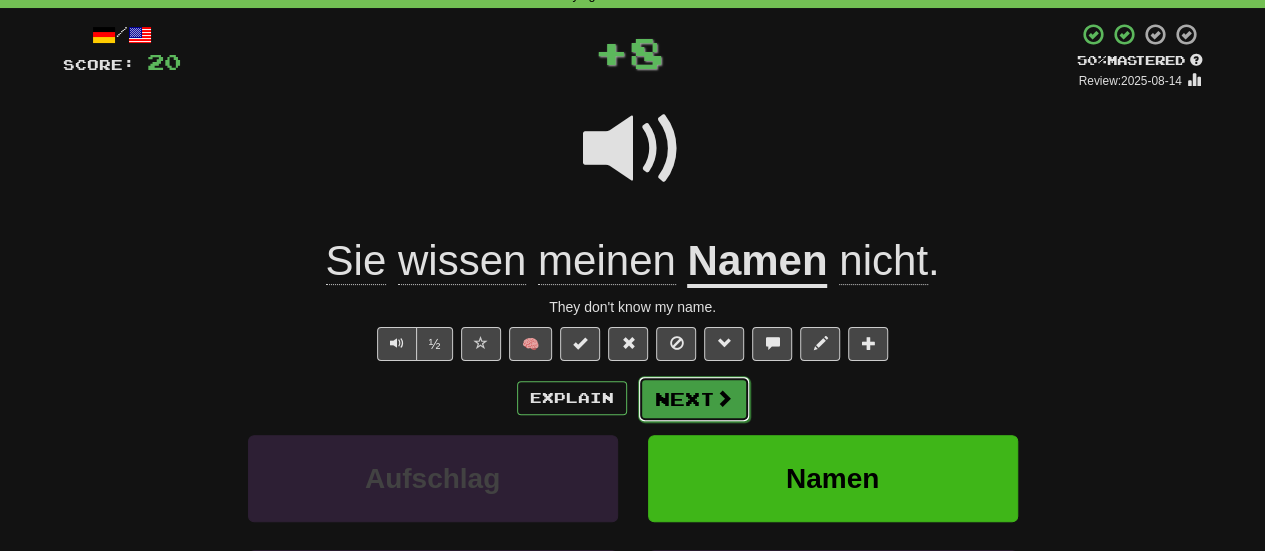 click on "Next" at bounding box center (694, 399) 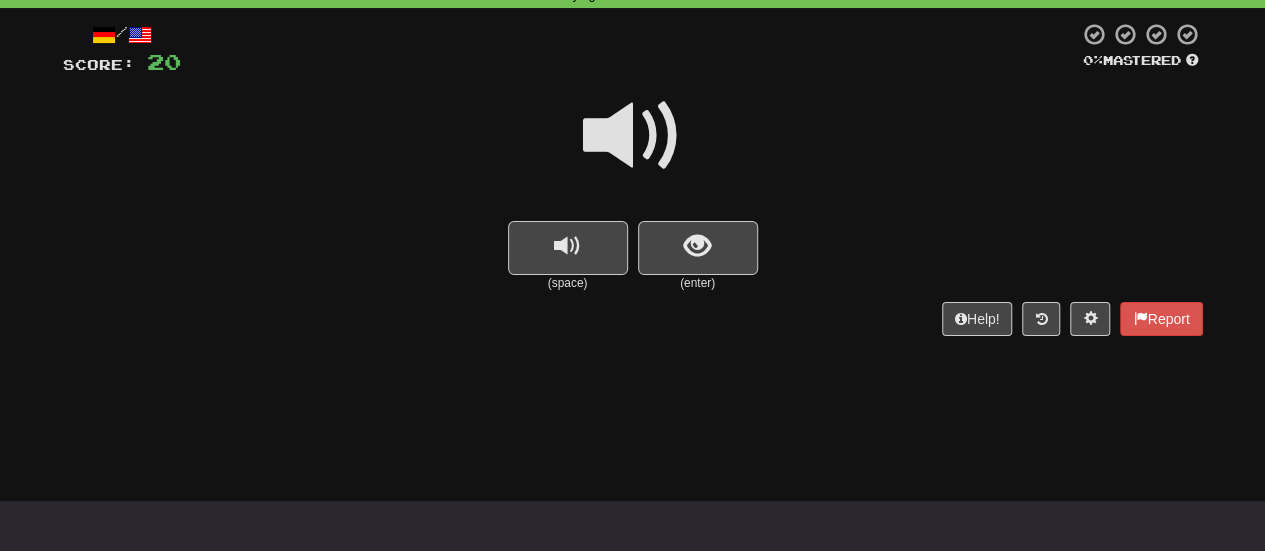 click at bounding box center (633, 136) 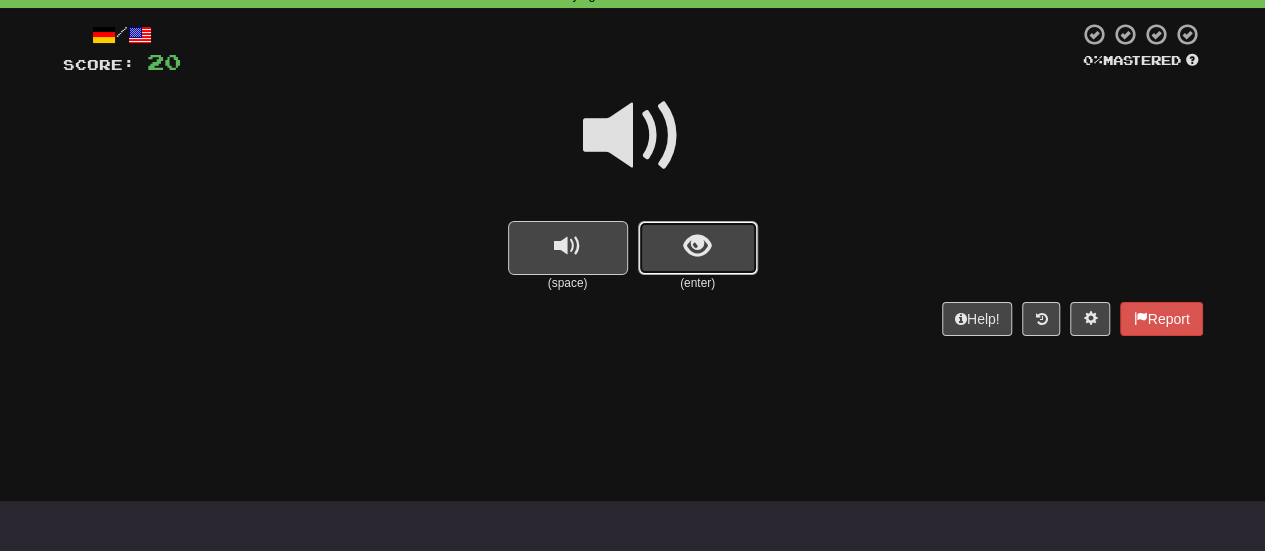 click at bounding box center [697, 246] 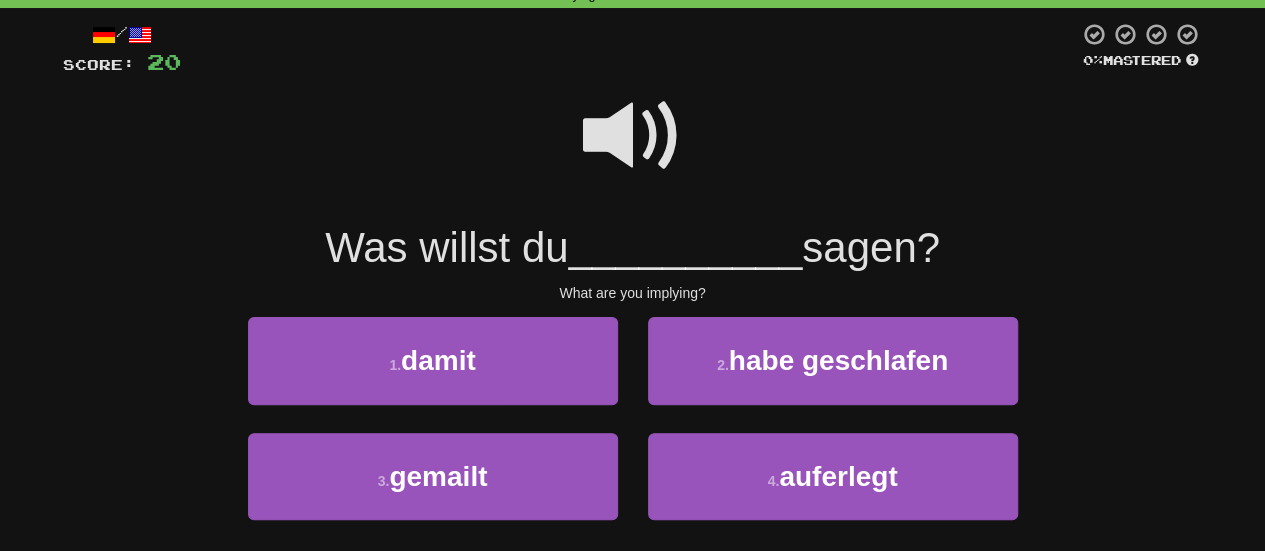 click at bounding box center (633, 136) 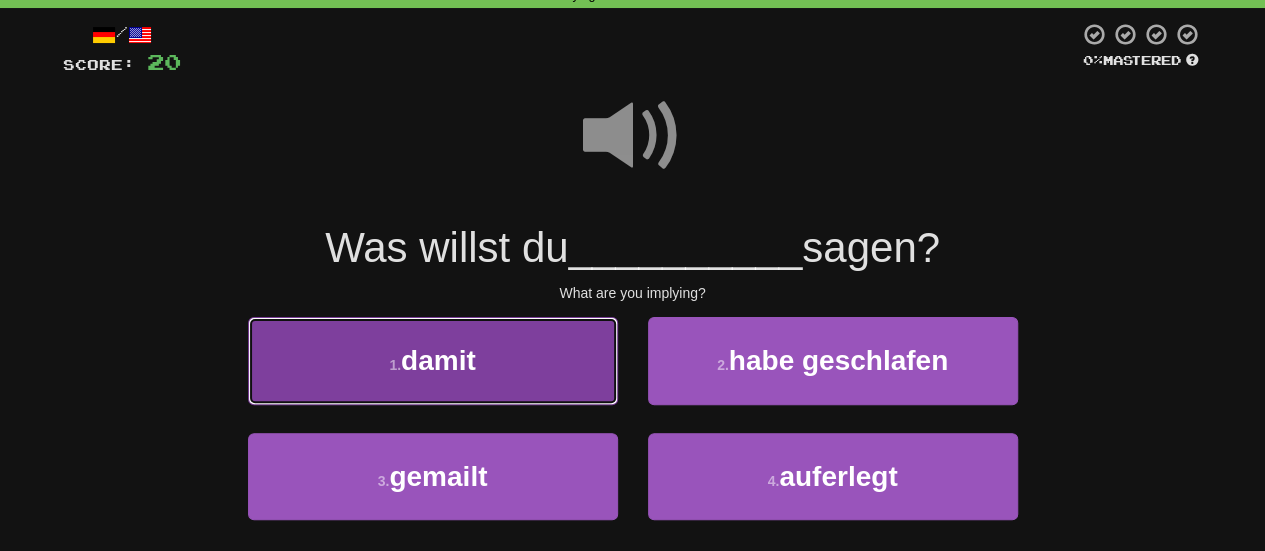 click on "1 .  damit" at bounding box center [433, 360] 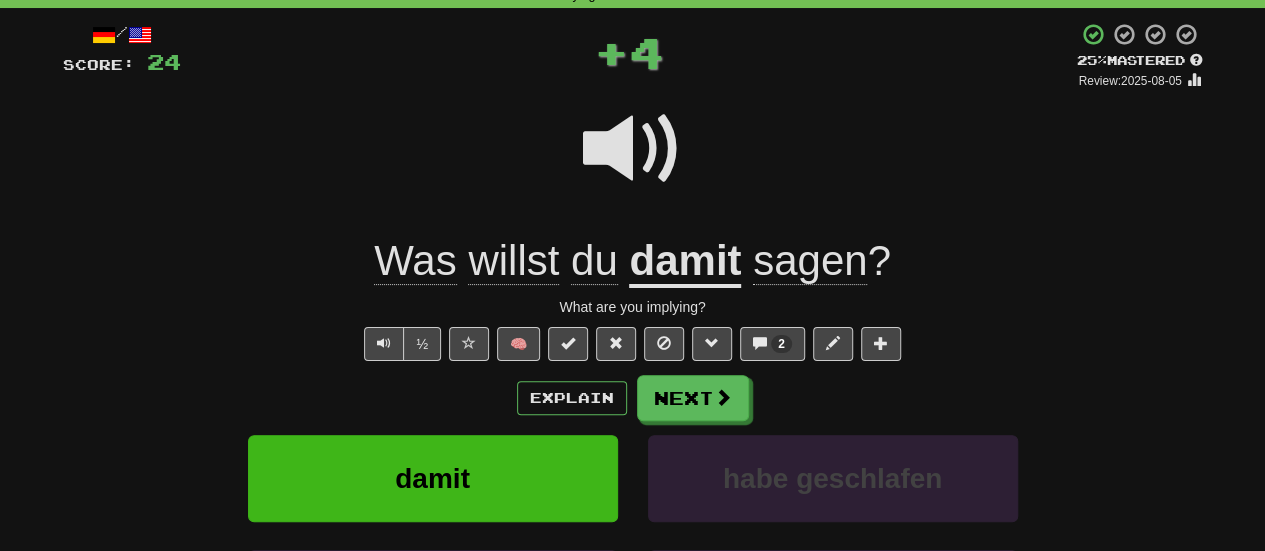 click on "damit" at bounding box center (685, 262) 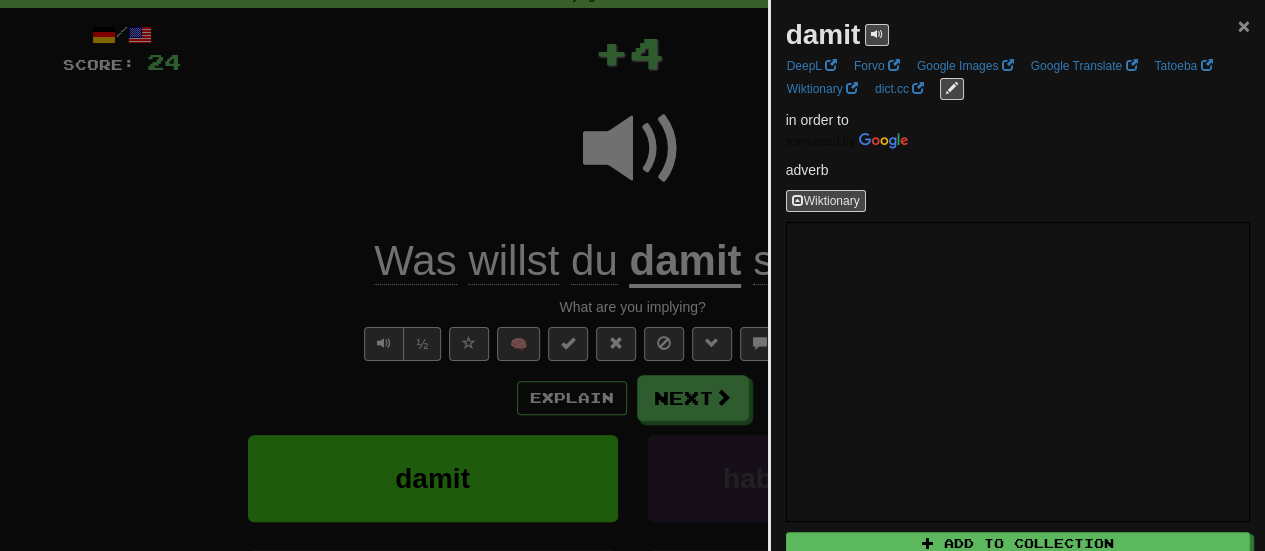 click on "×" at bounding box center [1244, 25] 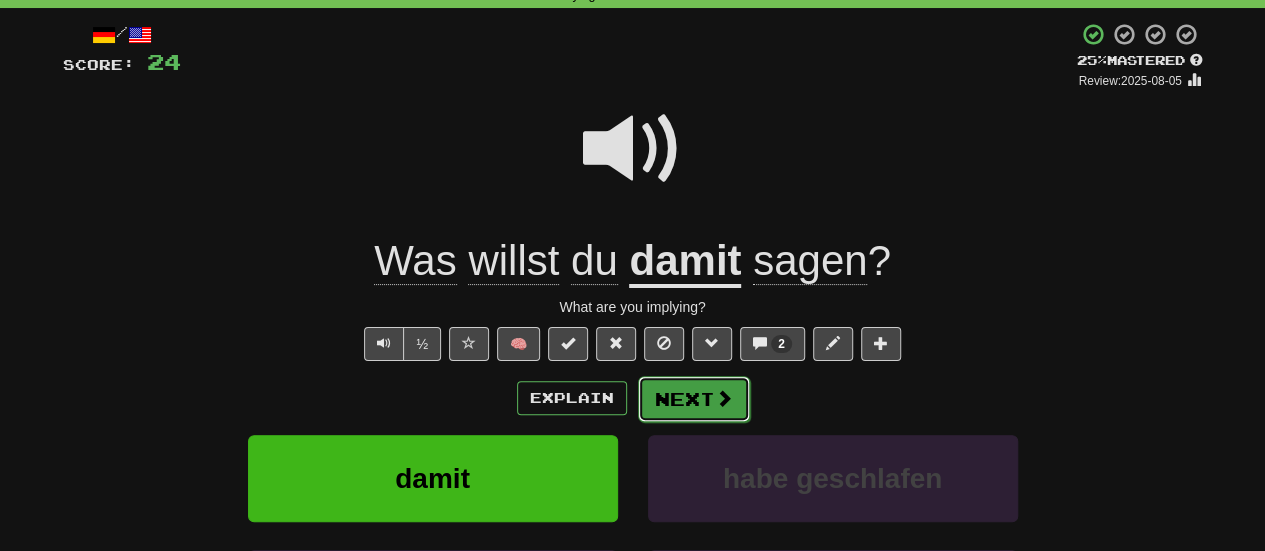 click on "Next" at bounding box center [694, 399] 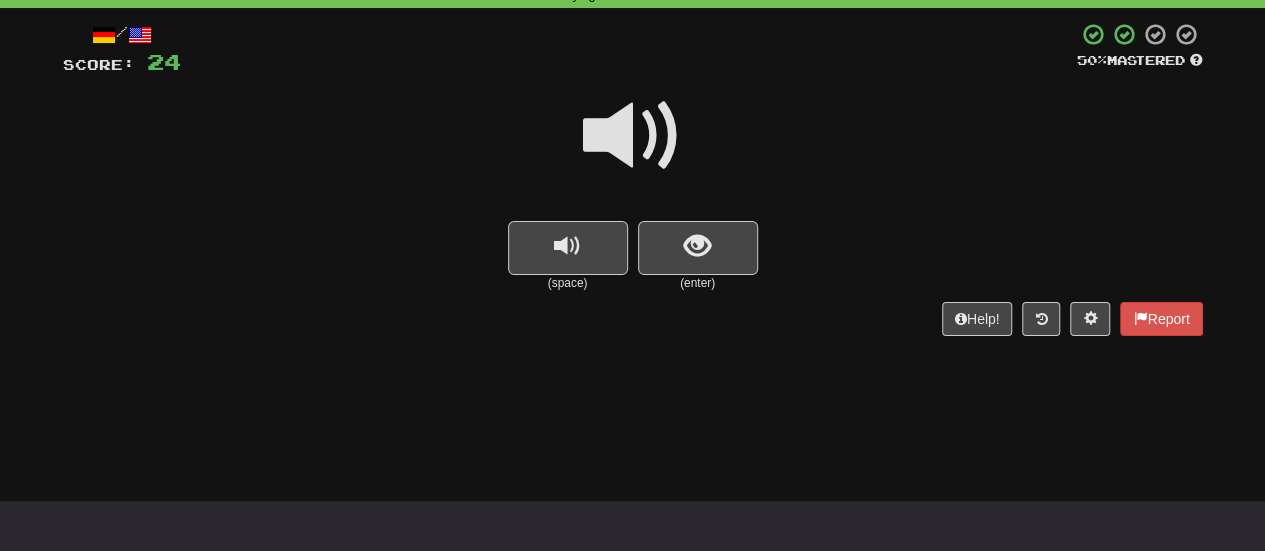 click at bounding box center [633, 136] 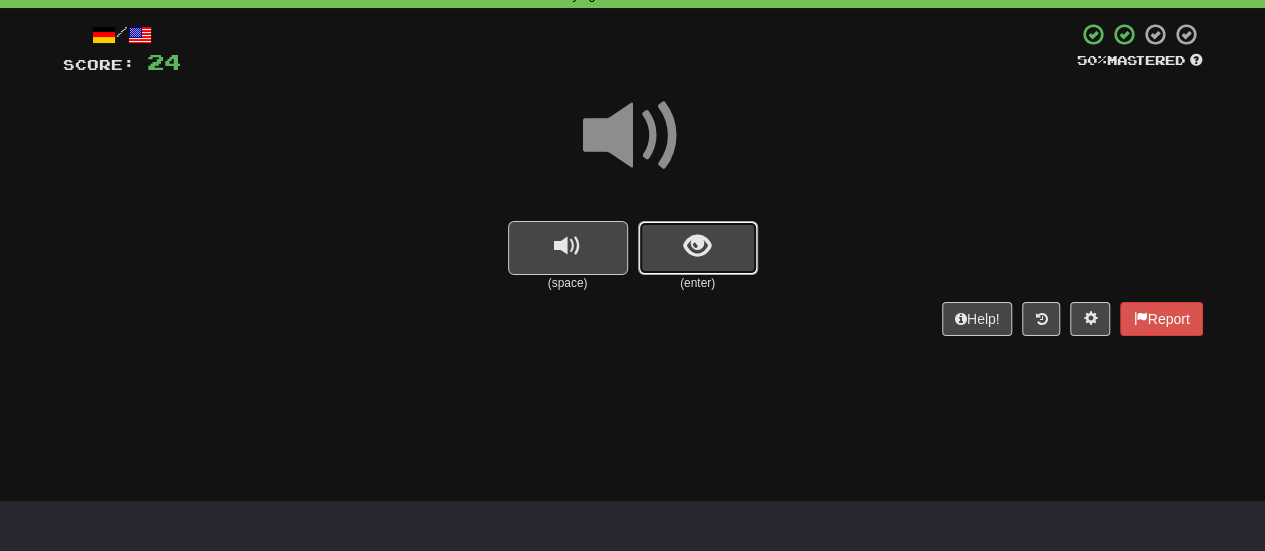 click at bounding box center [698, 248] 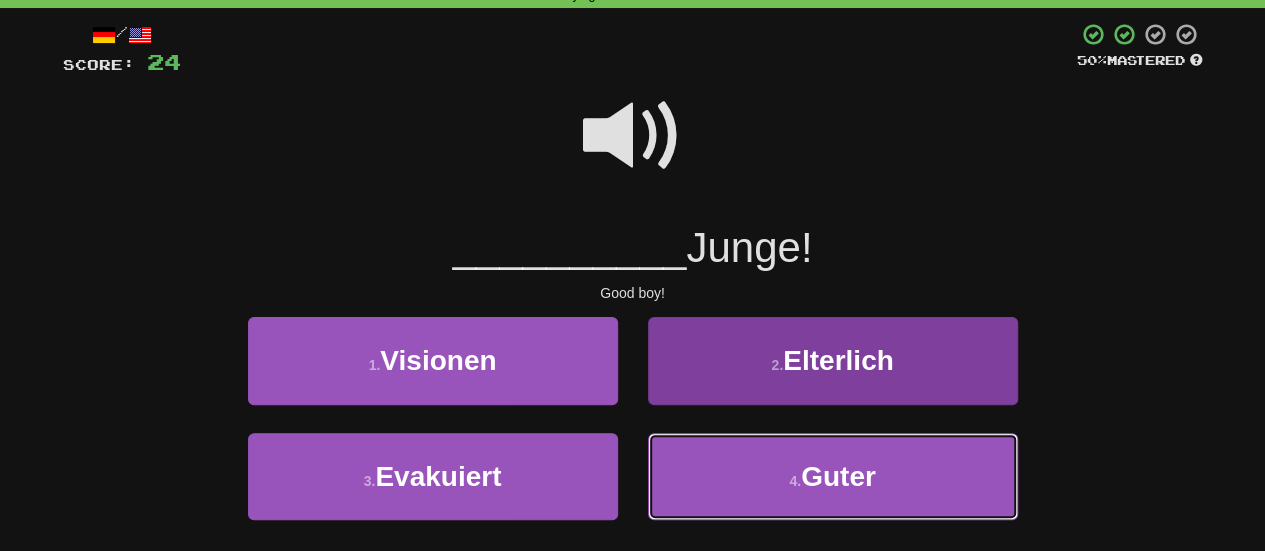 click on "4 .  Guter" at bounding box center [833, 476] 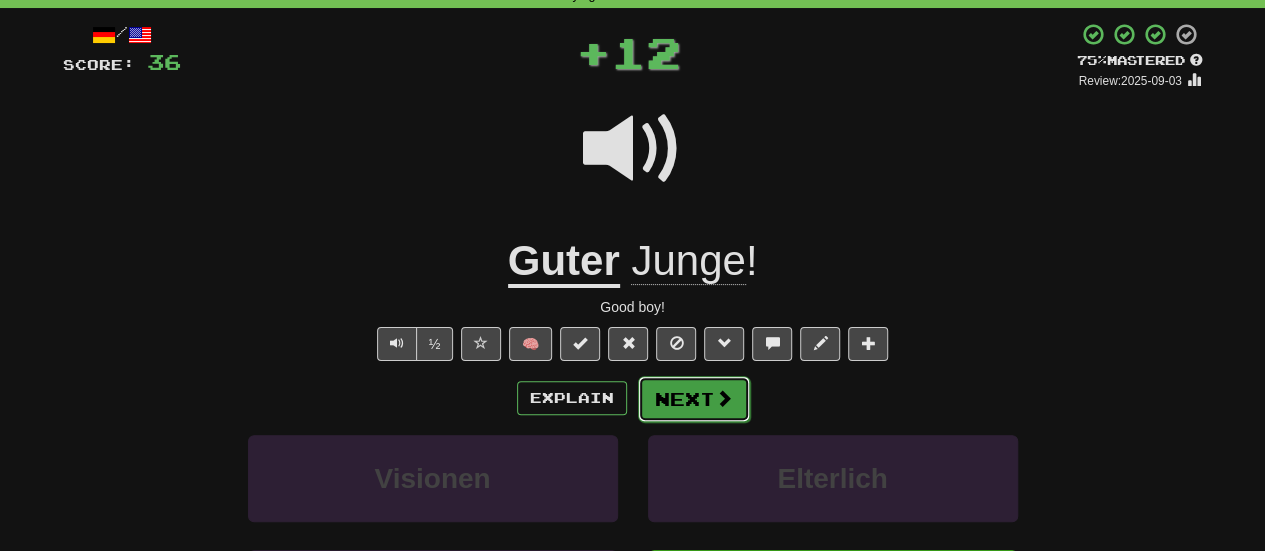click on "Next" at bounding box center (694, 399) 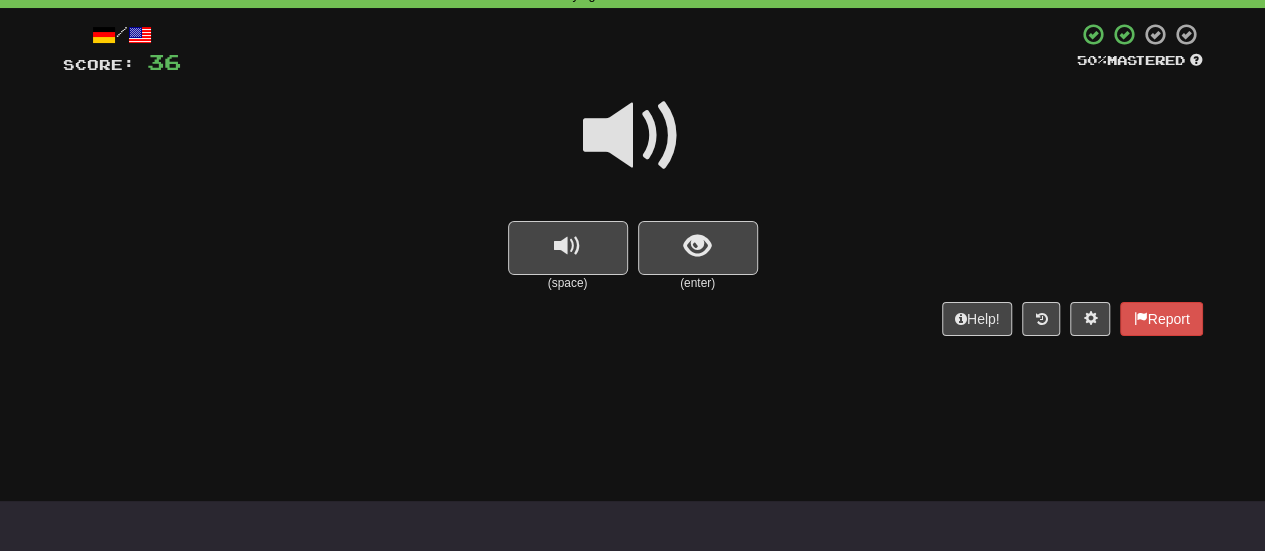 click at bounding box center [633, 136] 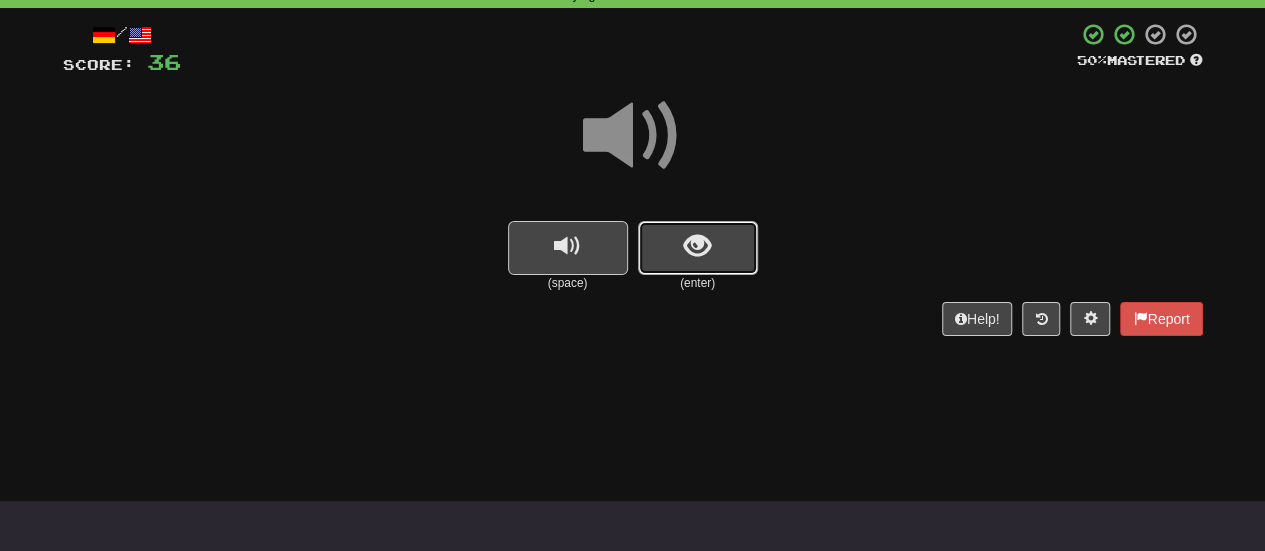 click at bounding box center [698, 248] 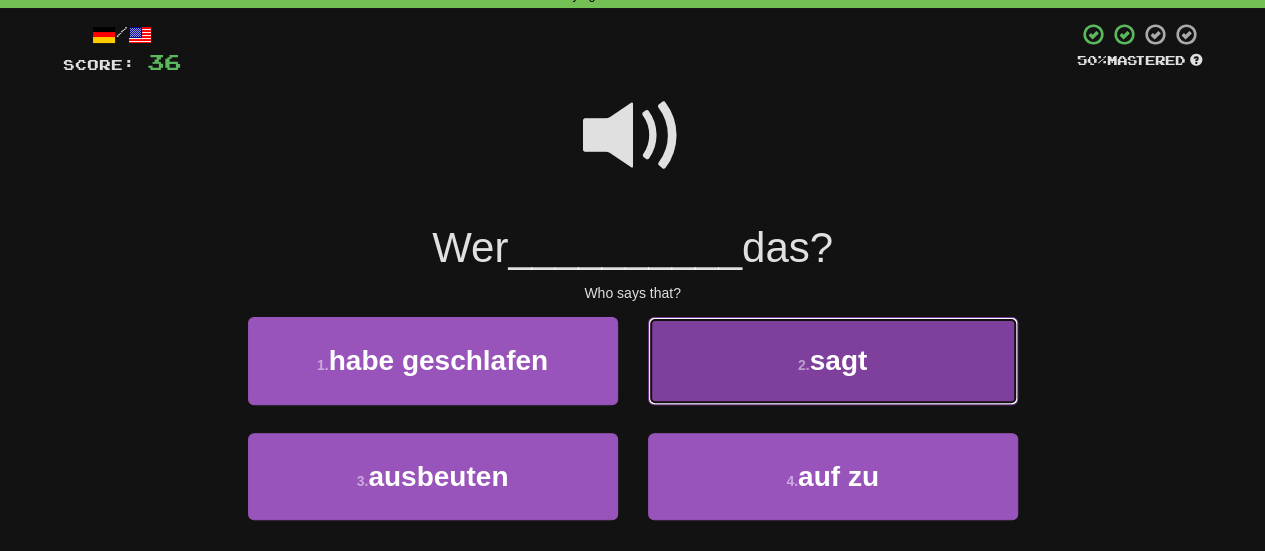 click on "2 .  sagt" at bounding box center (833, 360) 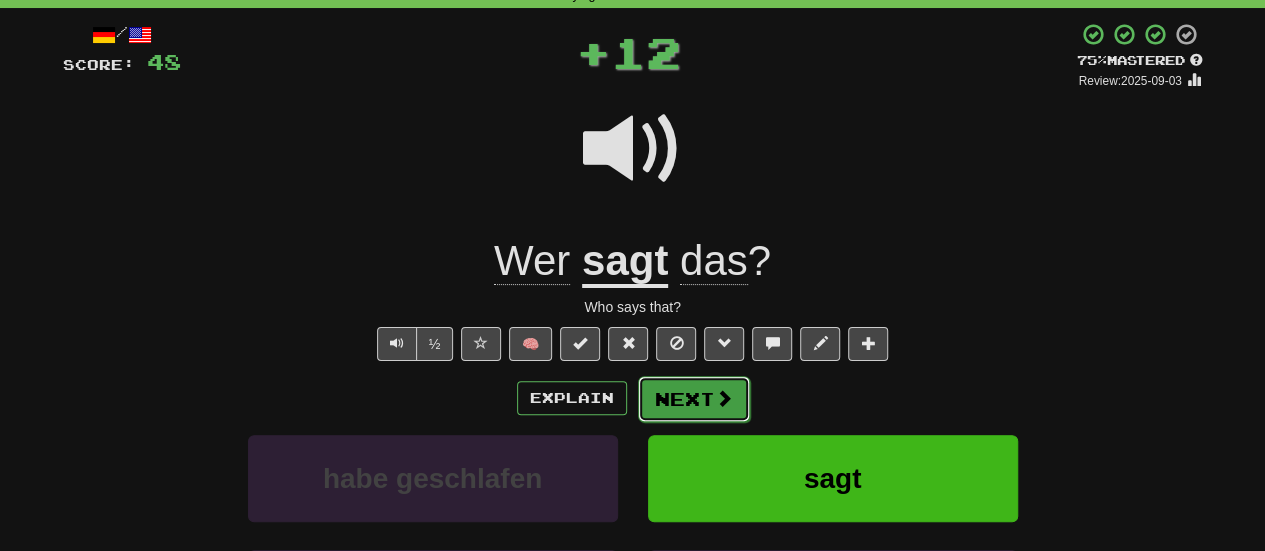 click at bounding box center [724, 398] 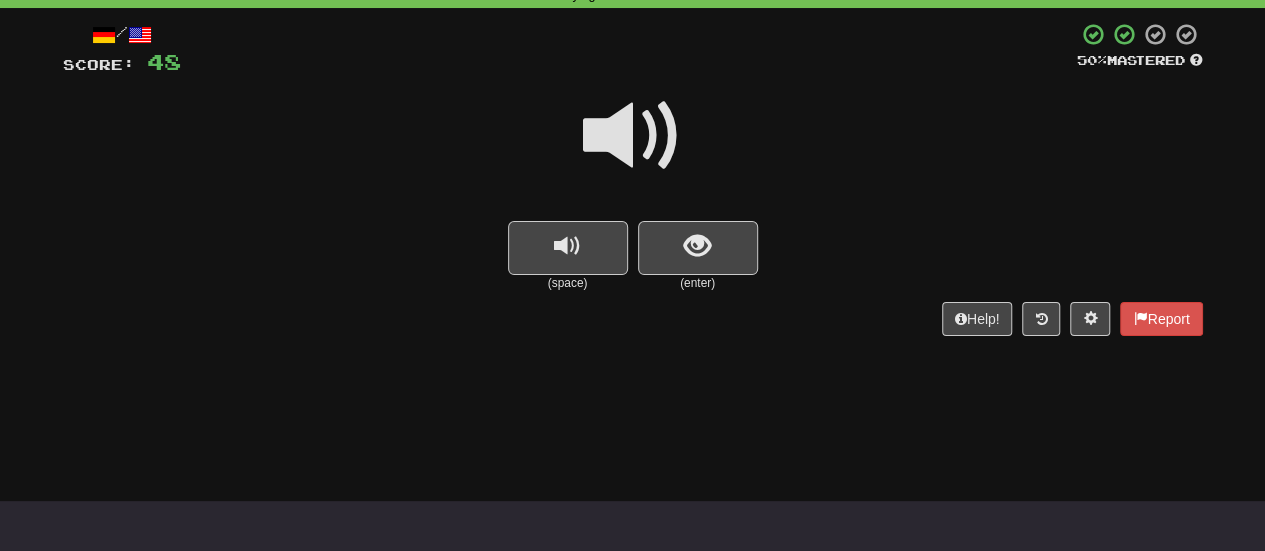 click at bounding box center (633, 136) 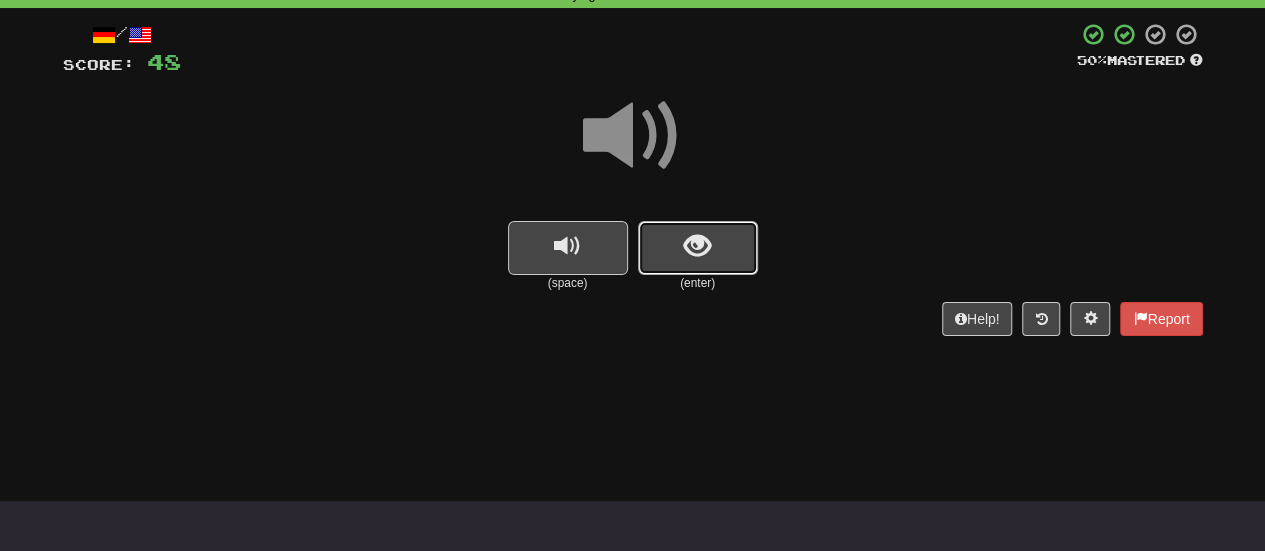click at bounding box center (698, 248) 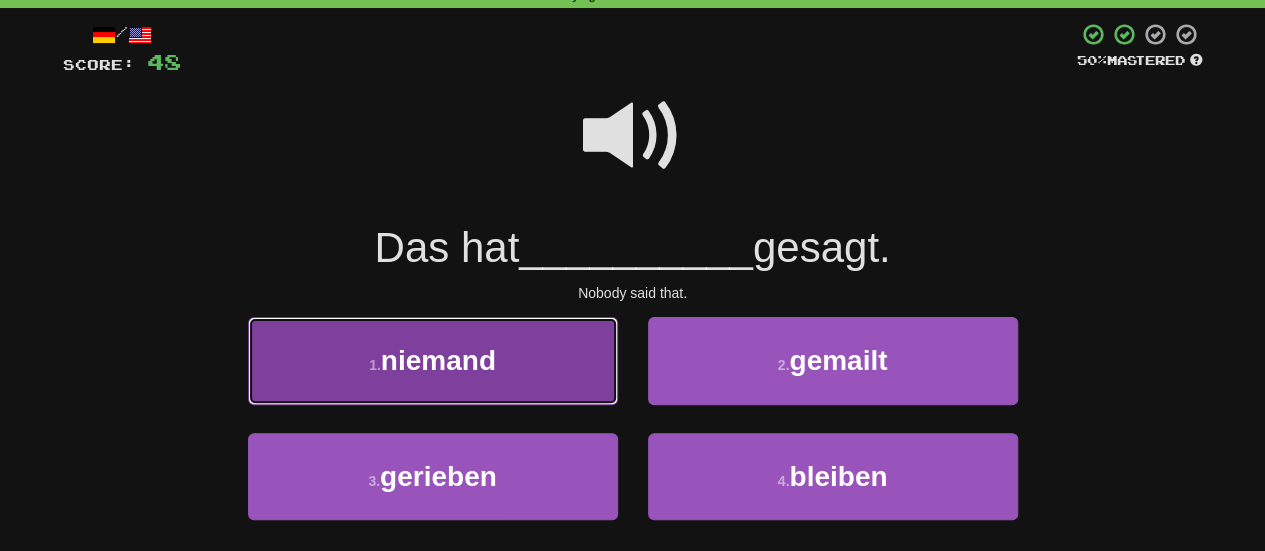 click on "1 .  niemand" at bounding box center (433, 360) 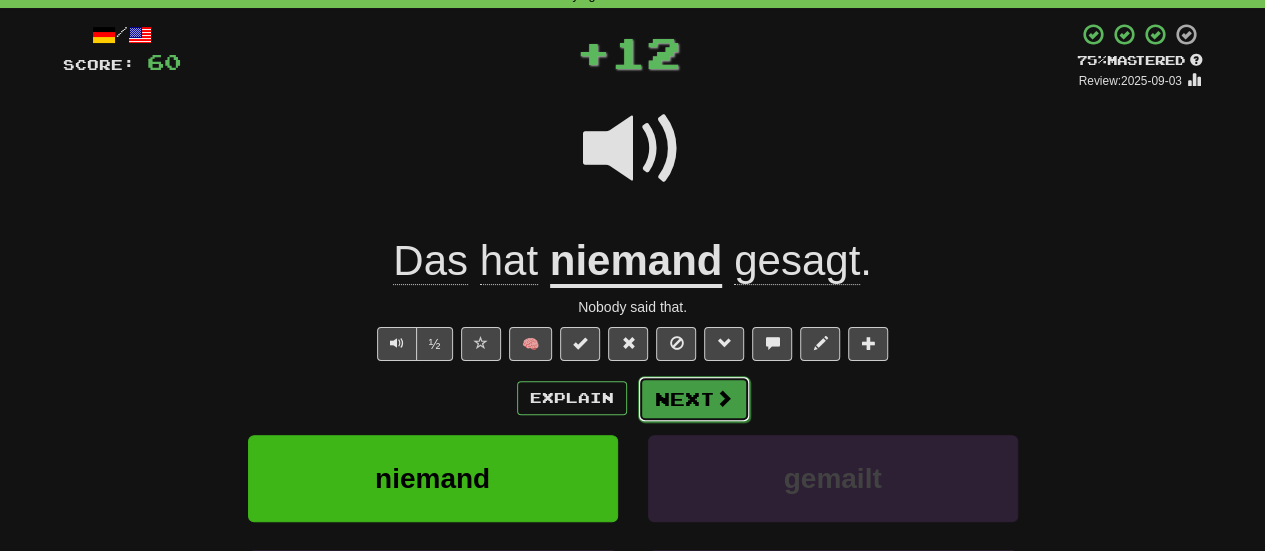 click on "Next" at bounding box center (694, 399) 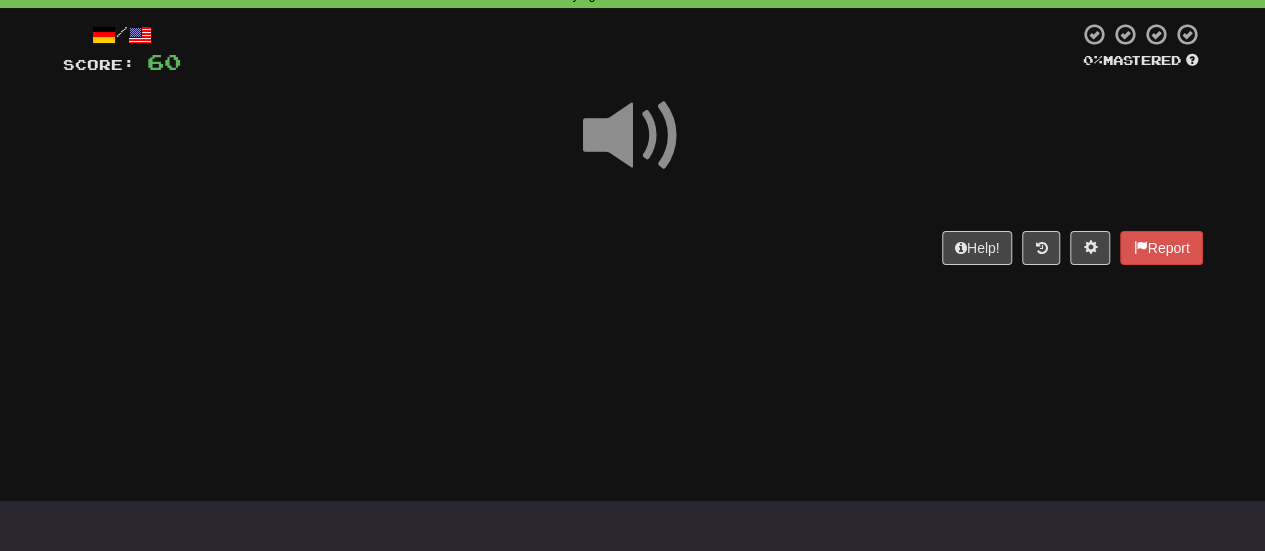 scroll, scrollTop: 0, scrollLeft: 0, axis: both 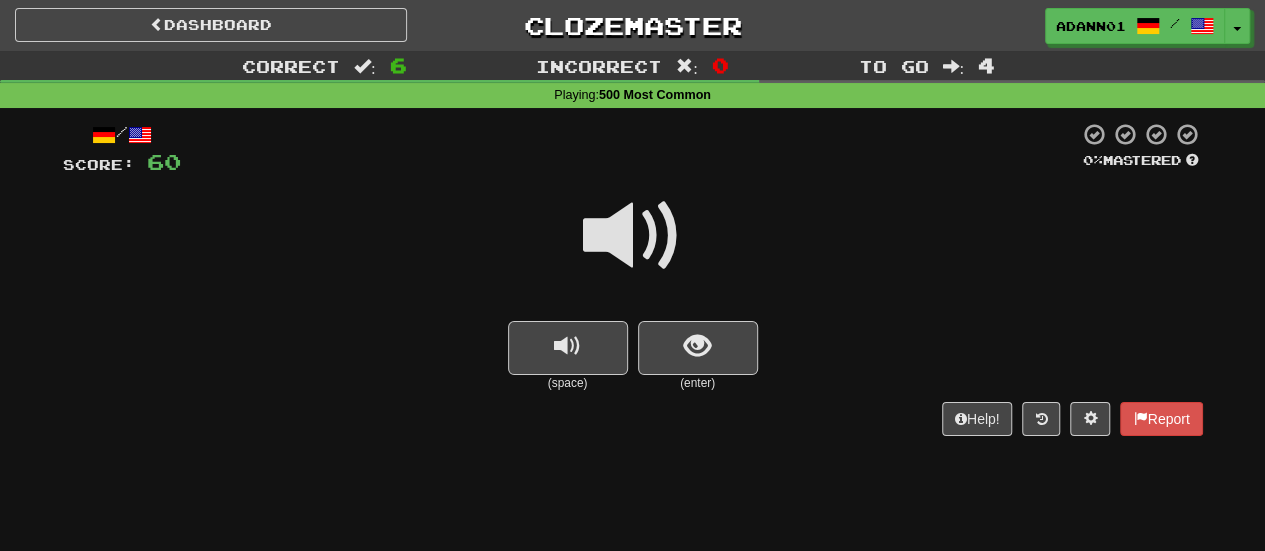 click at bounding box center (633, 236) 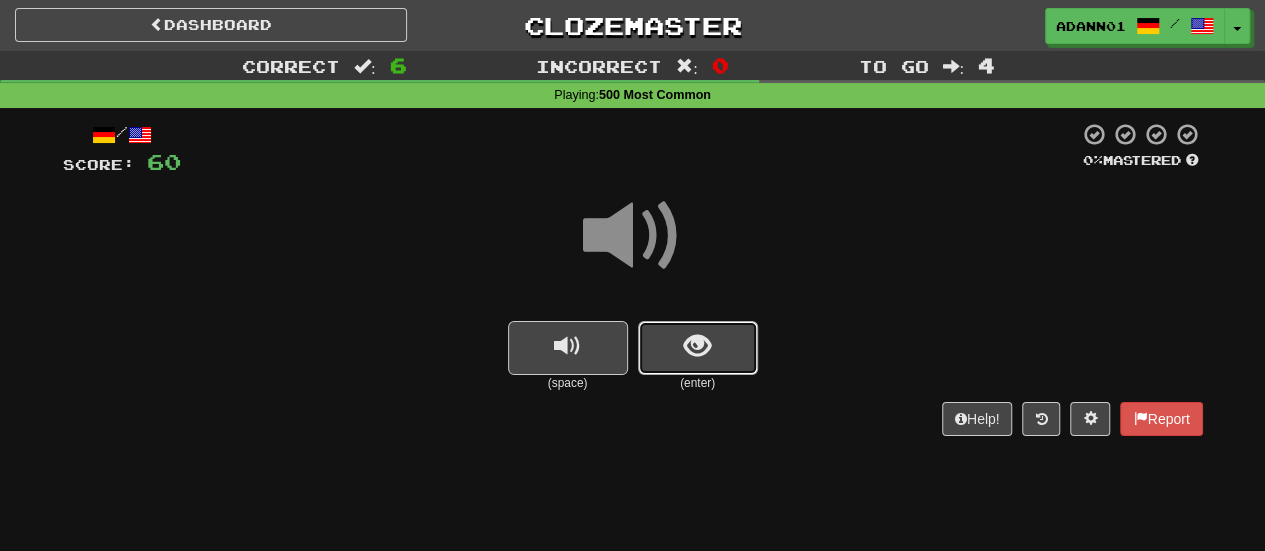 click at bounding box center (698, 348) 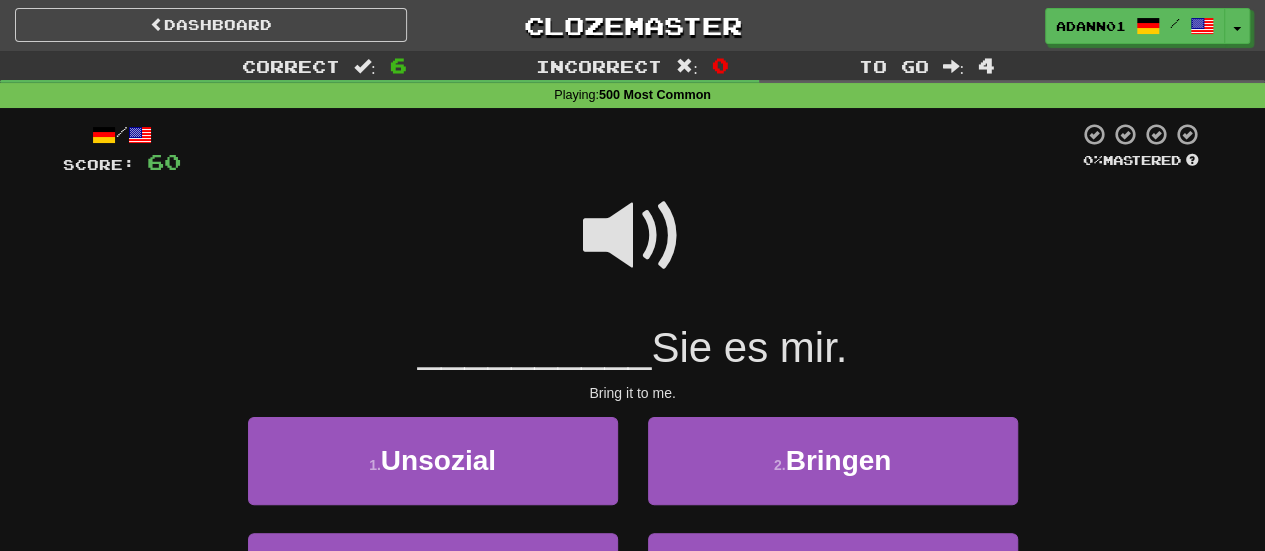 scroll, scrollTop: 100, scrollLeft: 0, axis: vertical 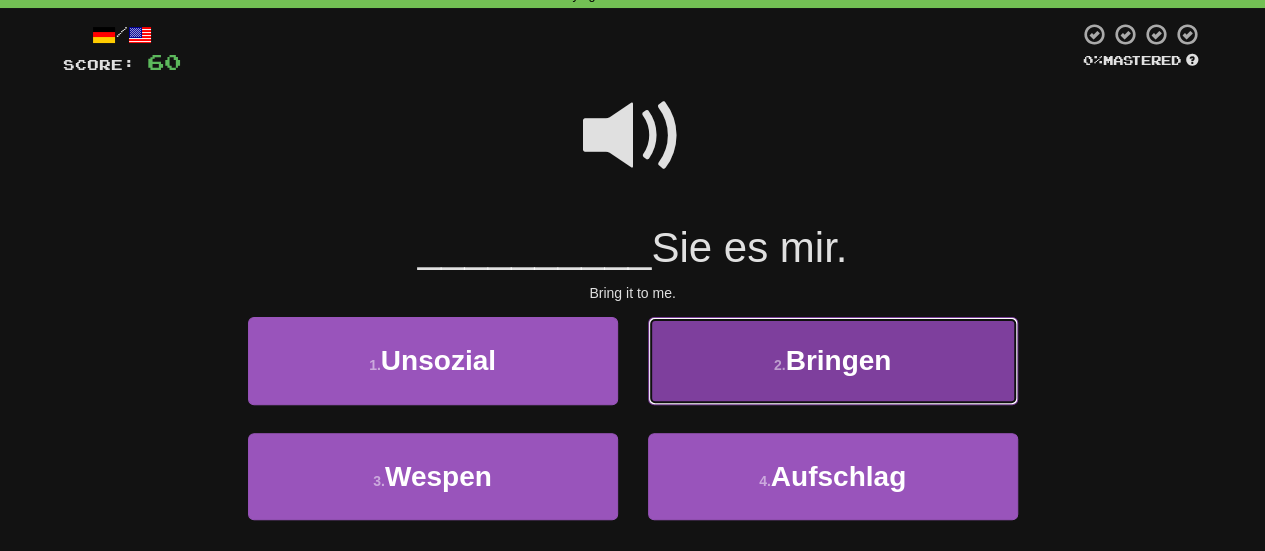 click on "2 .  Bringen" at bounding box center (833, 360) 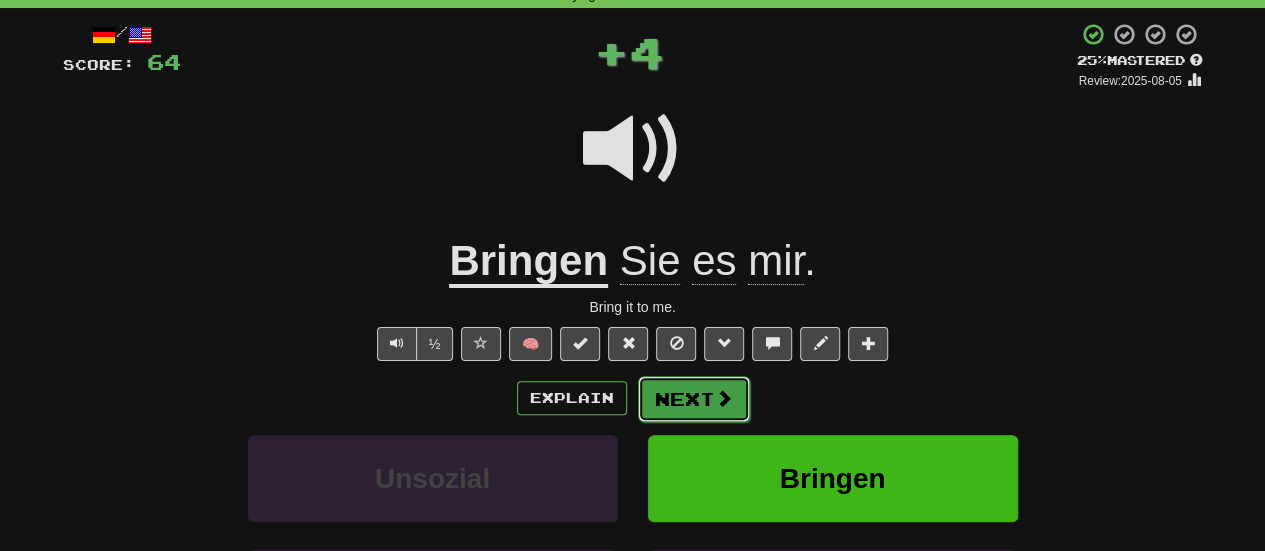 click on "Next" at bounding box center [694, 399] 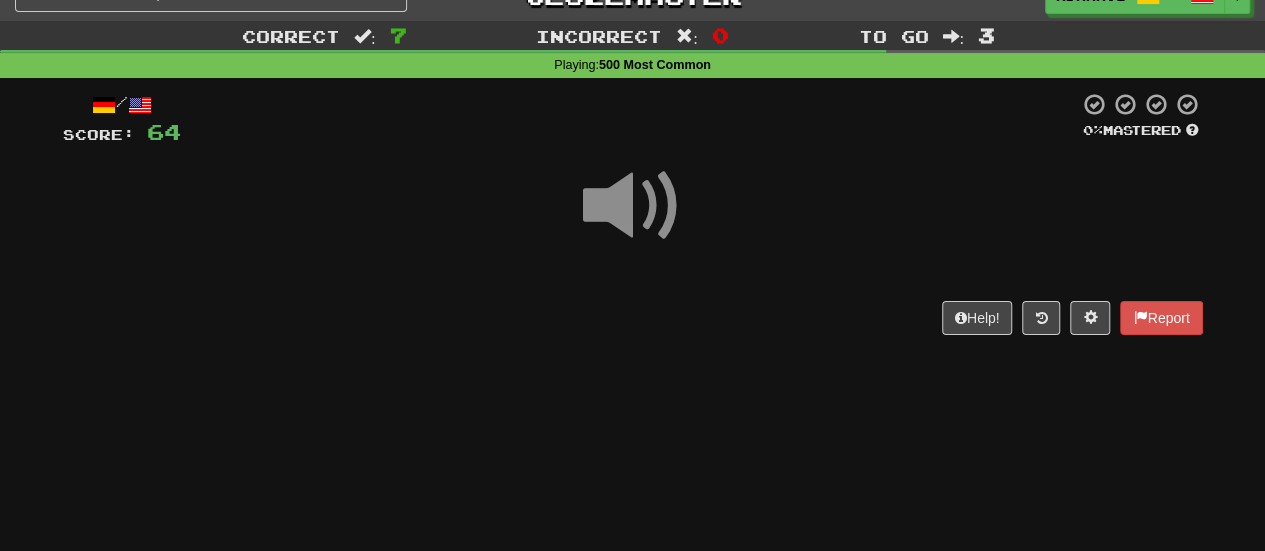 scroll, scrollTop: 0, scrollLeft: 0, axis: both 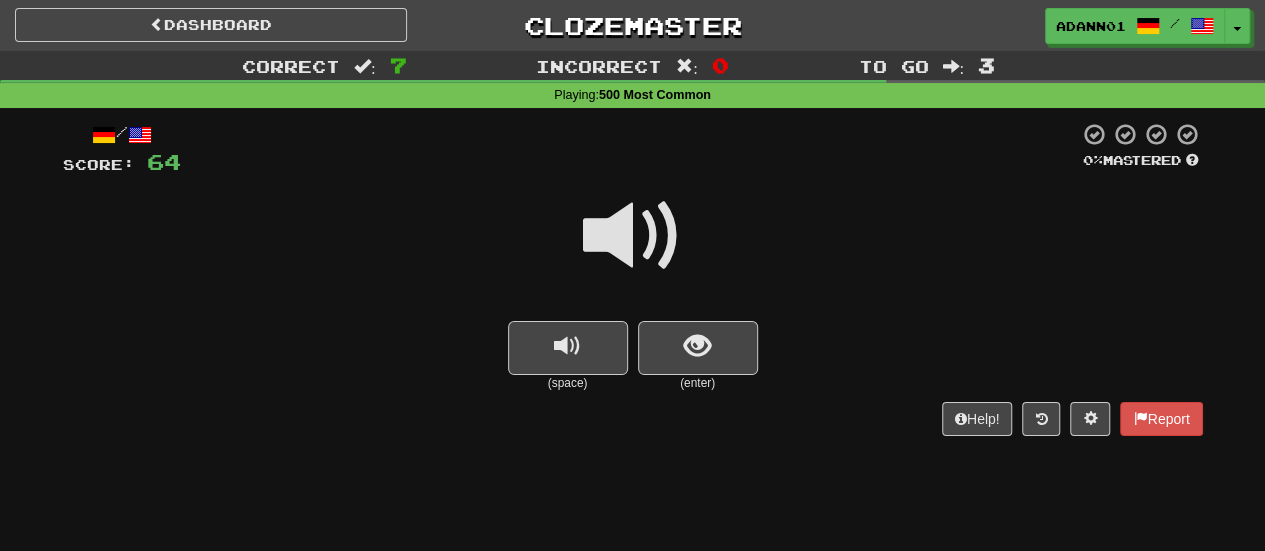 click at bounding box center [633, 236] 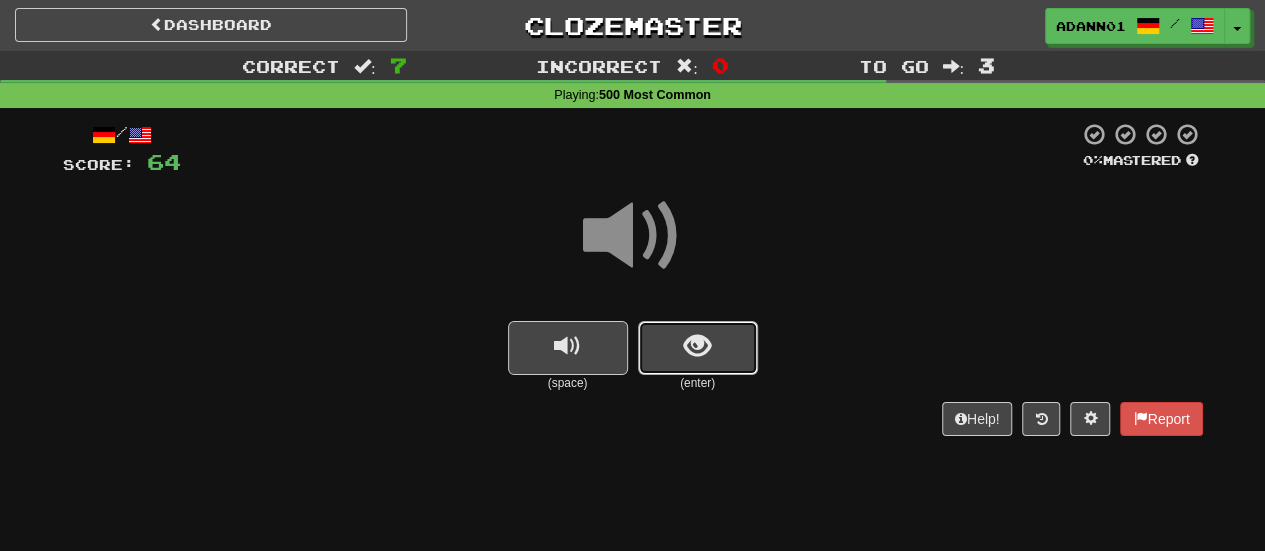 click at bounding box center [697, 346] 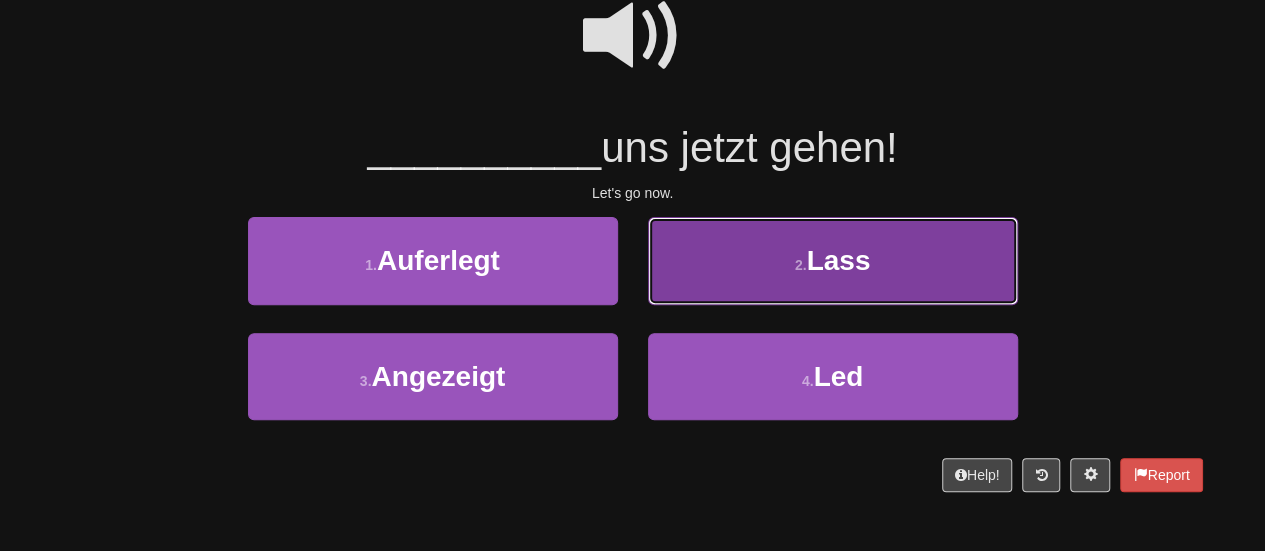click on "2 .  Lass" at bounding box center [833, 260] 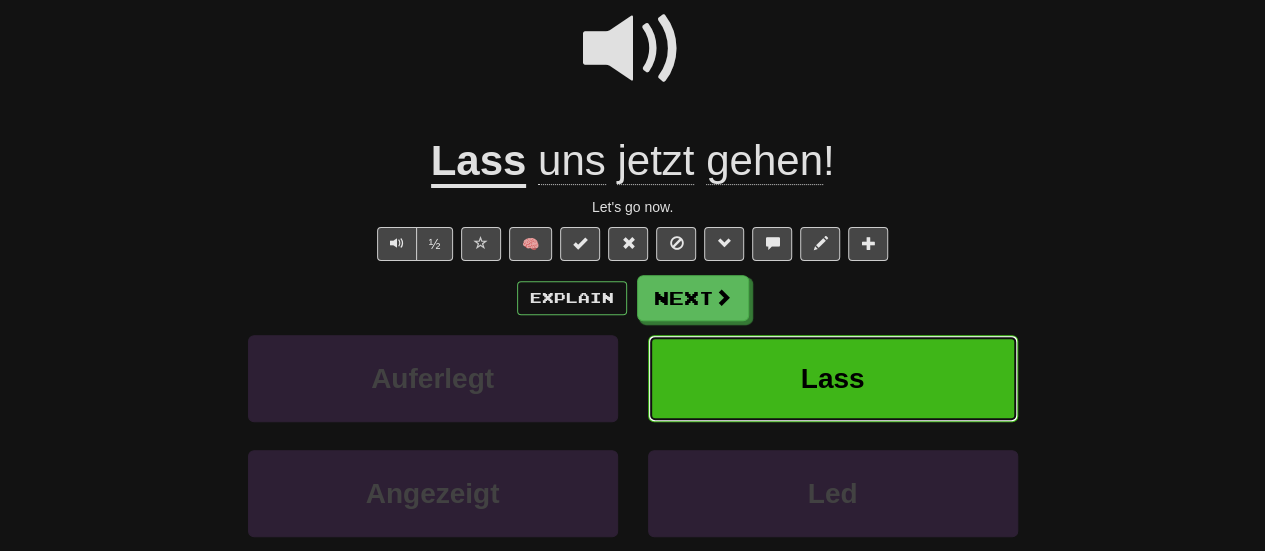 scroll, scrollTop: 213, scrollLeft: 0, axis: vertical 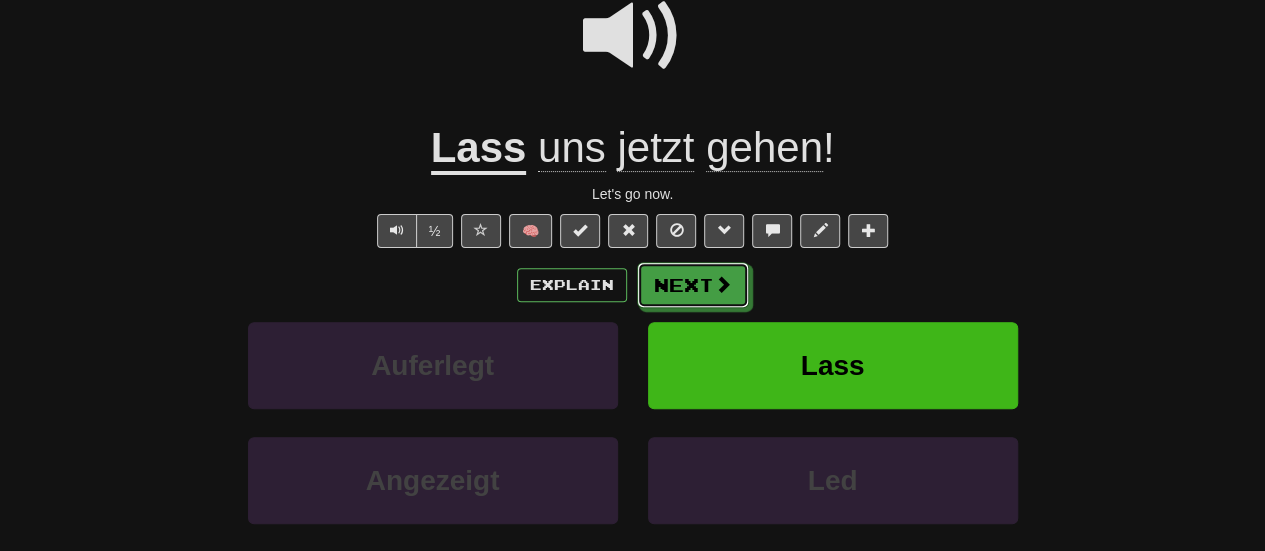 click on "Next" at bounding box center (693, 285) 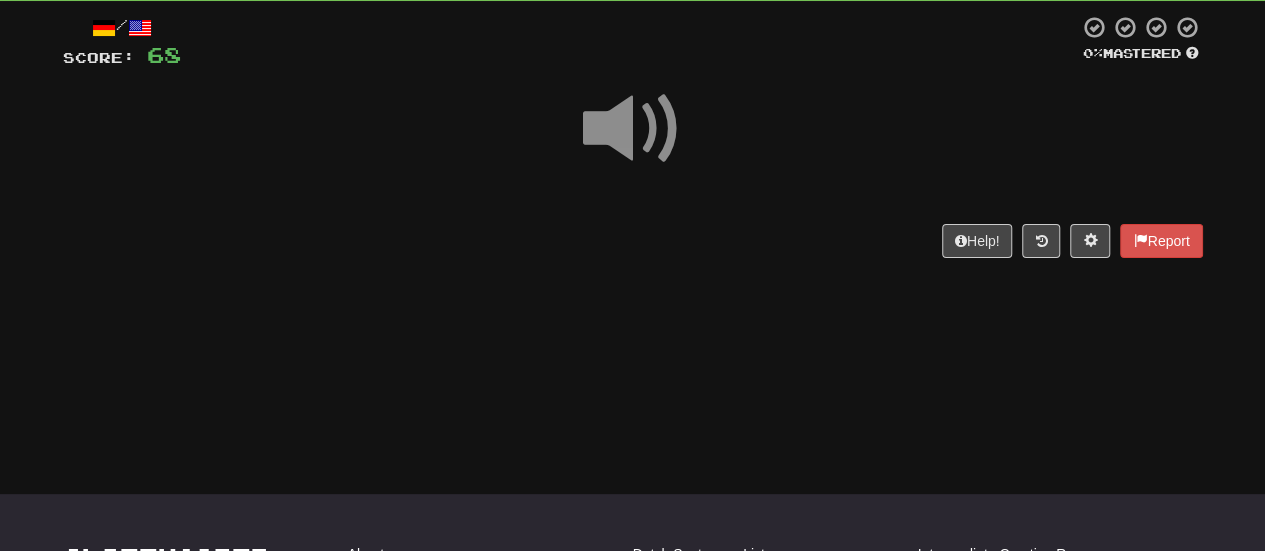 scroll, scrollTop: 13, scrollLeft: 0, axis: vertical 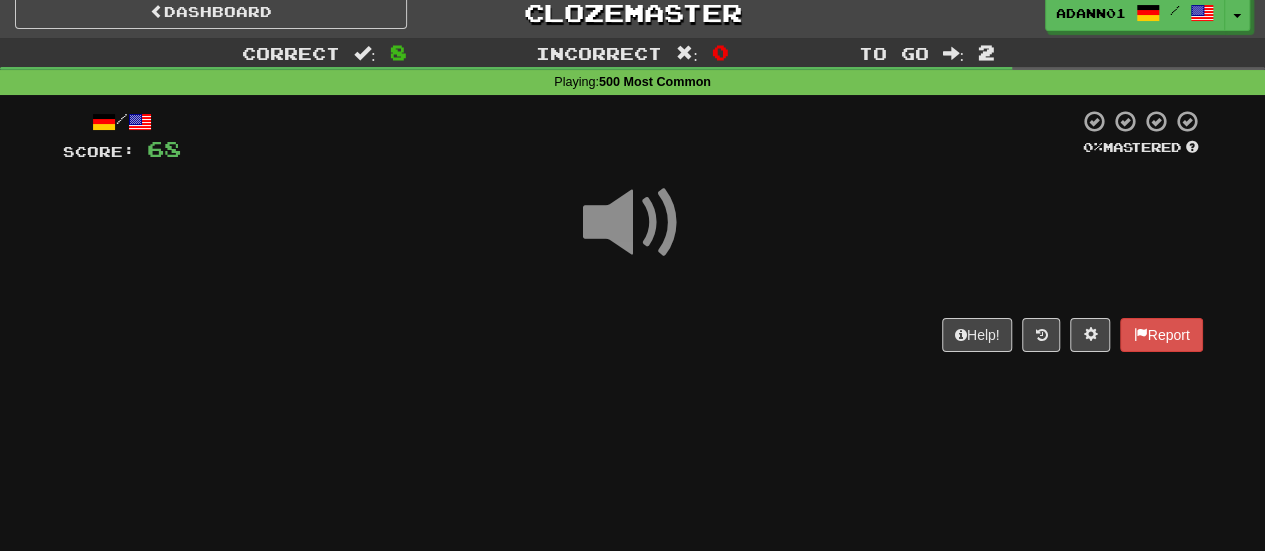 click at bounding box center [633, 223] 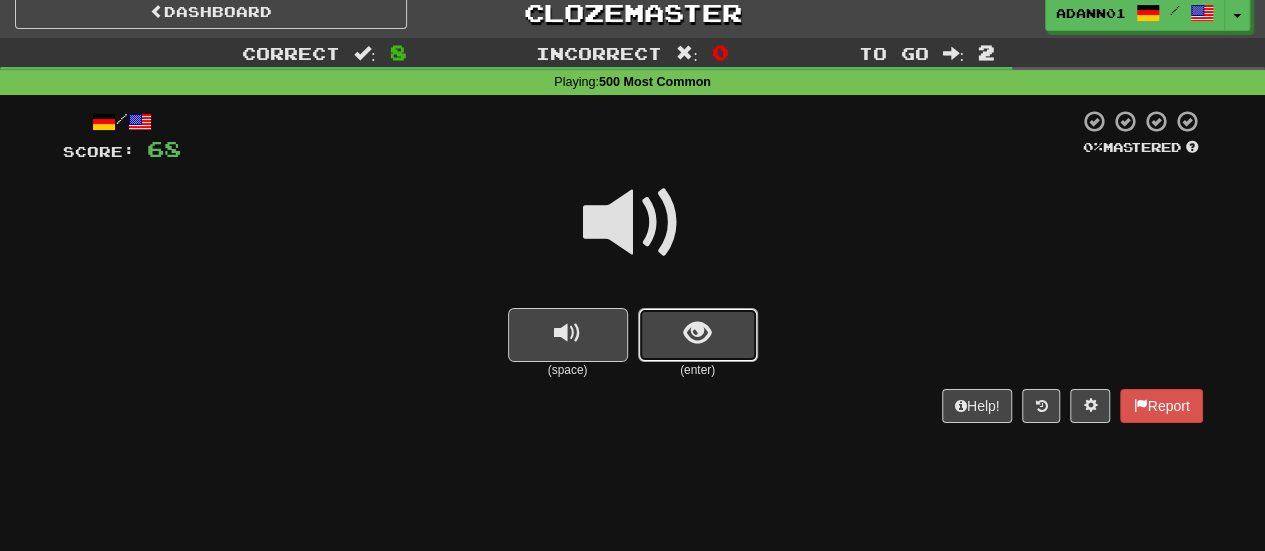 click at bounding box center (697, 333) 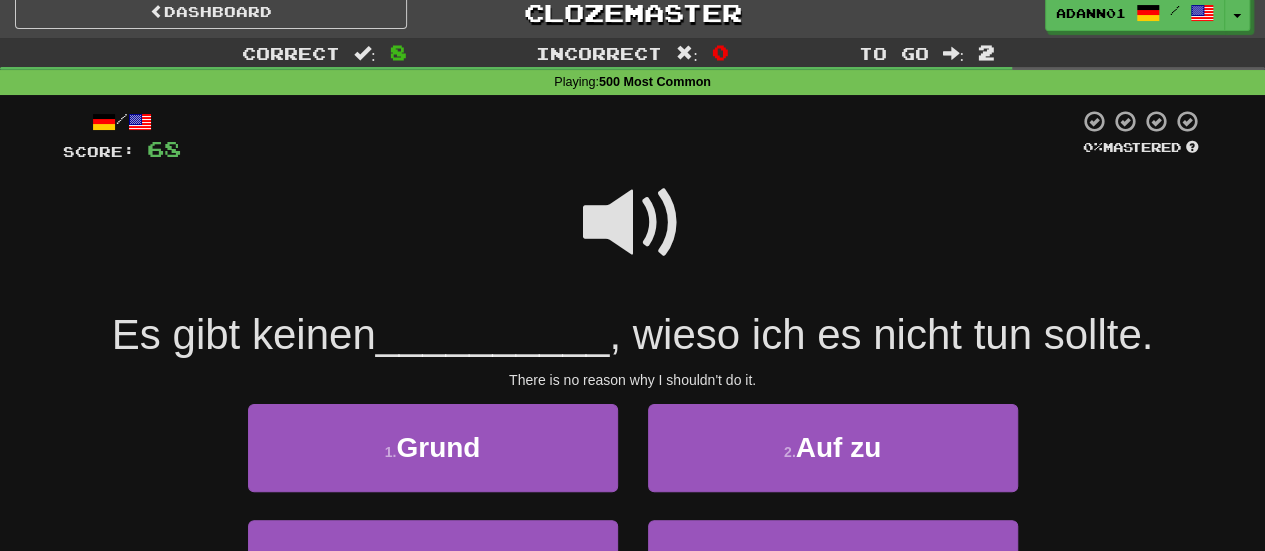 click at bounding box center [633, 223] 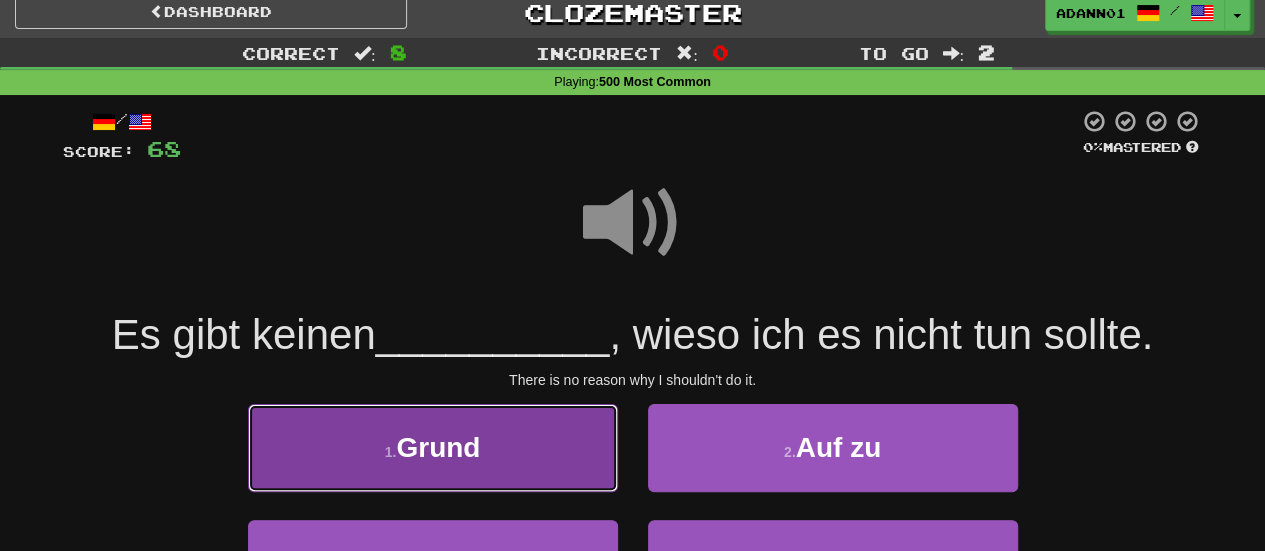 click on "1 .  Grund" at bounding box center [433, 447] 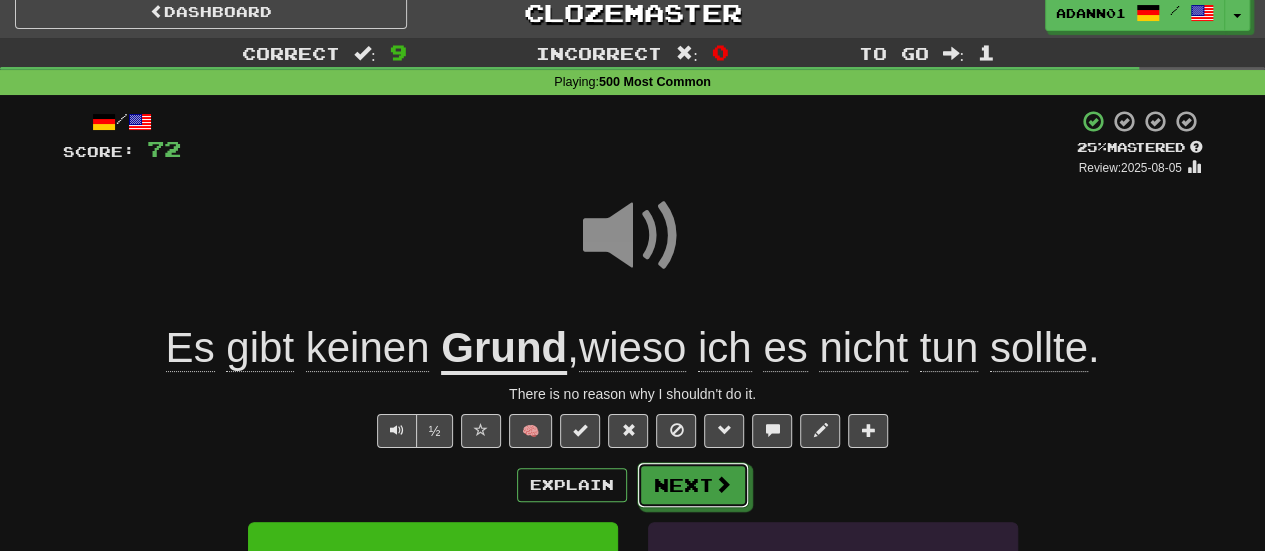 click on "Next" at bounding box center (693, 485) 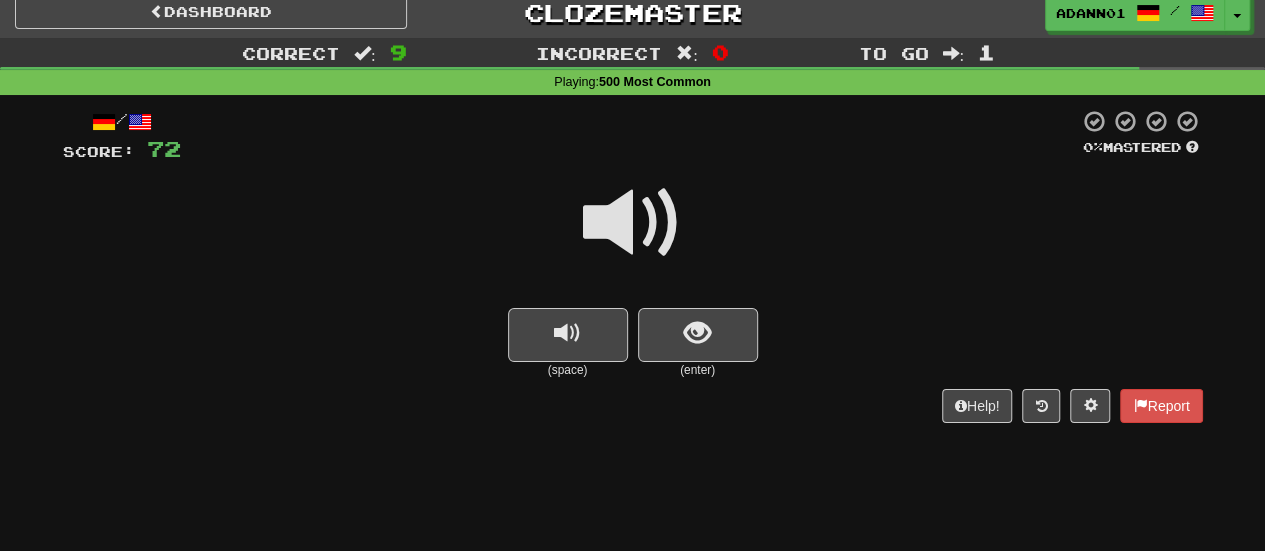 click at bounding box center (633, 223) 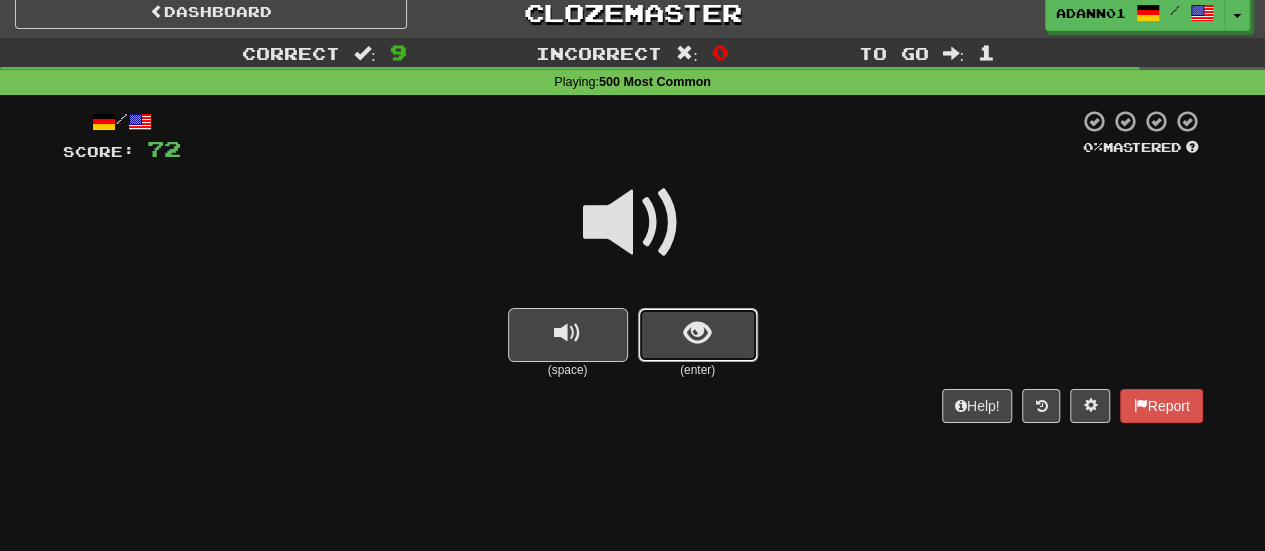 click at bounding box center (698, 335) 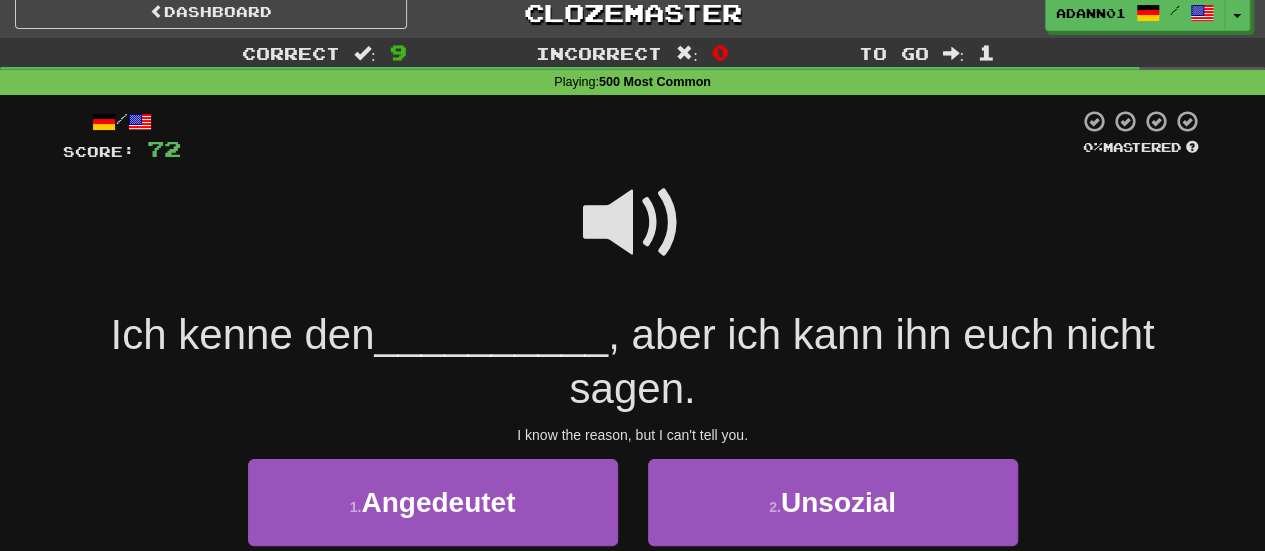 click at bounding box center (633, 223) 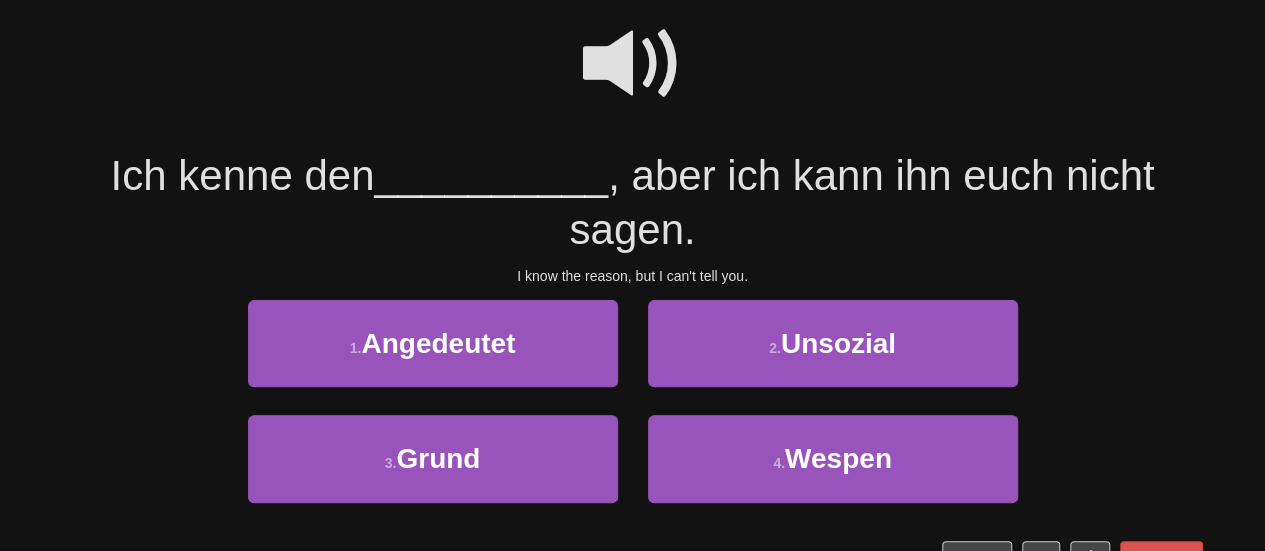scroll, scrollTop: 213, scrollLeft: 0, axis: vertical 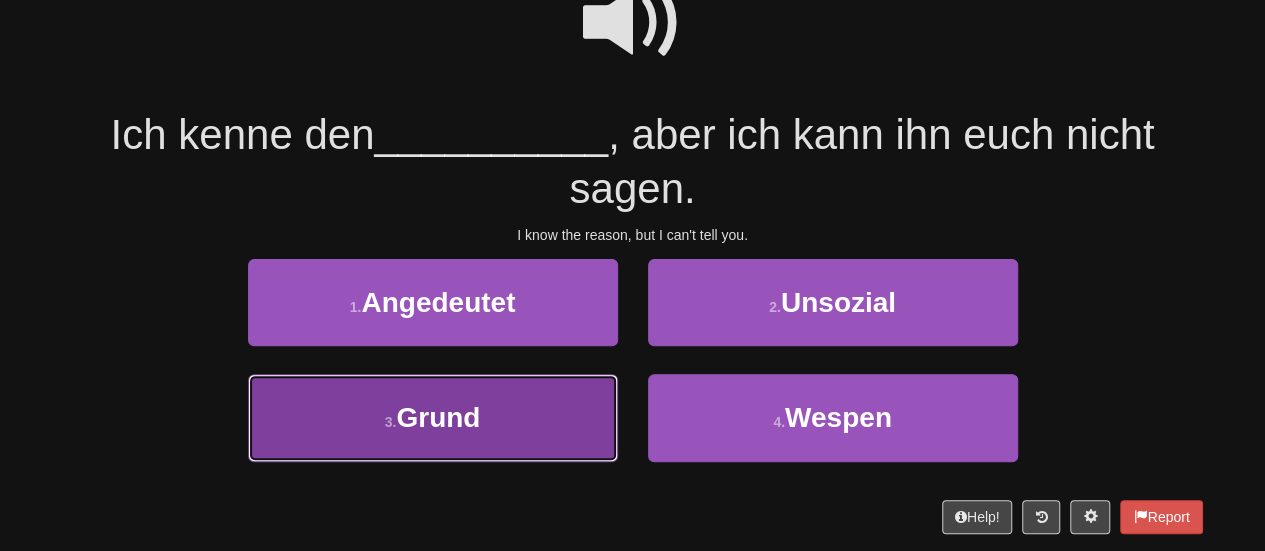 click on "3 .  Grund" at bounding box center [433, 417] 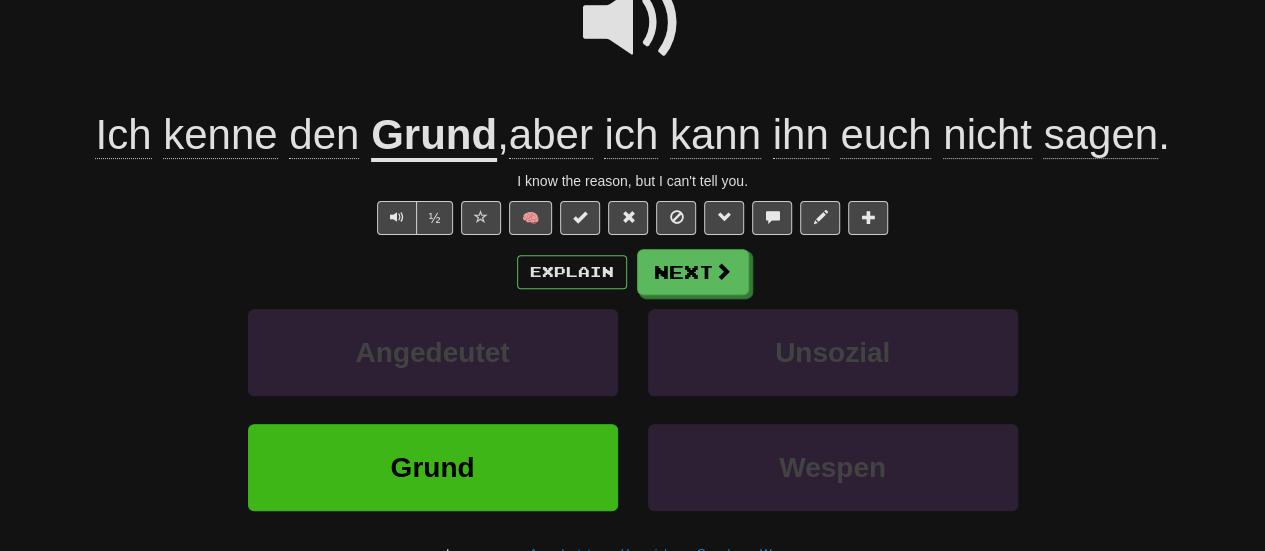 click on "Grund" at bounding box center (434, 136) 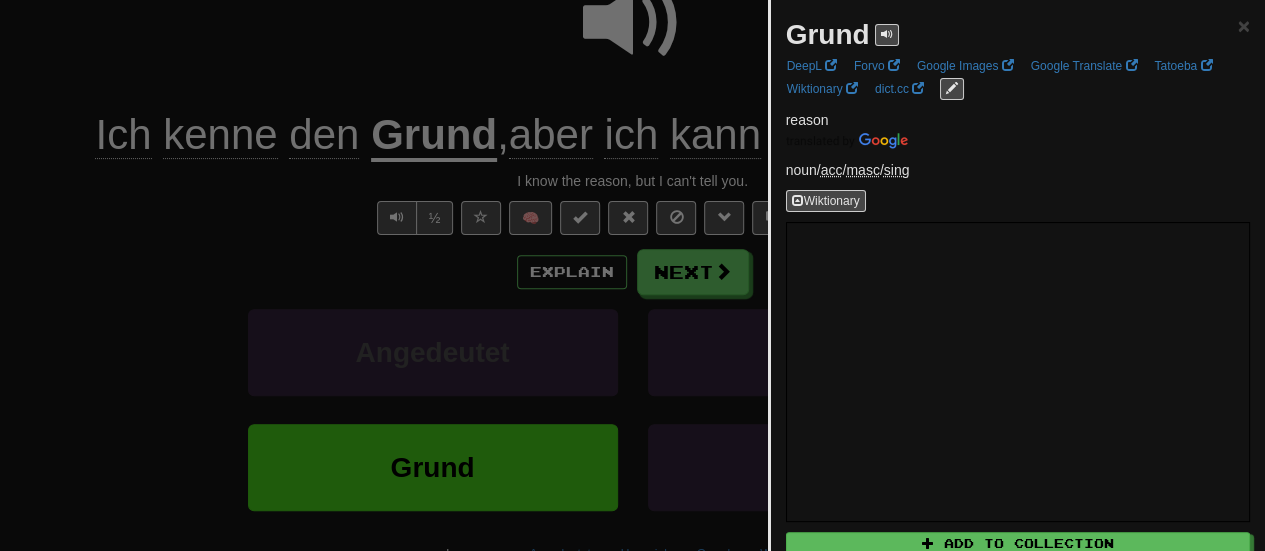 click on "Grund ×" at bounding box center [1018, 35] 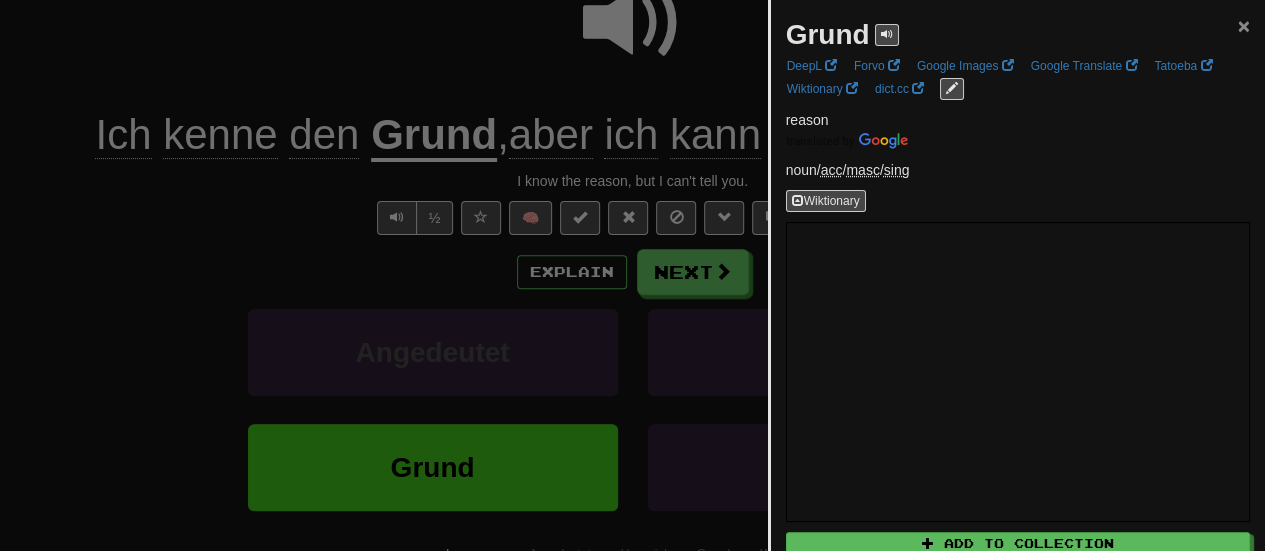 click on "×" at bounding box center [1244, 25] 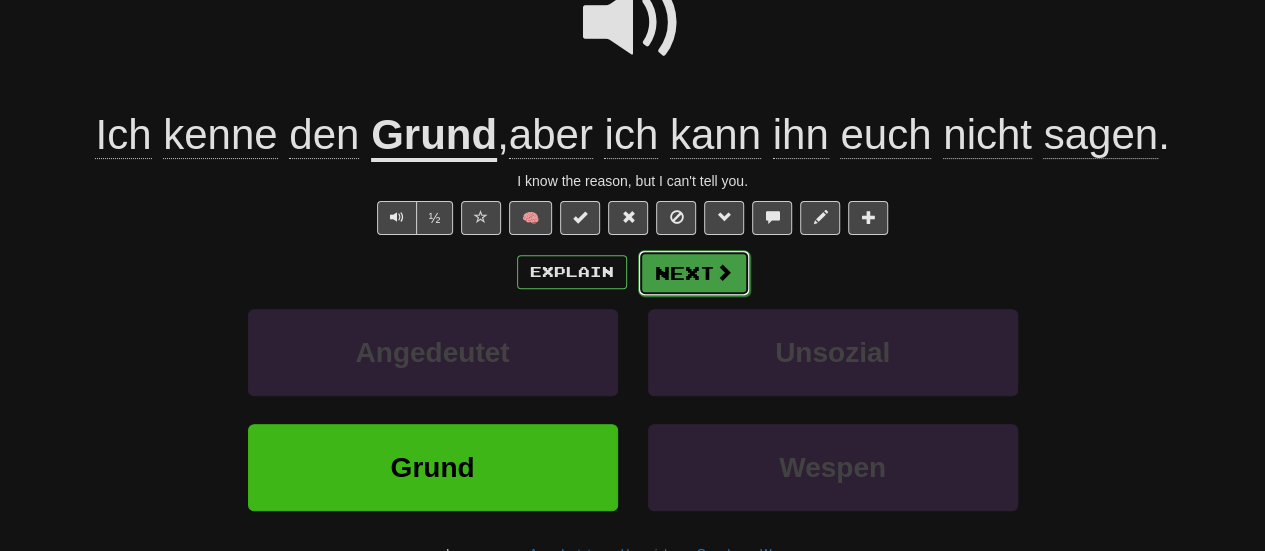 click on "Next" at bounding box center [694, 273] 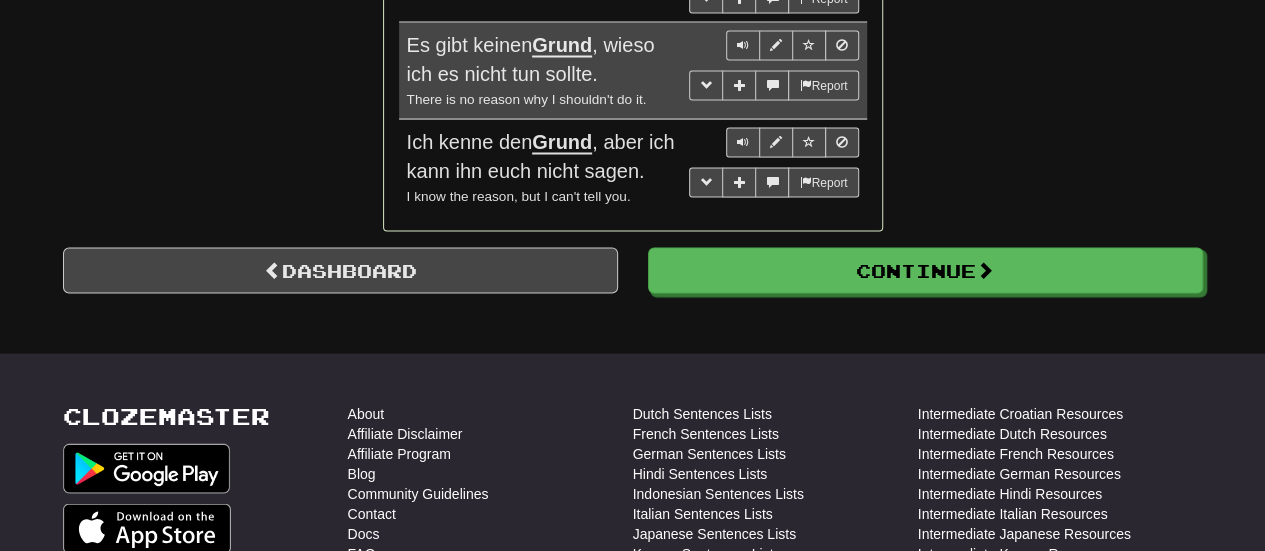 scroll, scrollTop: 1814, scrollLeft: 0, axis: vertical 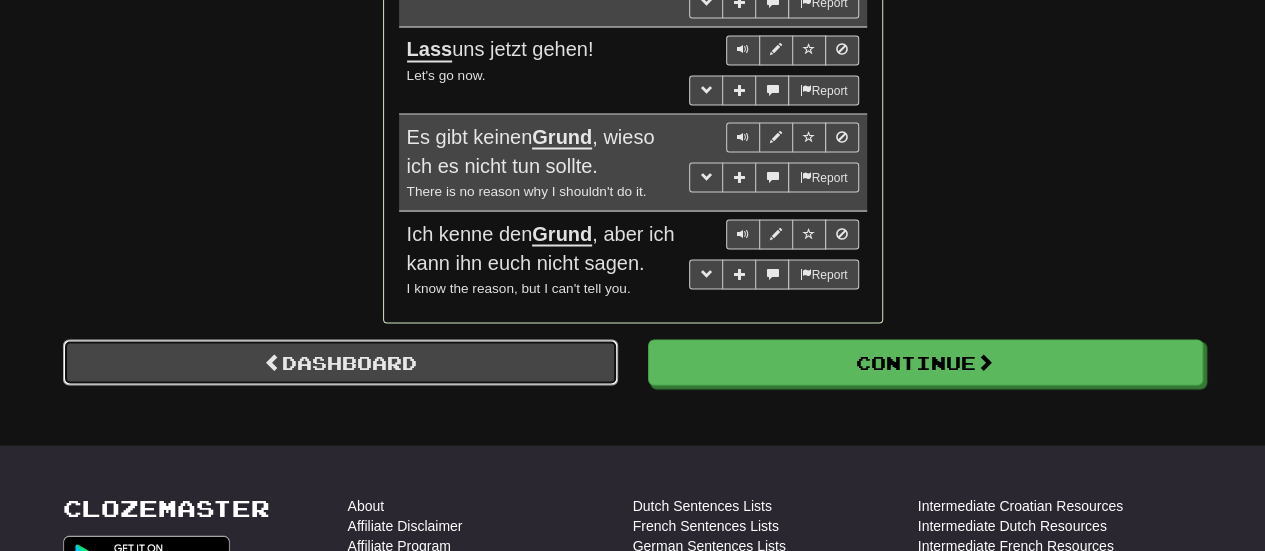 click on "Dashboard" at bounding box center [340, 362] 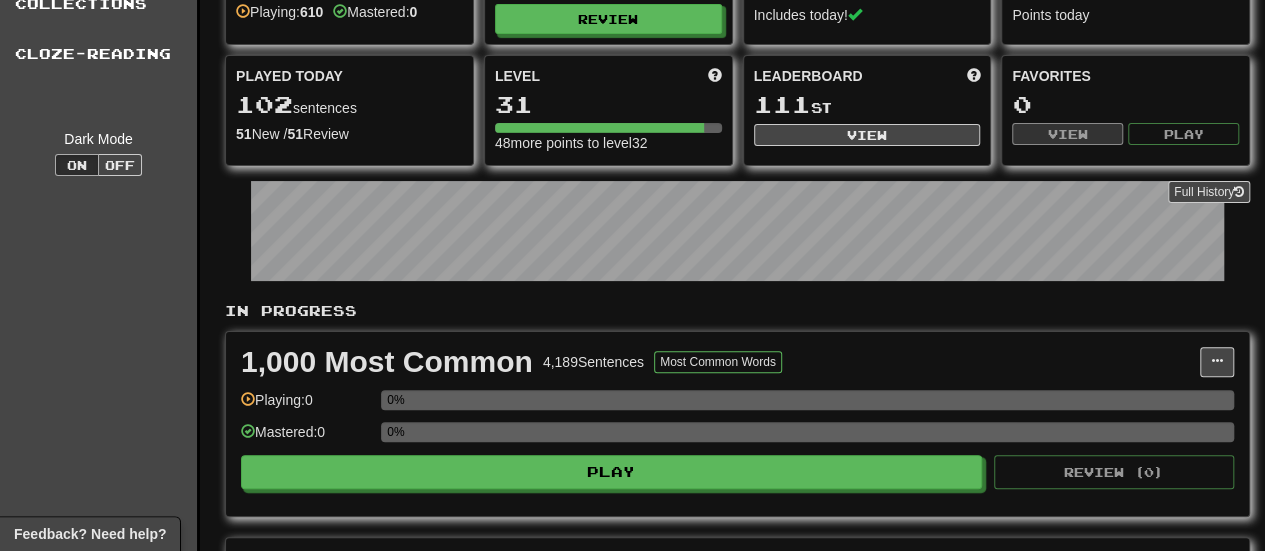 scroll, scrollTop: 0, scrollLeft: 0, axis: both 